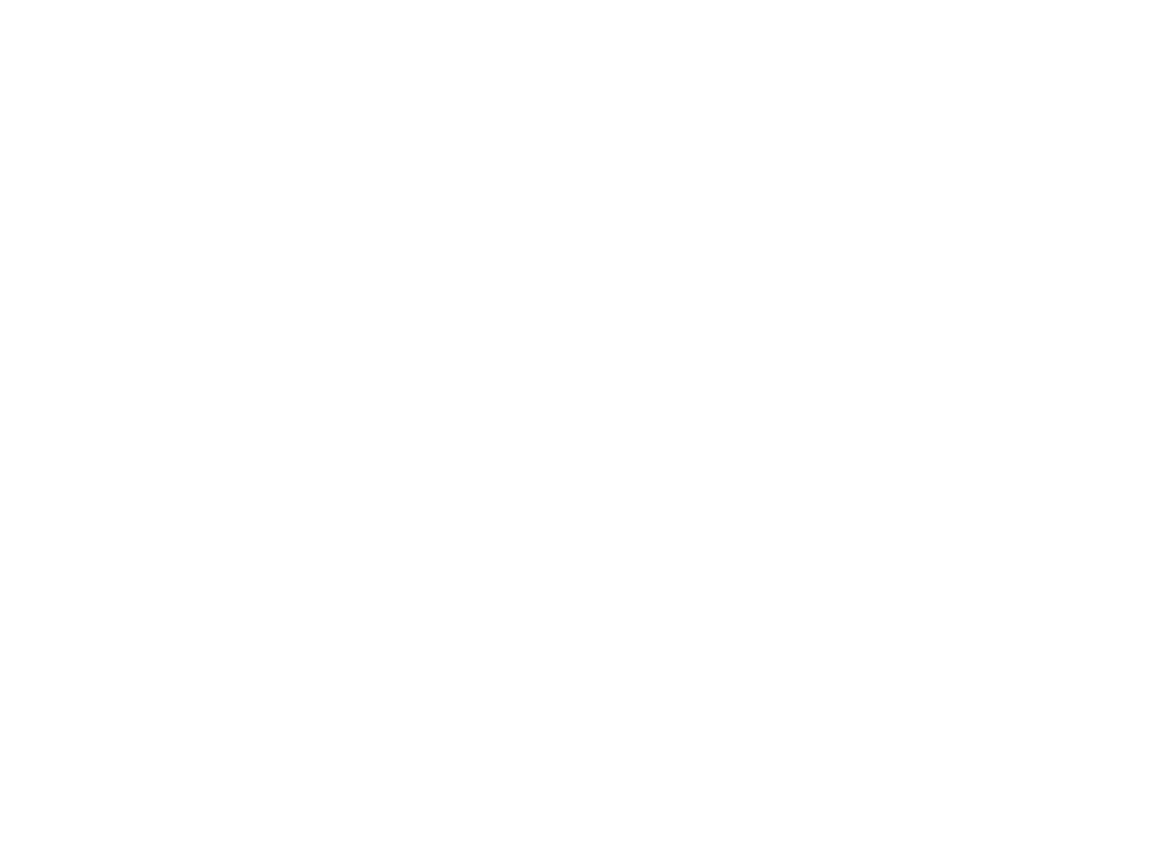 scroll, scrollTop: 0, scrollLeft: 0, axis: both 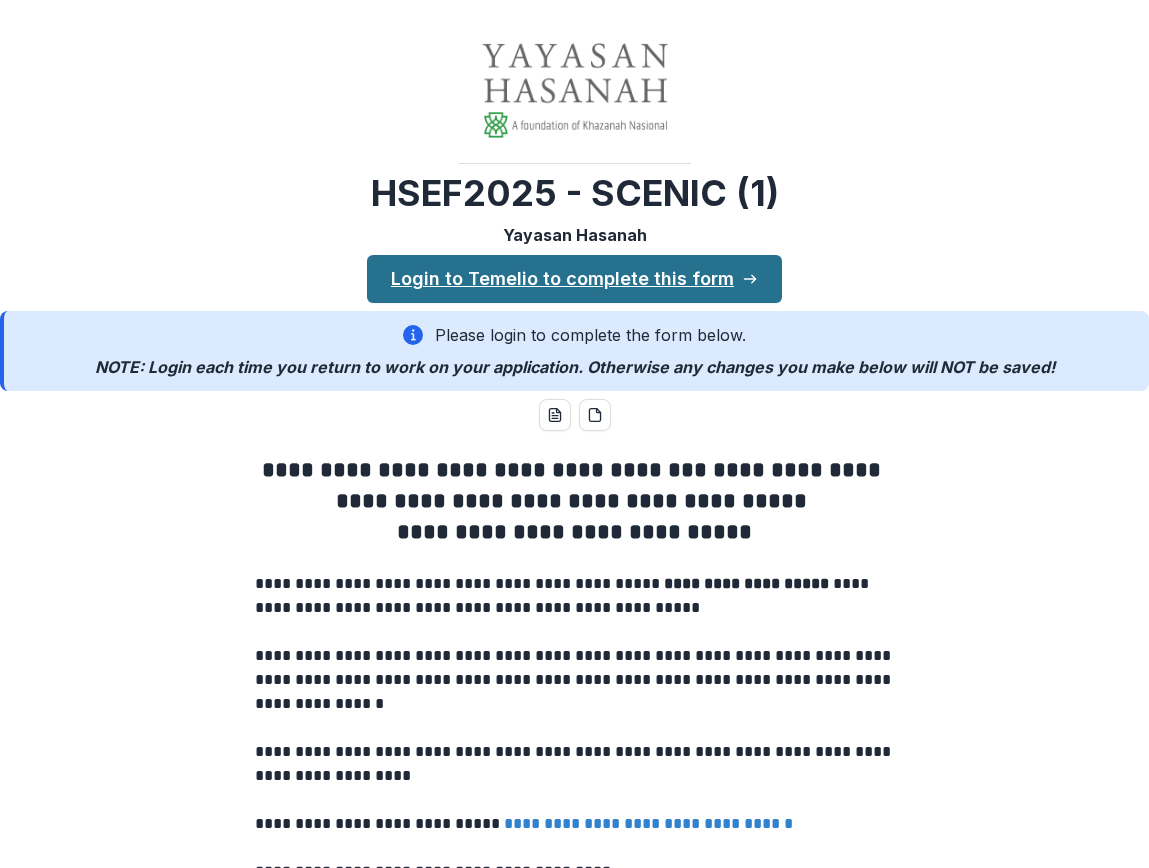 click on "Login to Temelio to complete this form" at bounding box center [574, 279] 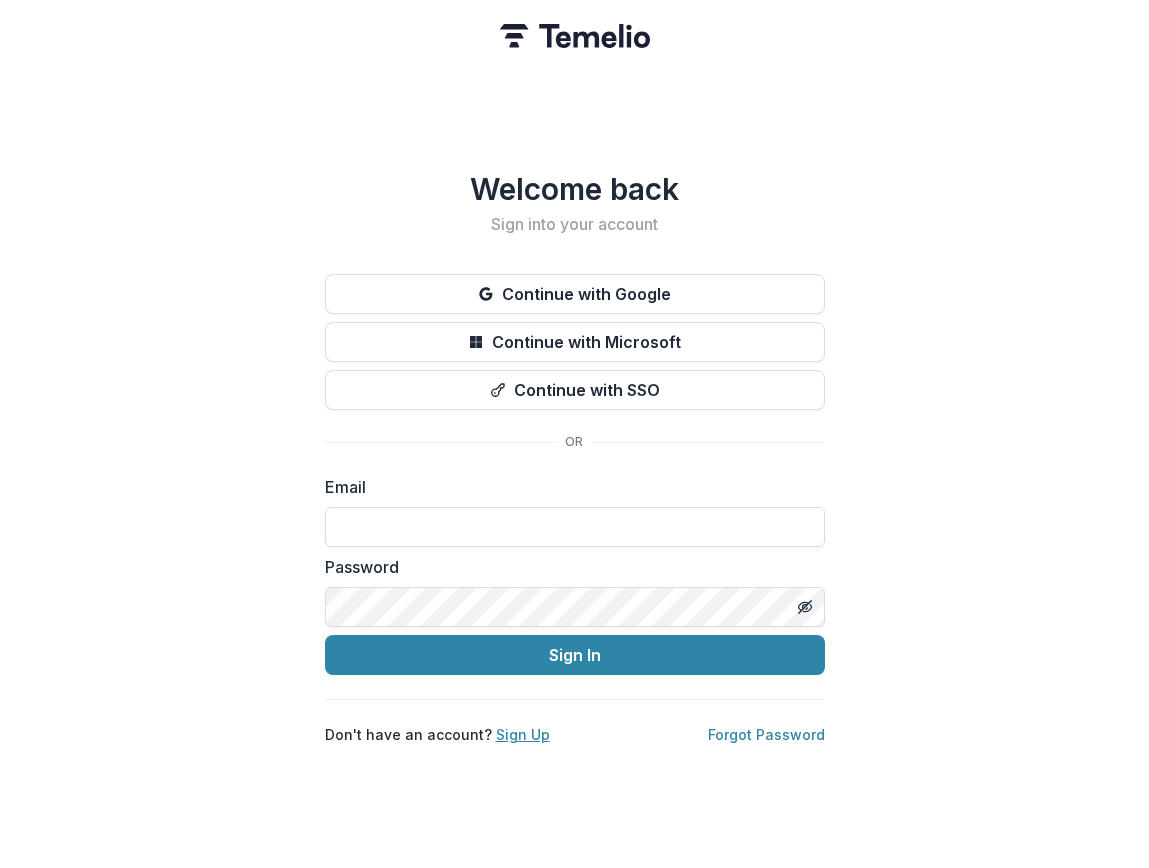click on "Sign Up" at bounding box center (523, 734) 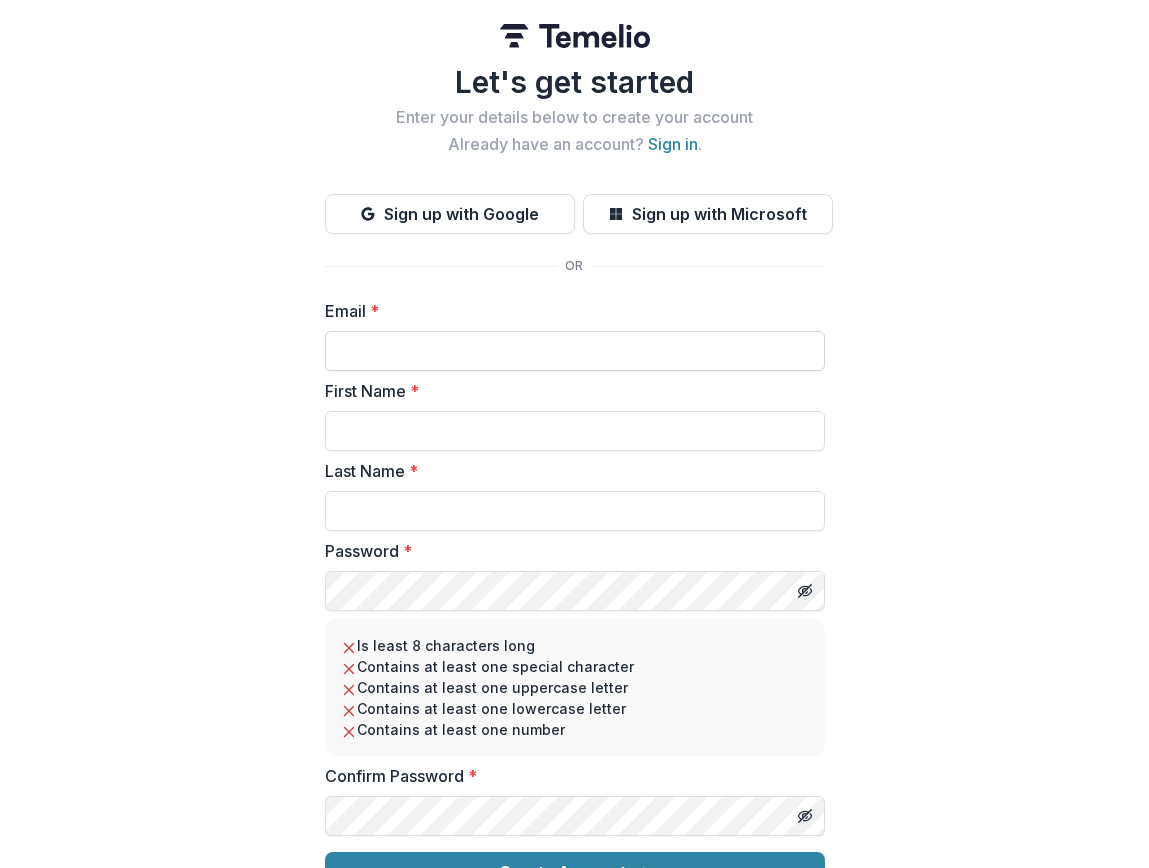 click on "Email *" at bounding box center [575, 351] 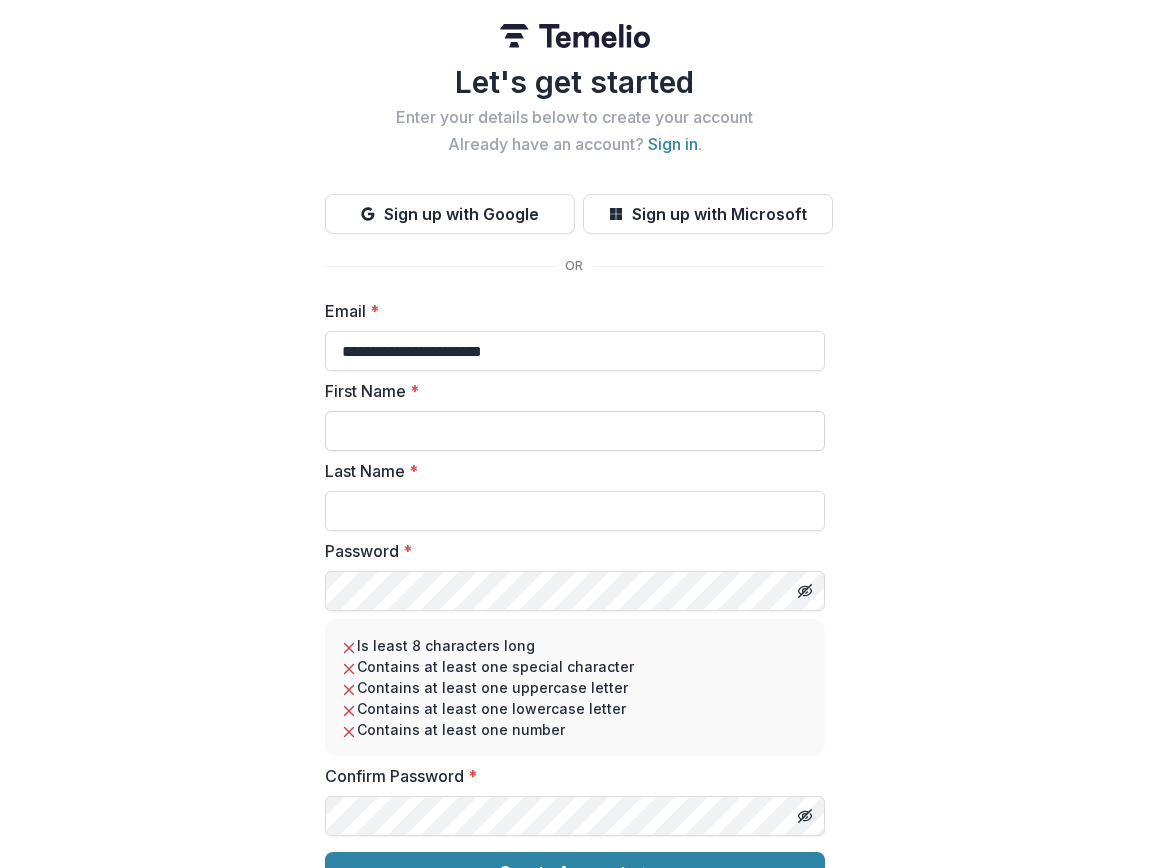 type on "**********" 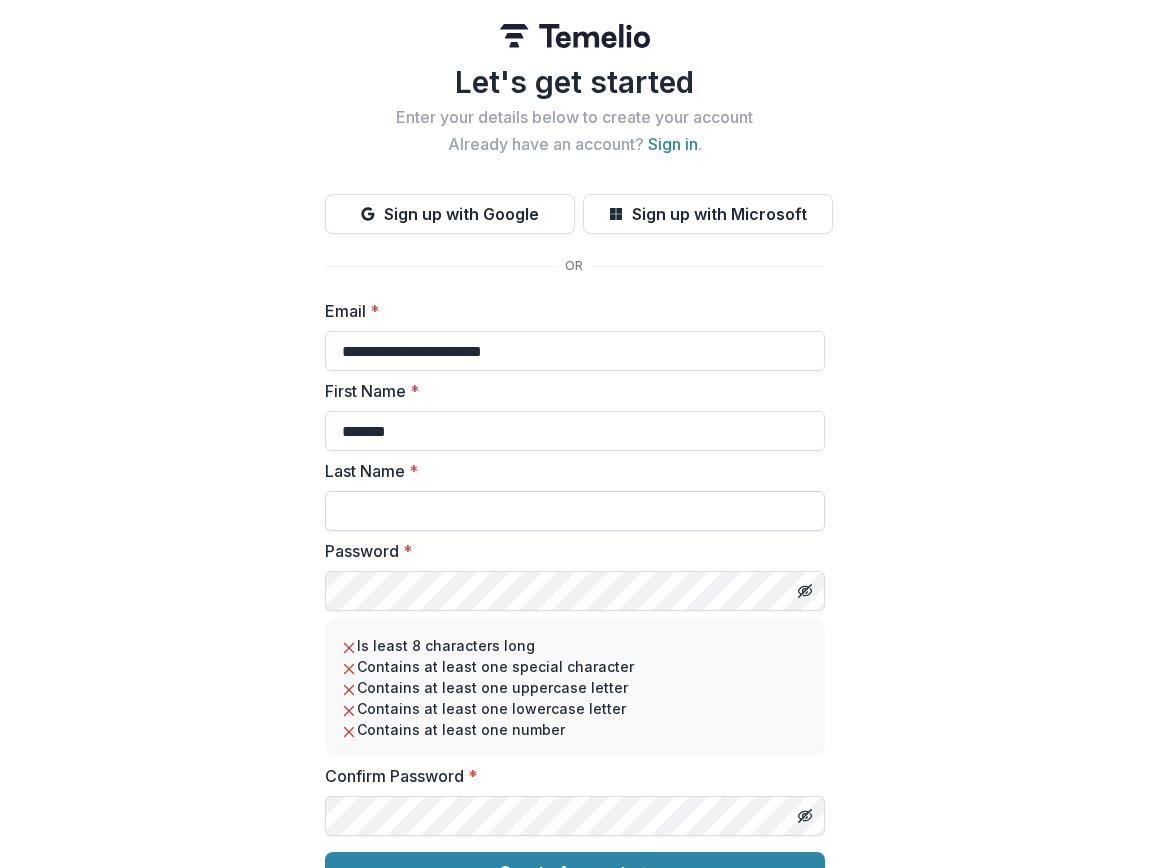type on "*******" 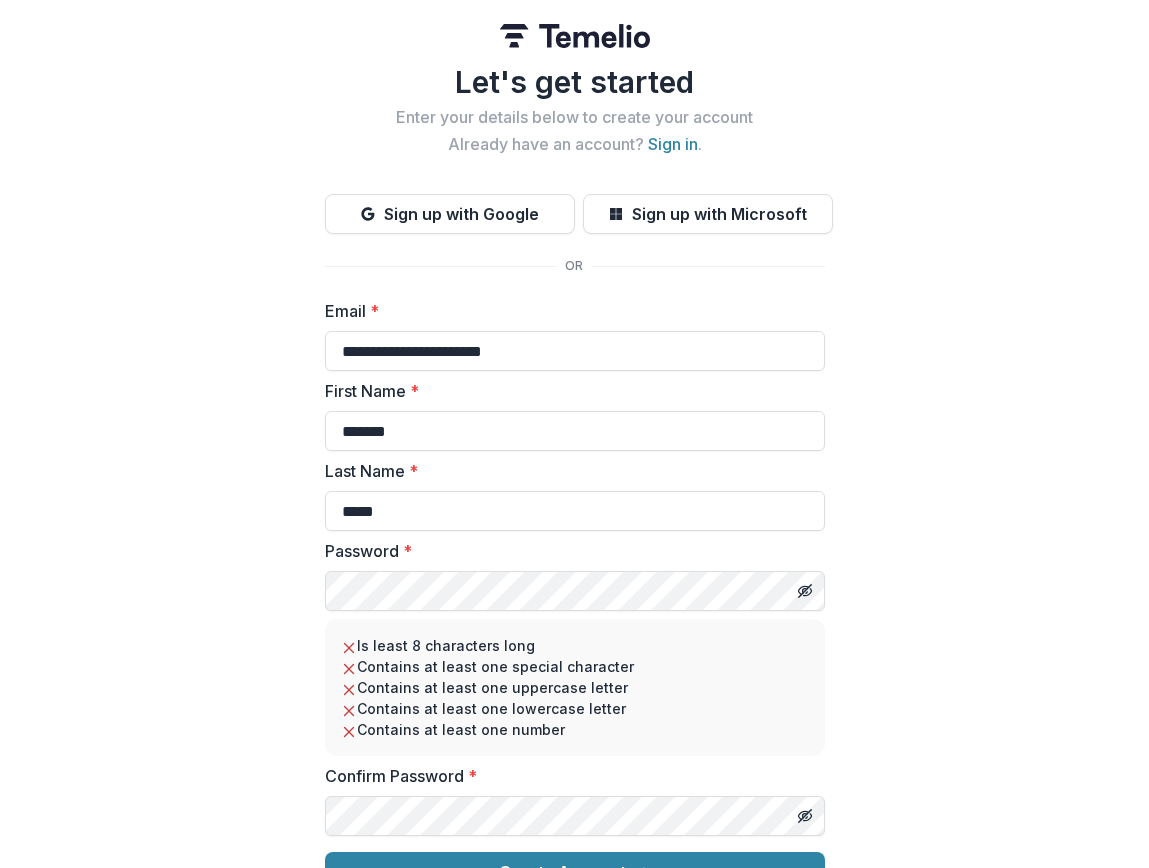 type on "*****" 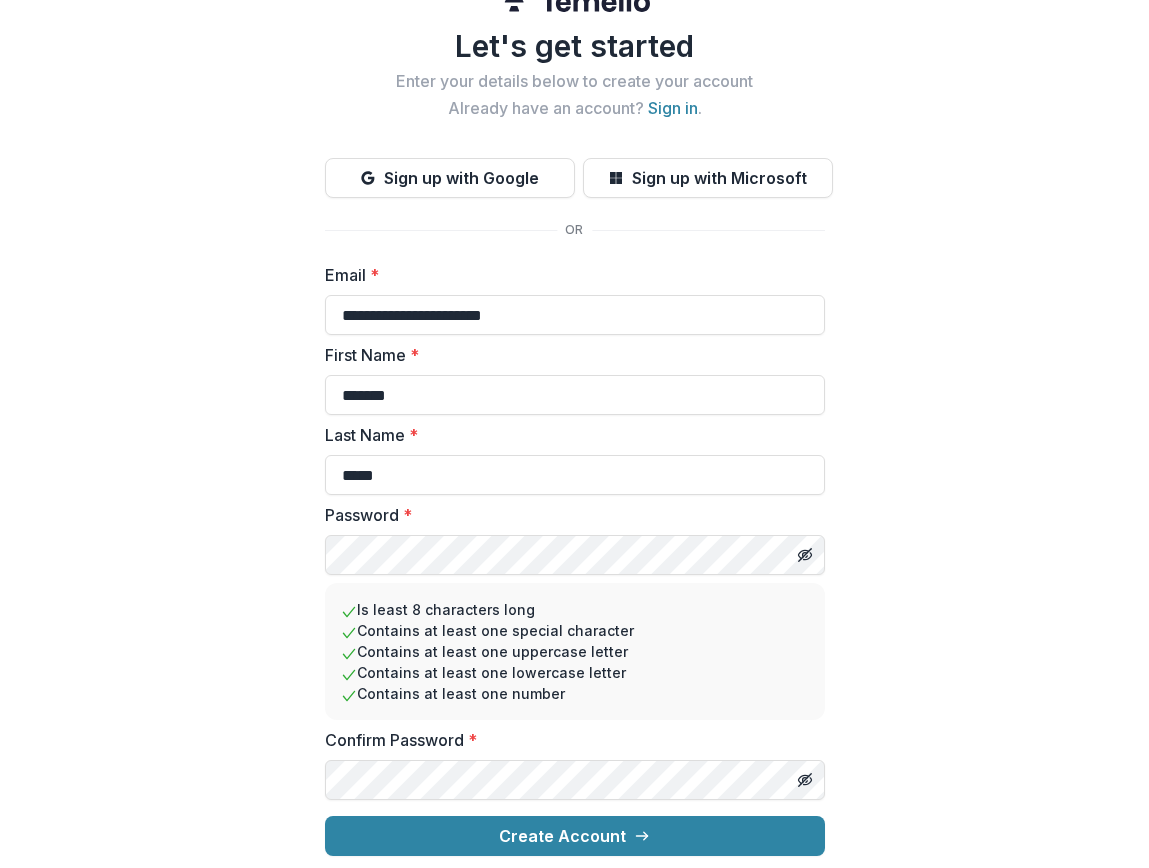 scroll, scrollTop: 40, scrollLeft: 0, axis: vertical 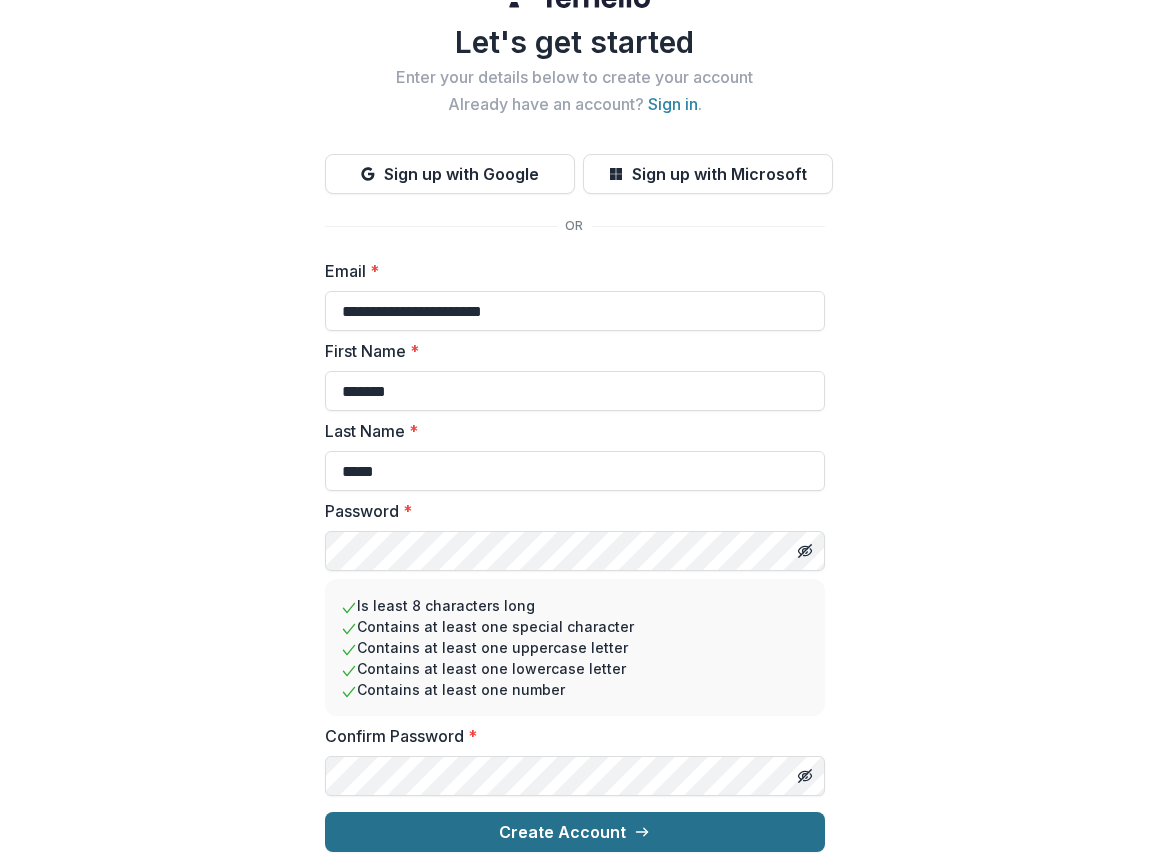 click on "Create Account" at bounding box center [575, 832] 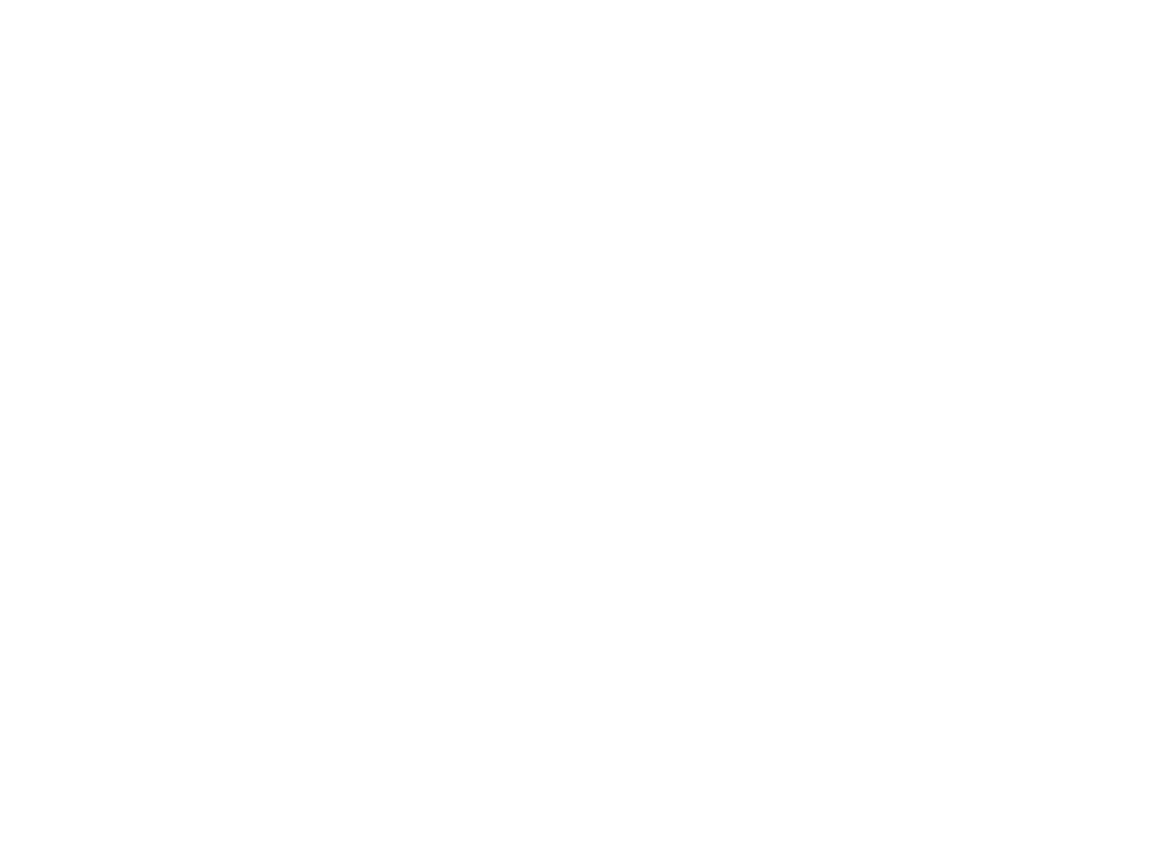 scroll, scrollTop: 0, scrollLeft: 0, axis: both 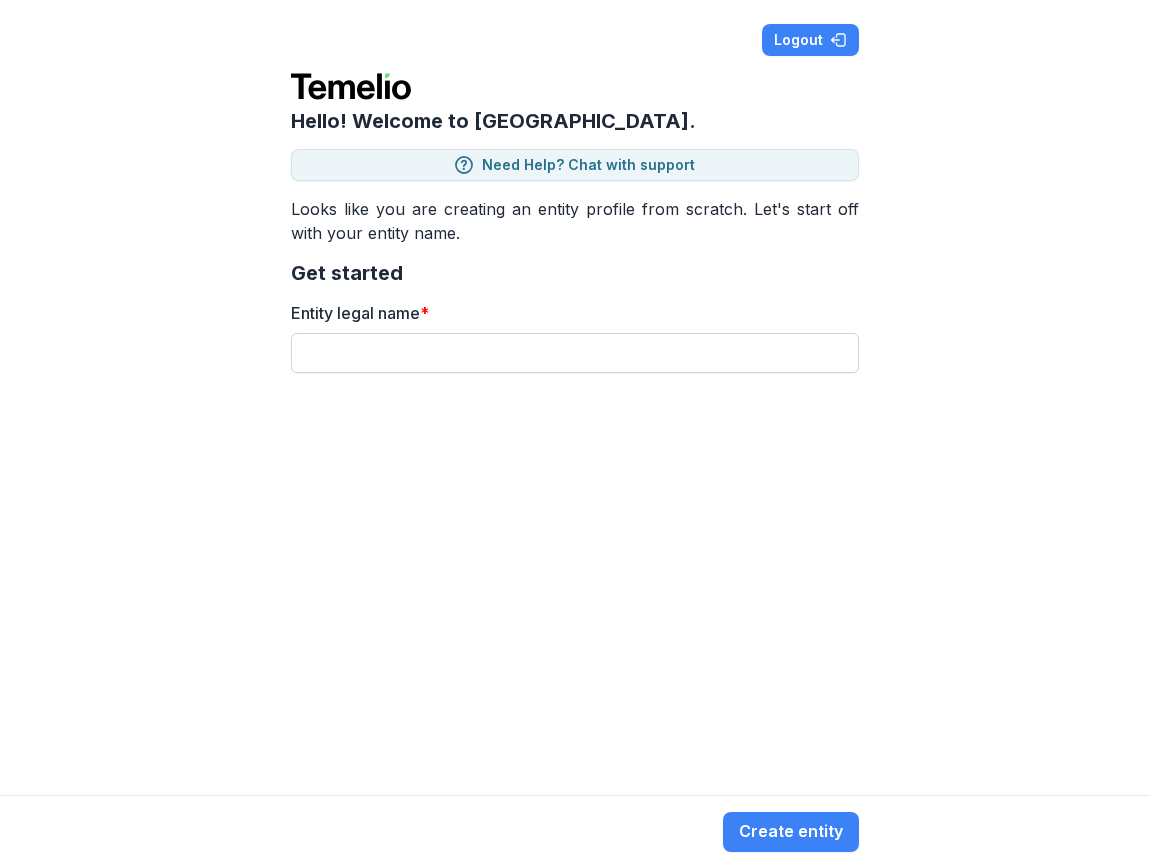 click on "Entity legal name *" at bounding box center (575, 353) 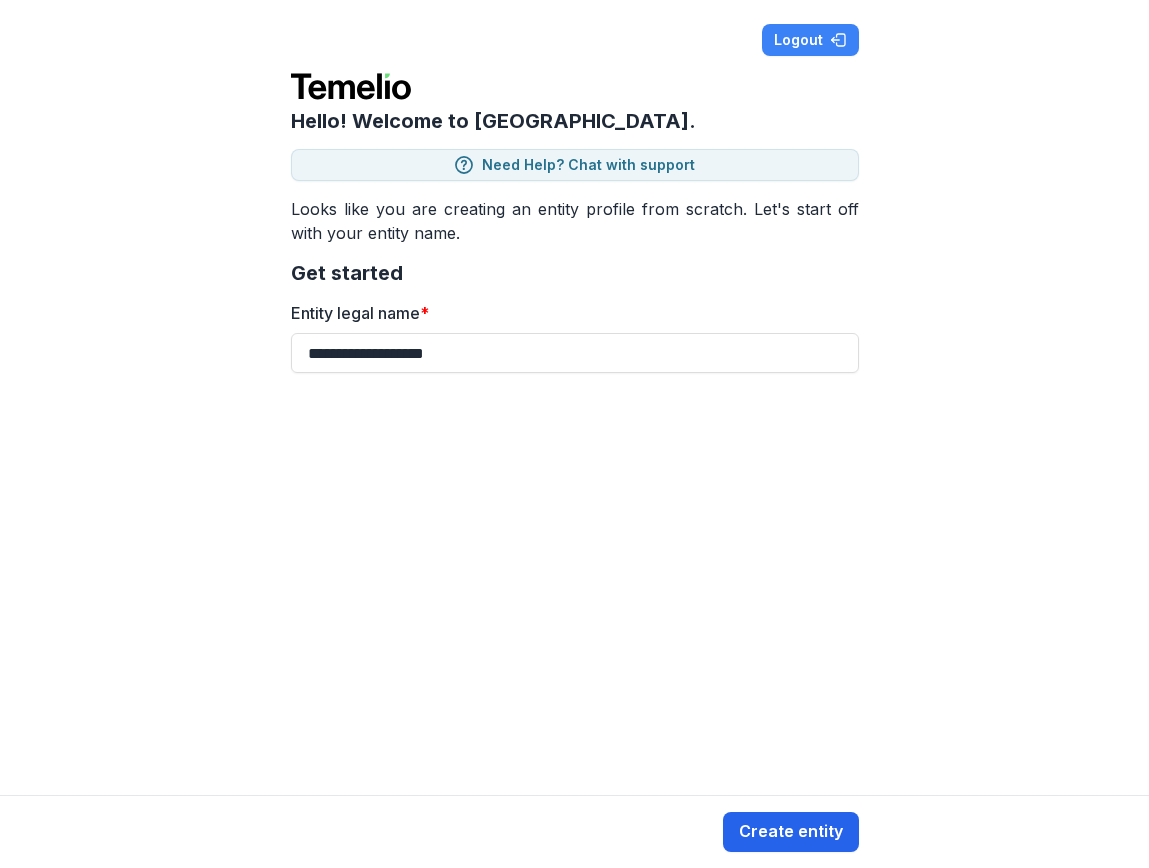 type on "**********" 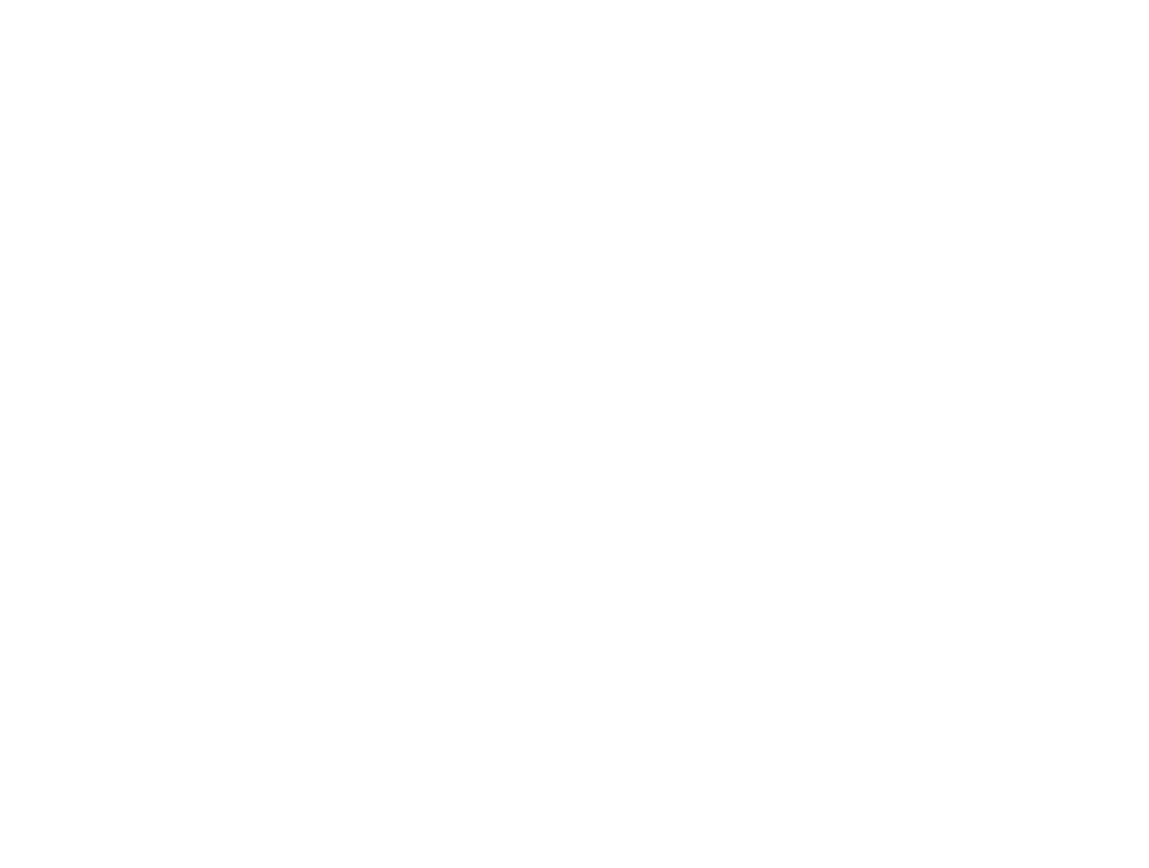 scroll, scrollTop: 0, scrollLeft: 0, axis: both 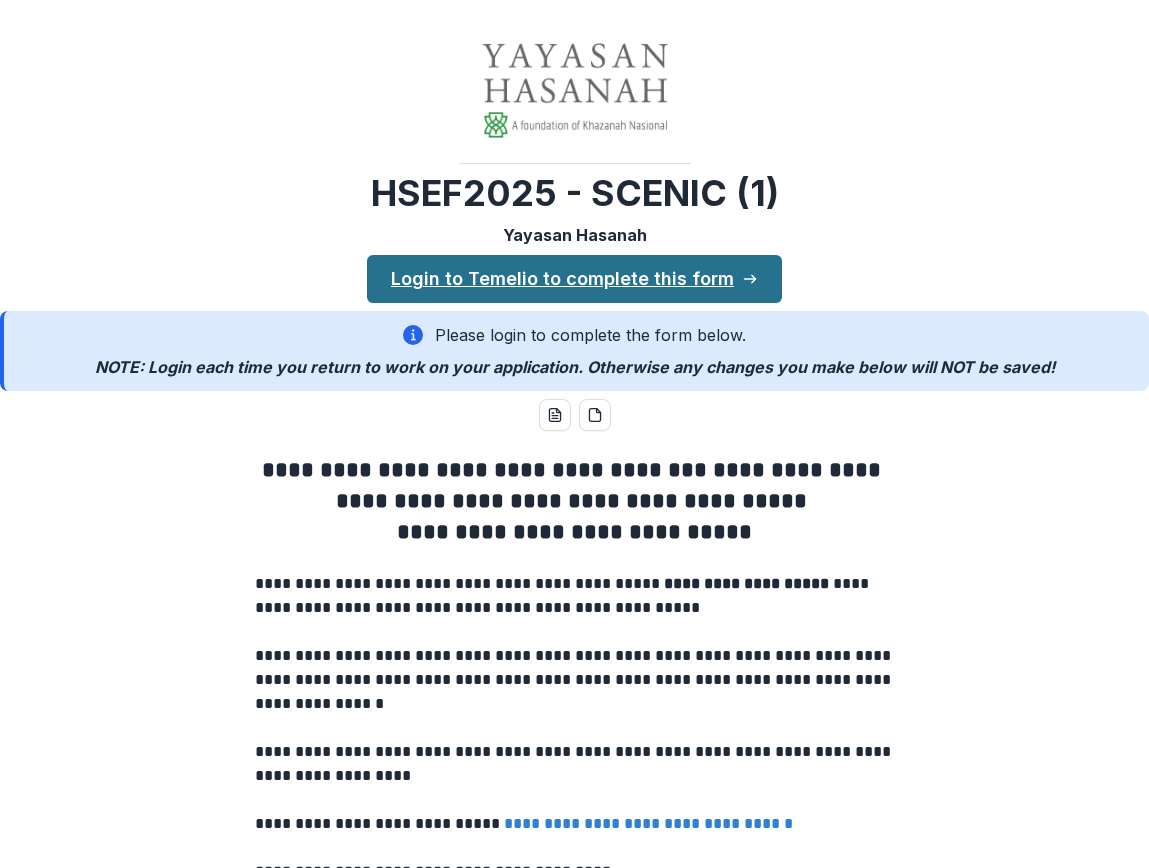 click on "Login to Temelio to complete this form" at bounding box center [574, 279] 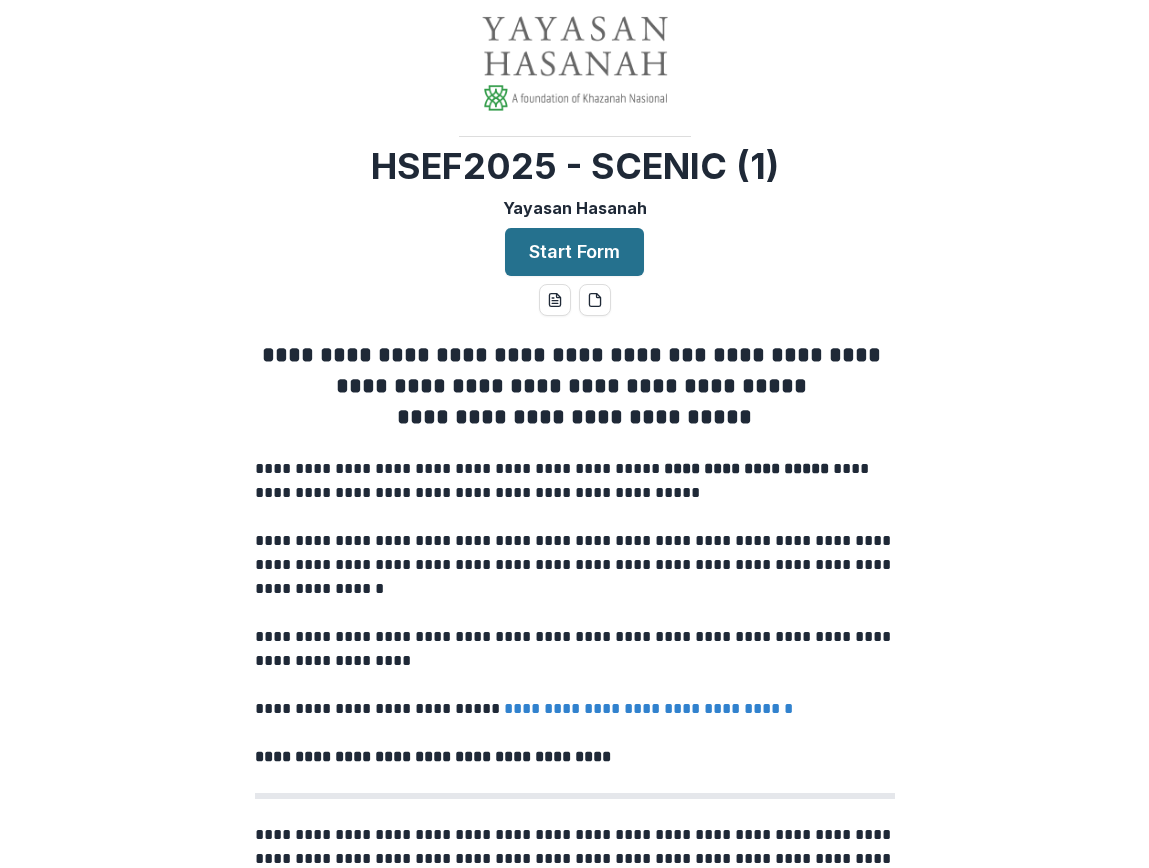scroll, scrollTop: 71, scrollLeft: 0, axis: vertical 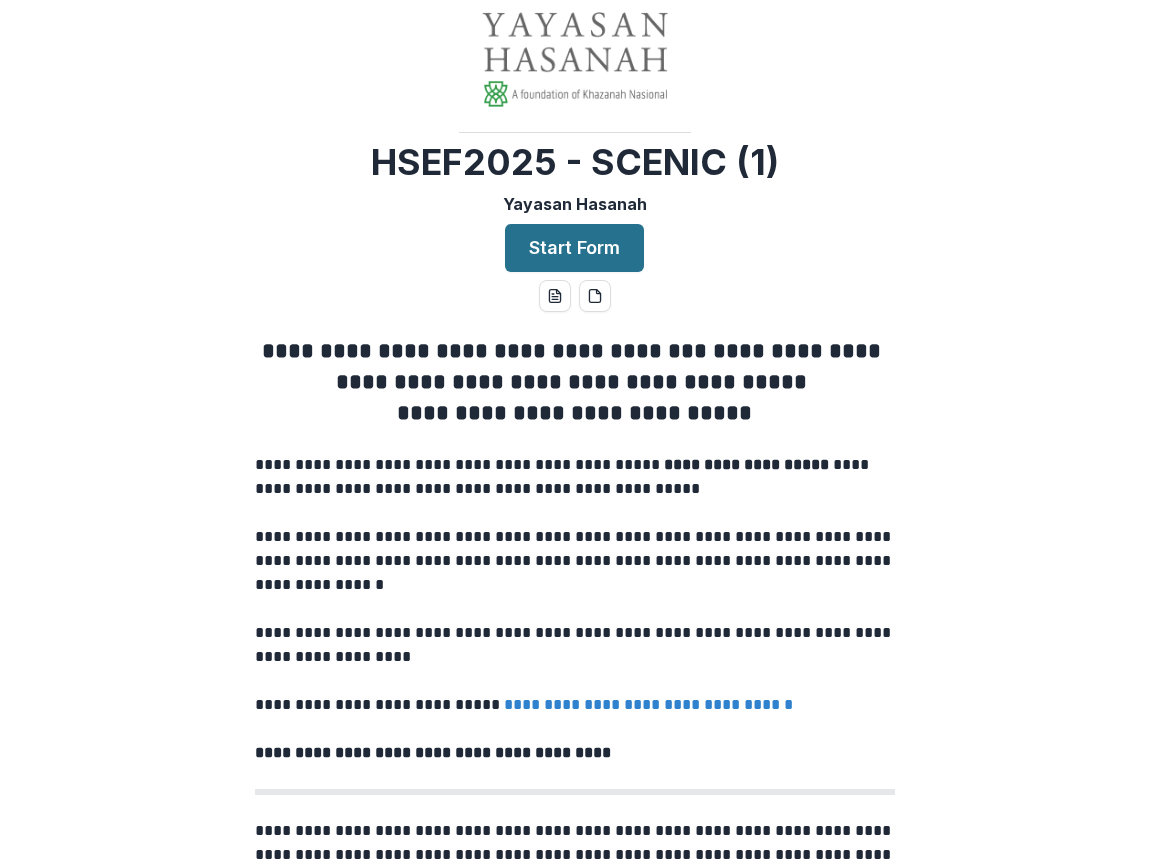 click on "Start Form" at bounding box center (574, 248) 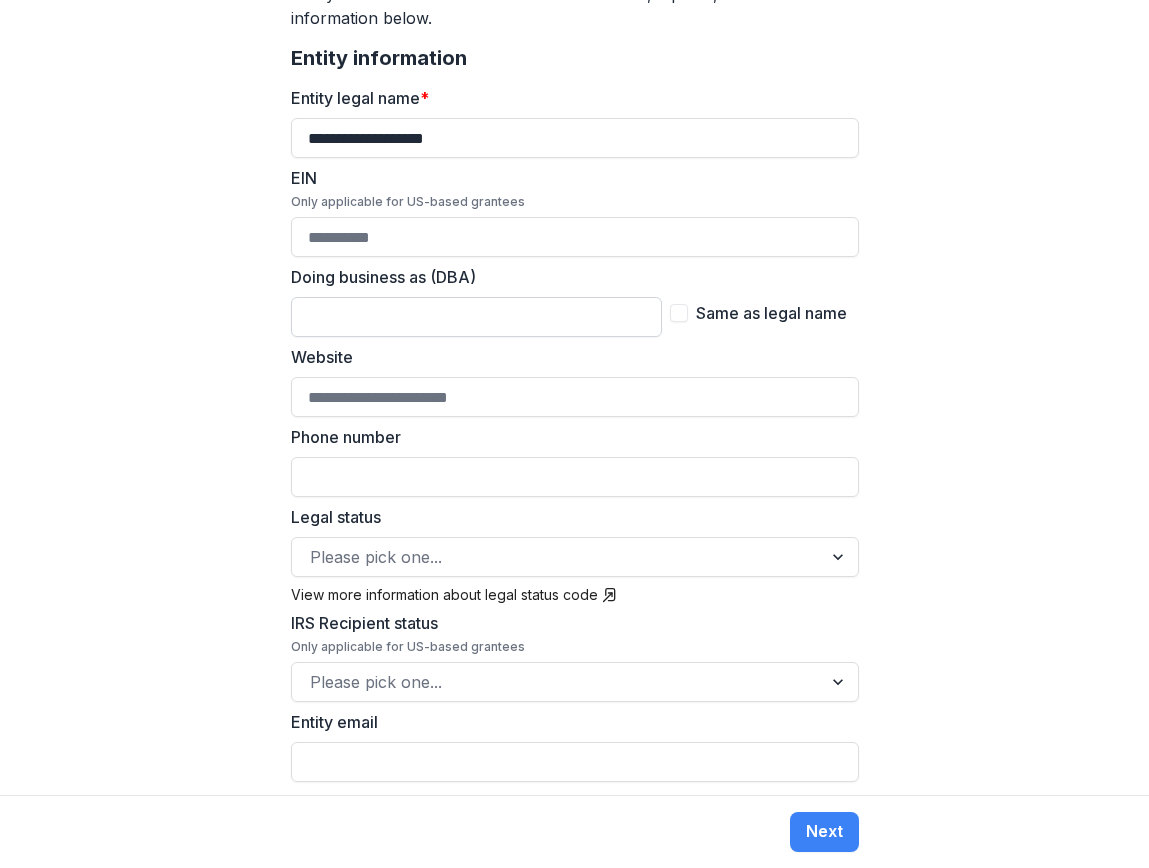 scroll, scrollTop: 506, scrollLeft: 0, axis: vertical 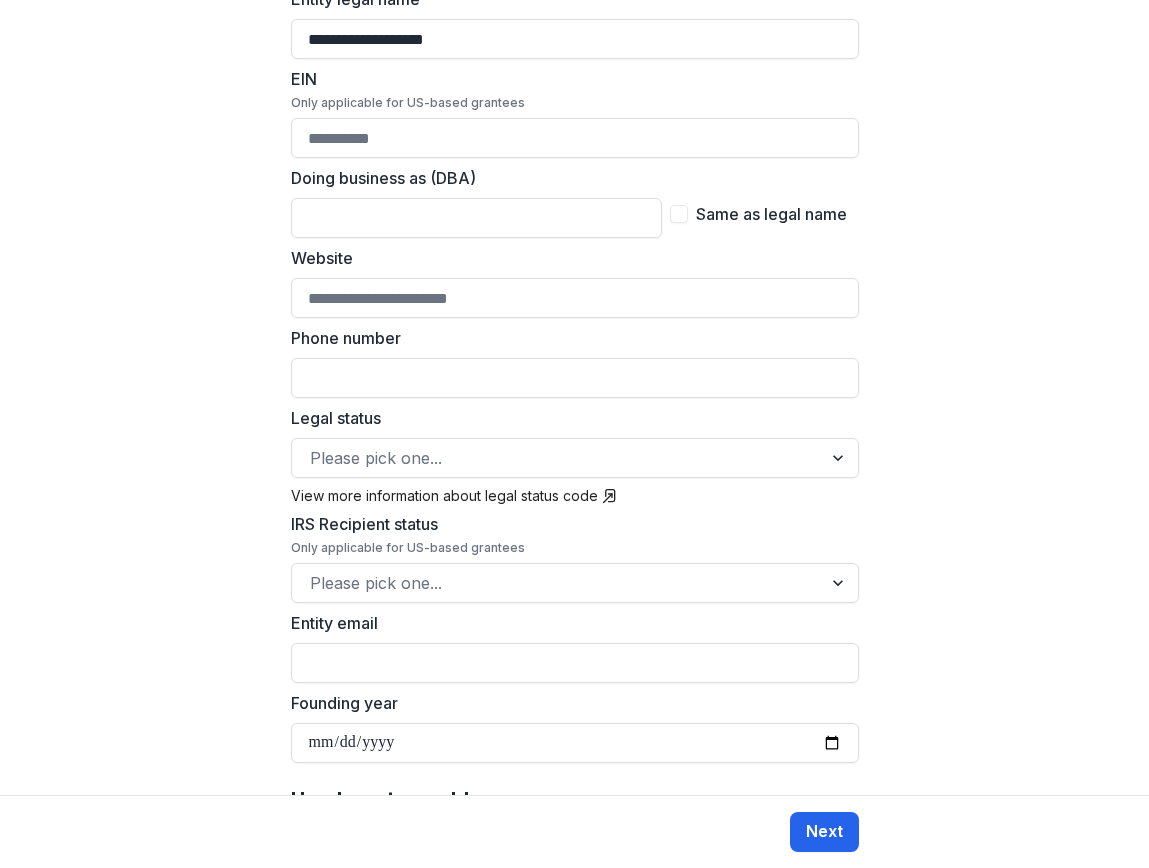 click on "Next" at bounding box center [824, 832] 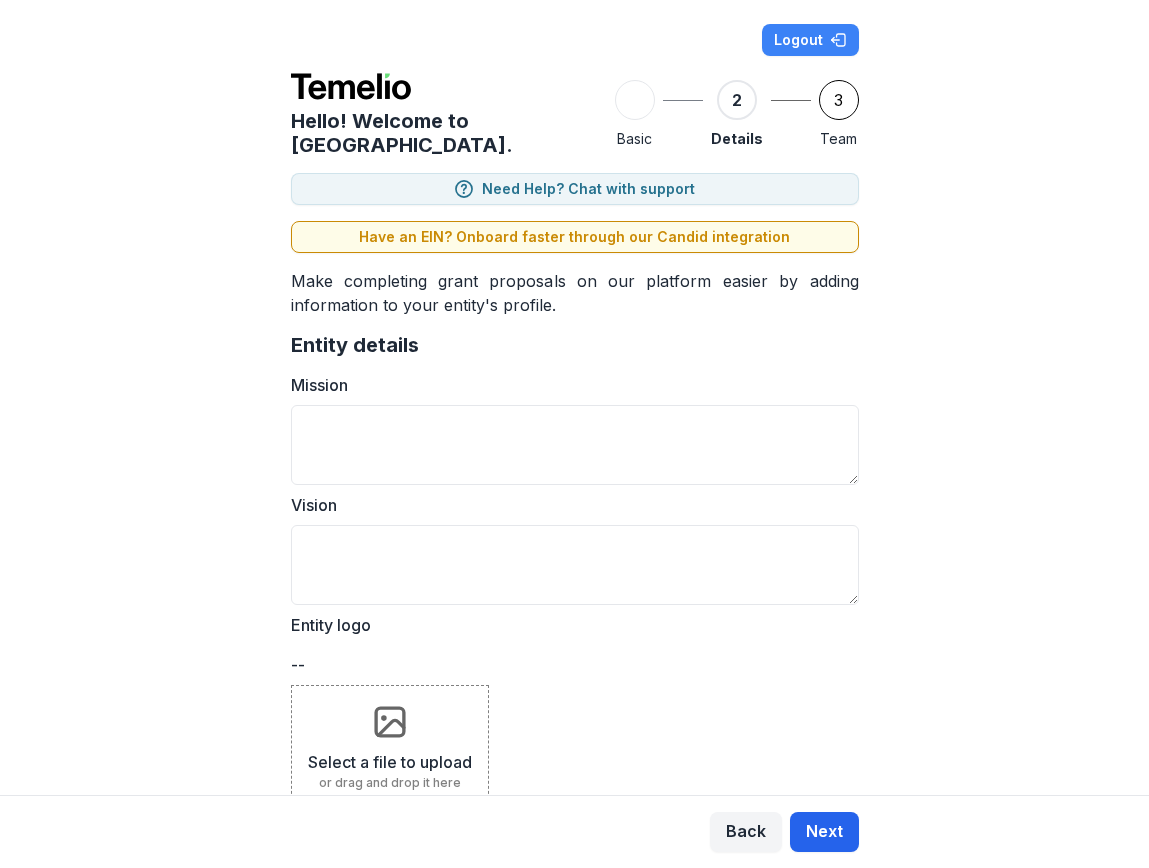 click on "Next" at bounding box center (824, 832) 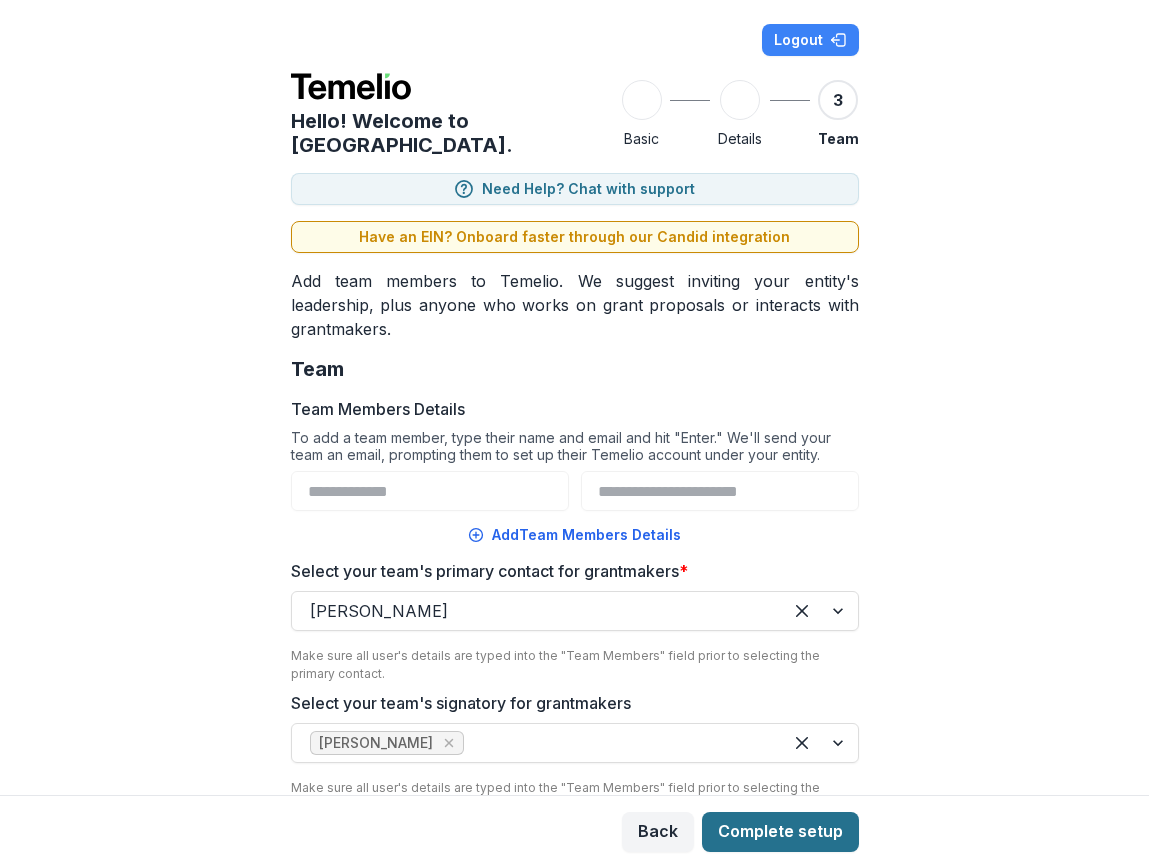 click on "Complete setup" at bounding box center (780, 832) 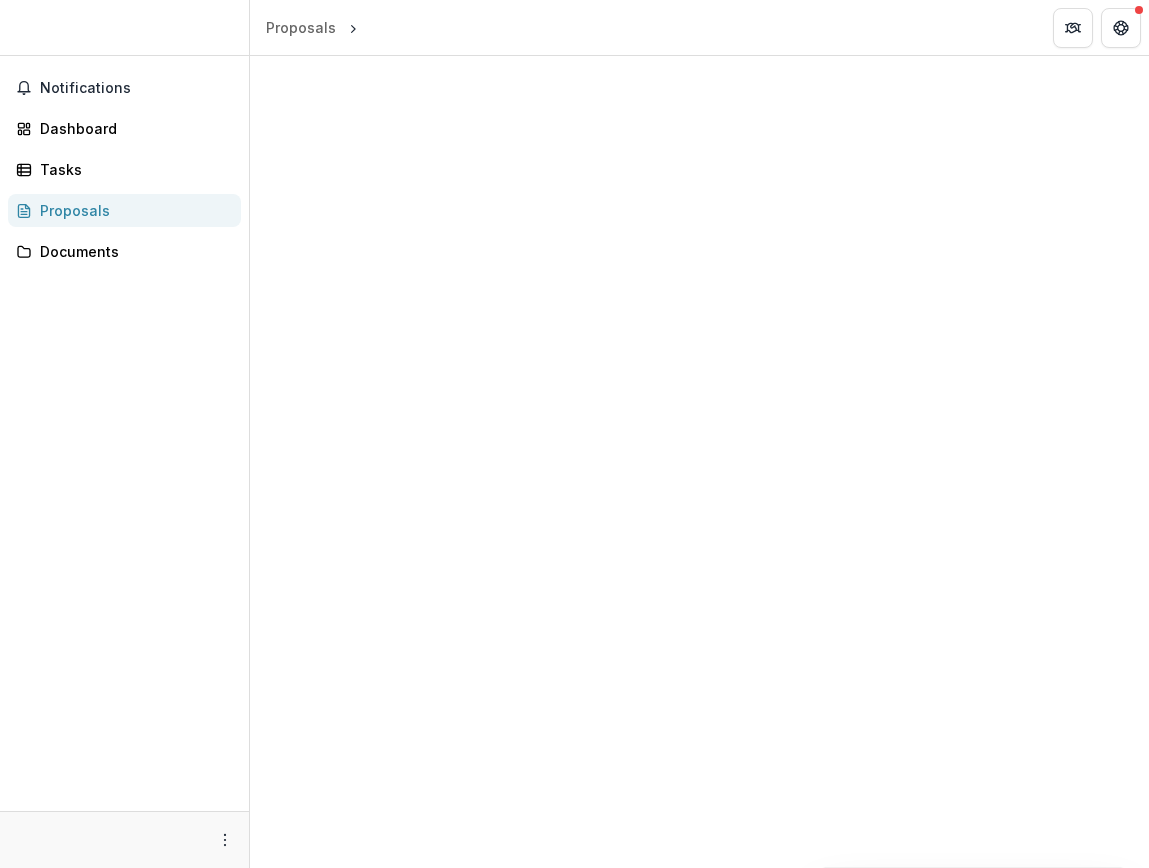 scroll, scrollTop: 0, scrollLeft: 0, axis: both 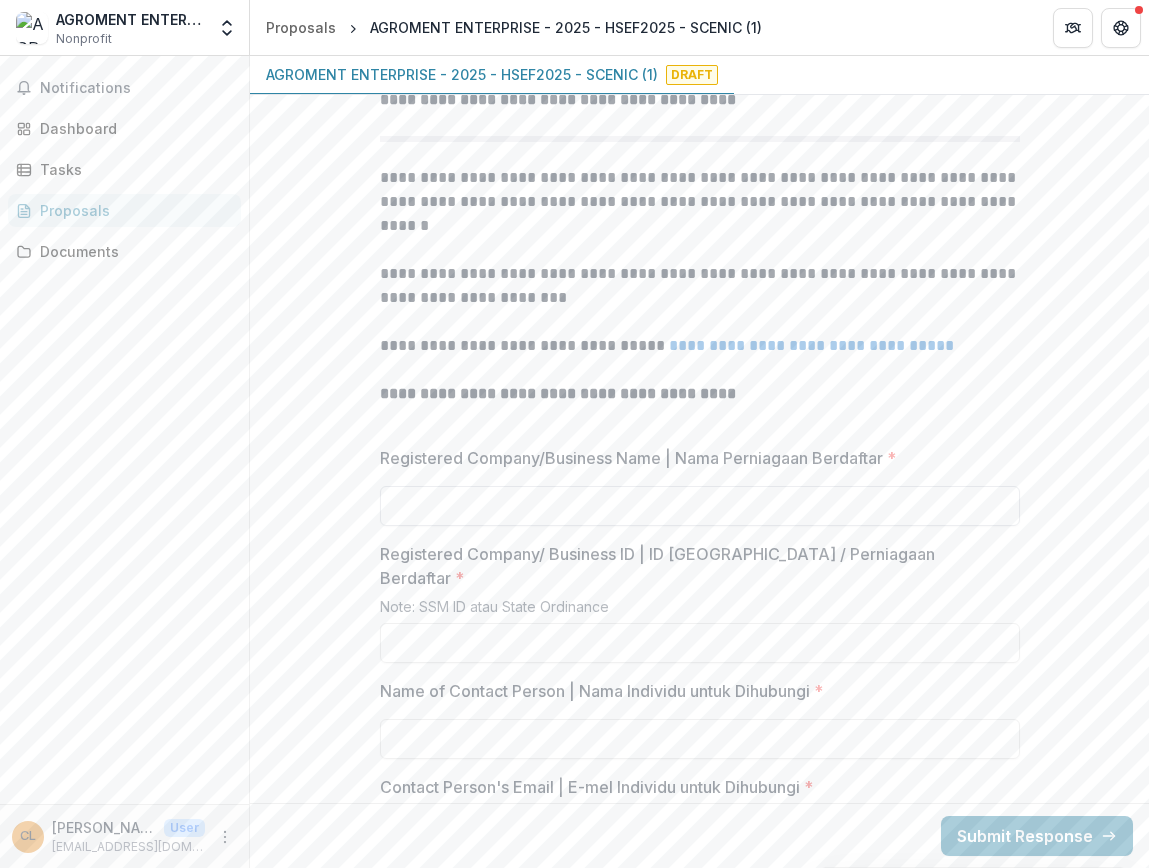 click on "Registered Company/Business Name | Nama Perniagaan Berdaftar *" at bounding box center [700, 506] 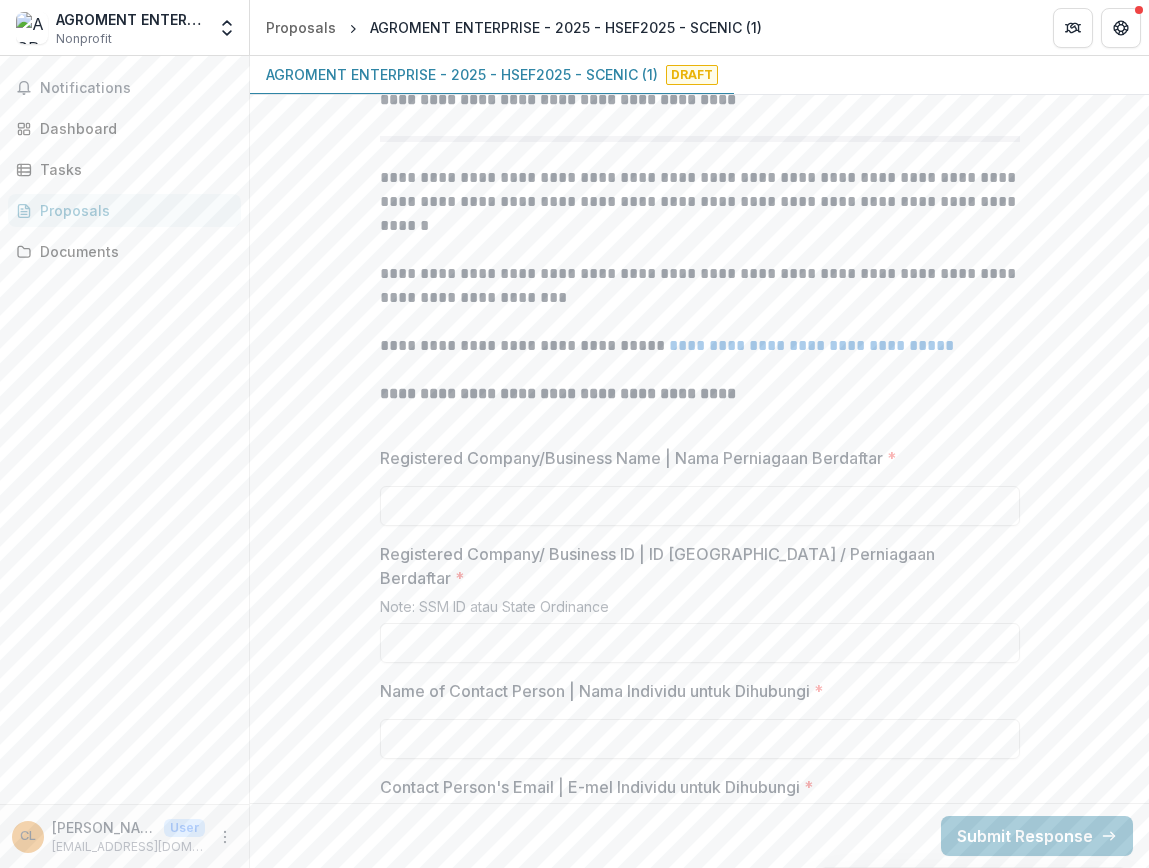click on "AGROMENT ENTERPRISE - 2025 - HSEF2025 - SCENIC (1)" at bounding box center [462, 74] 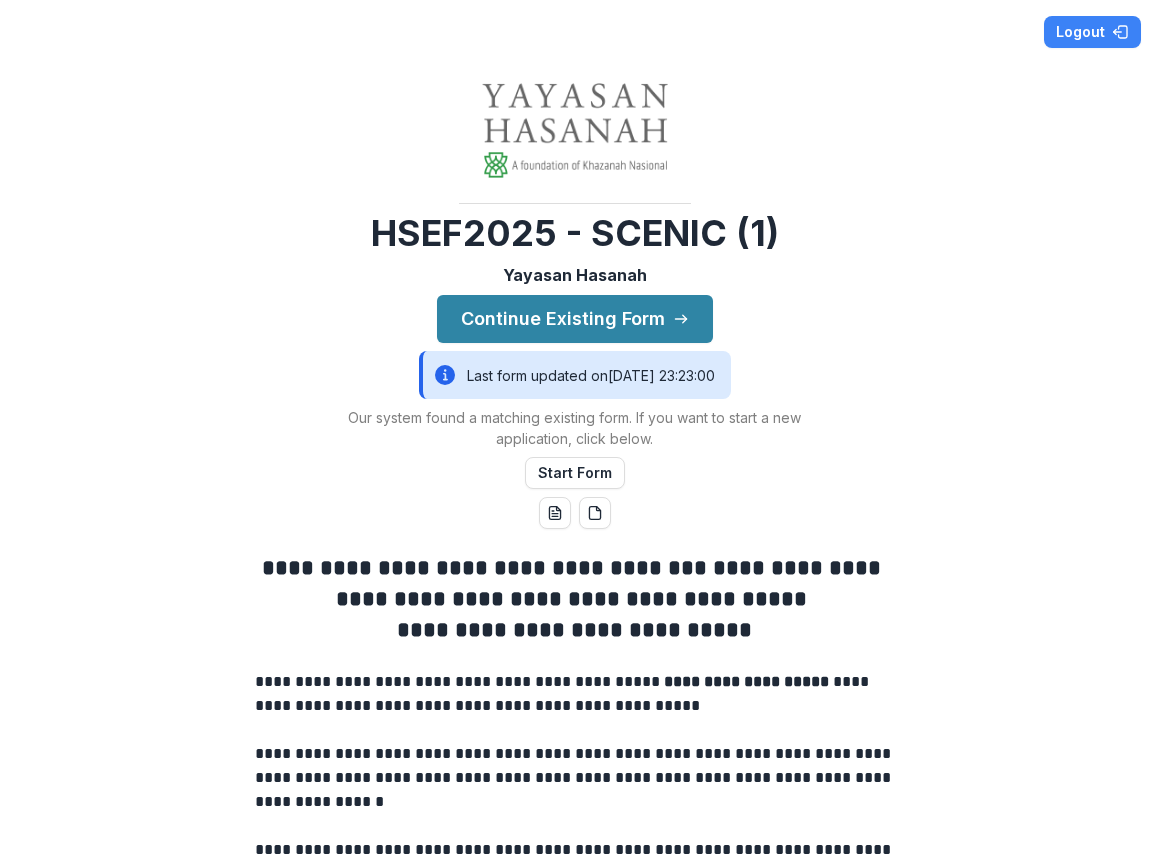 click on "Last form updated on  06/07/2025, 23:23:00" at bounding box center (575, 375) 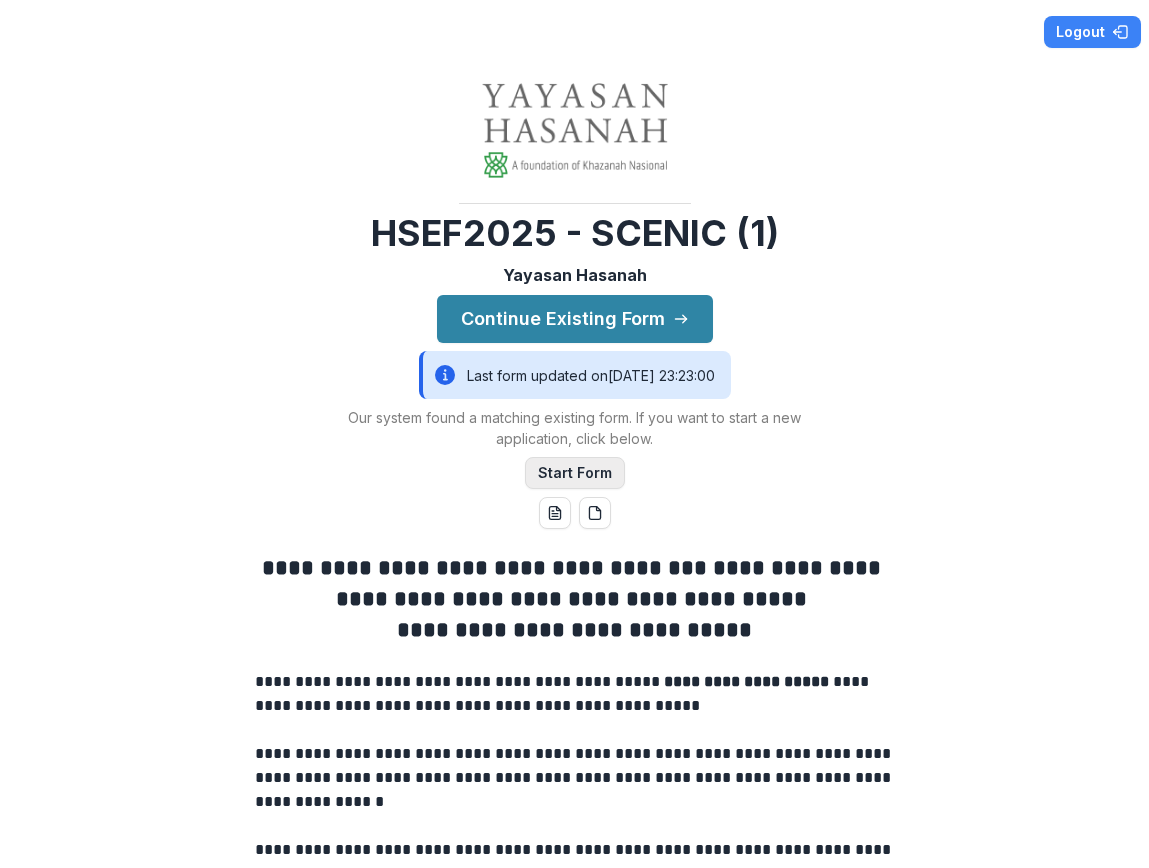 click on "Start Form" at bounding box center [575, 473] 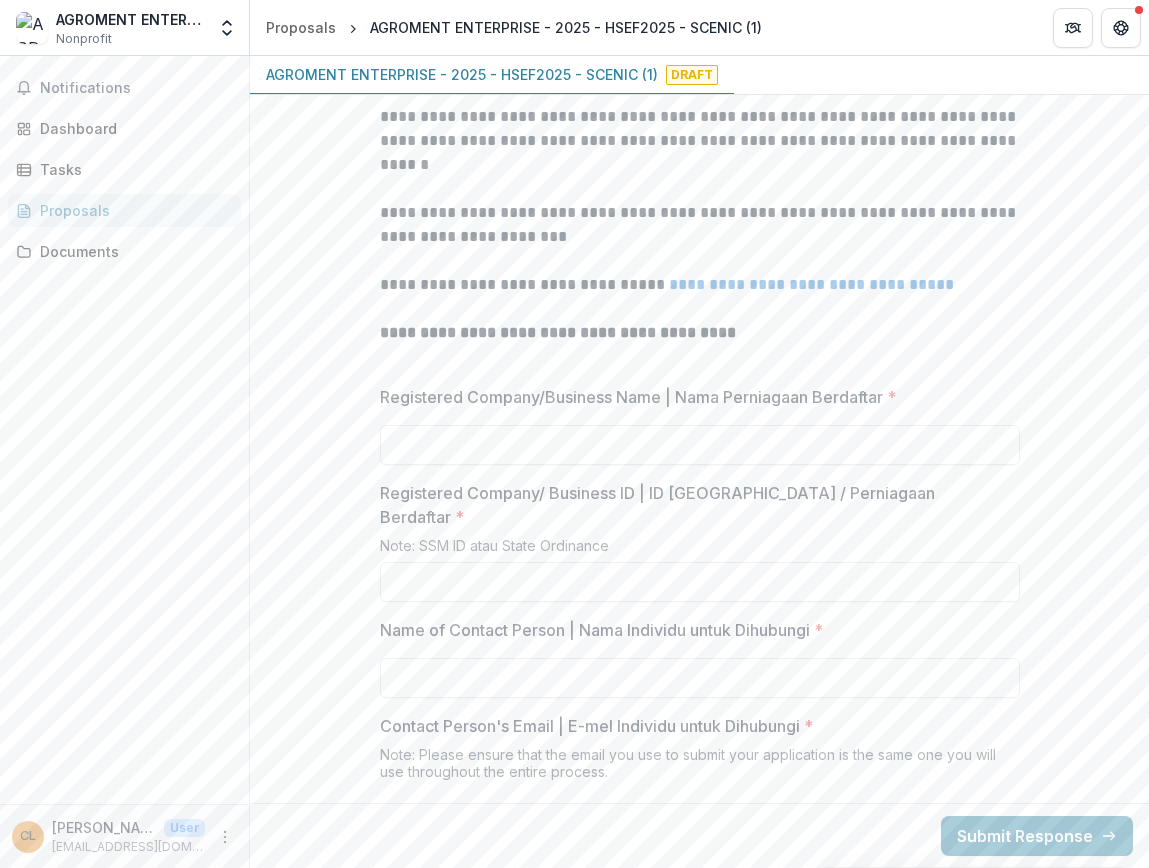 scroll, scrollTop: 909, scrollLeft: 0, axis: vertical 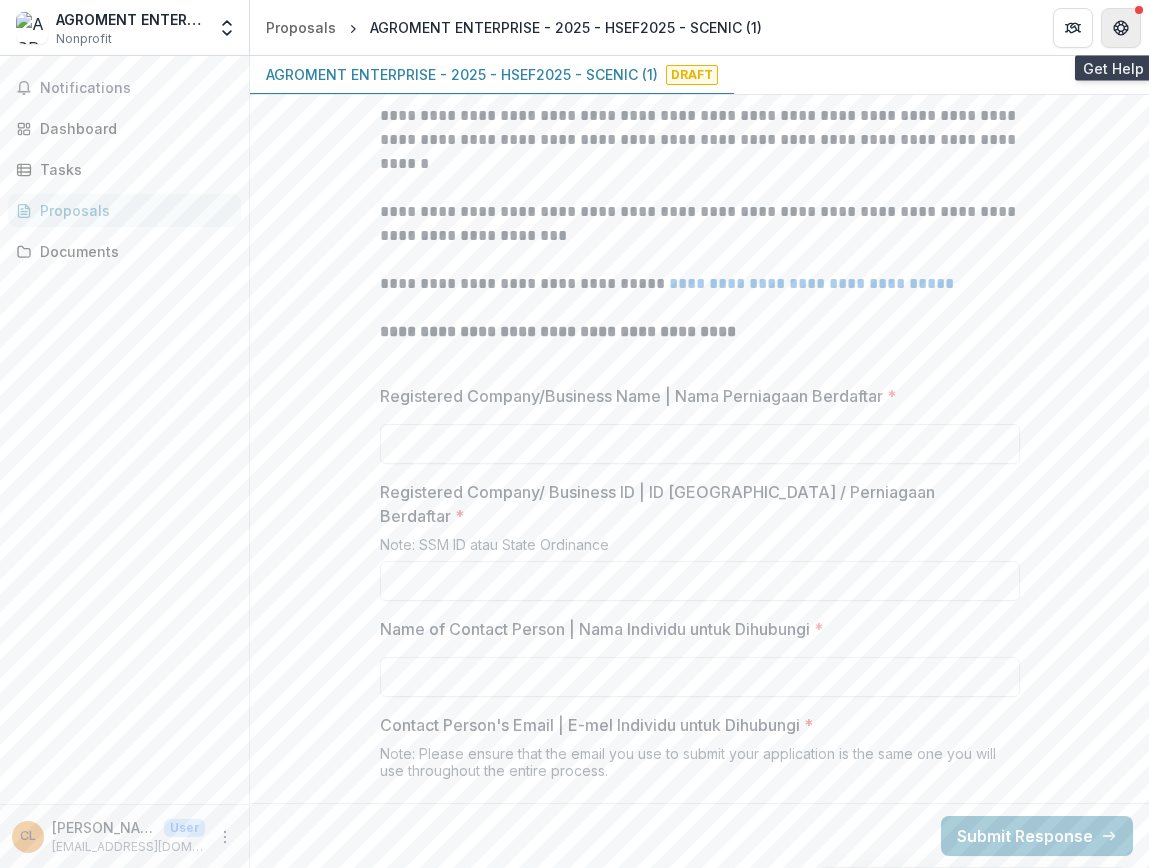 click at bounding box center [1121, 28] 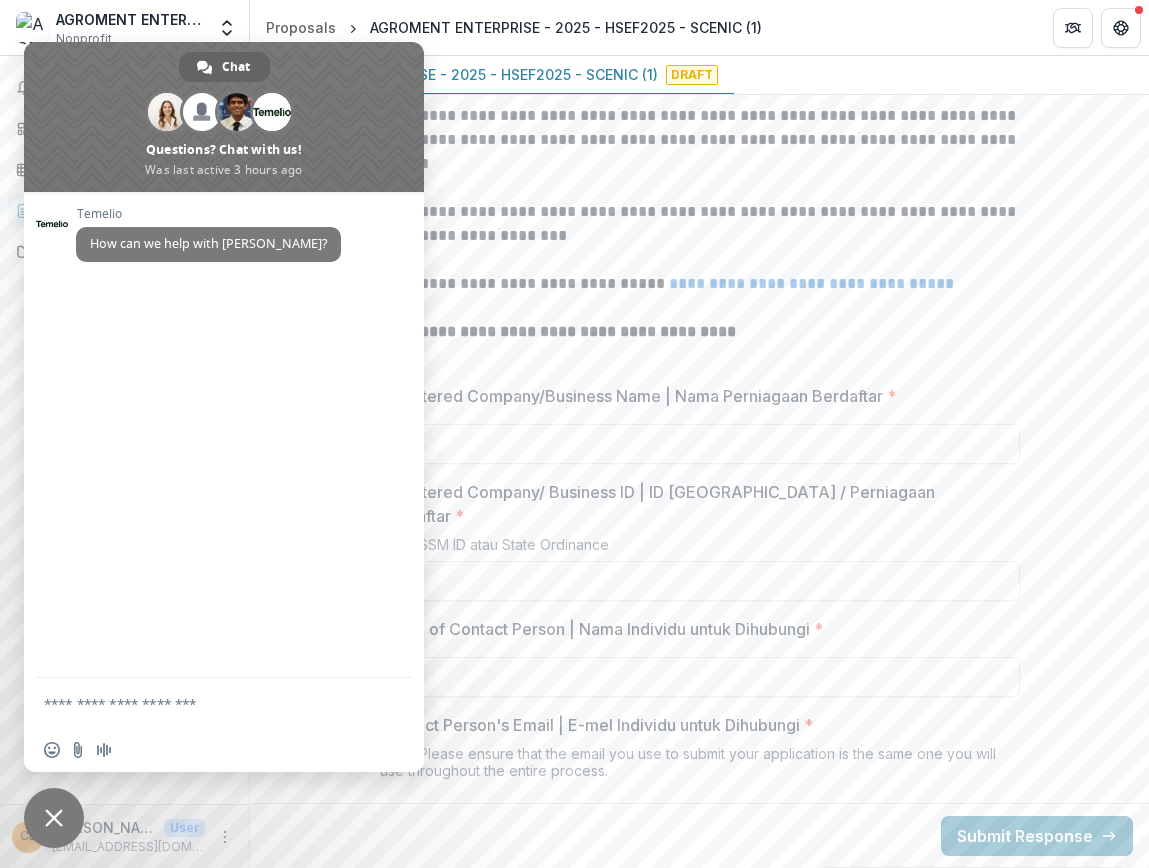 click at bounding box center [54, 818] 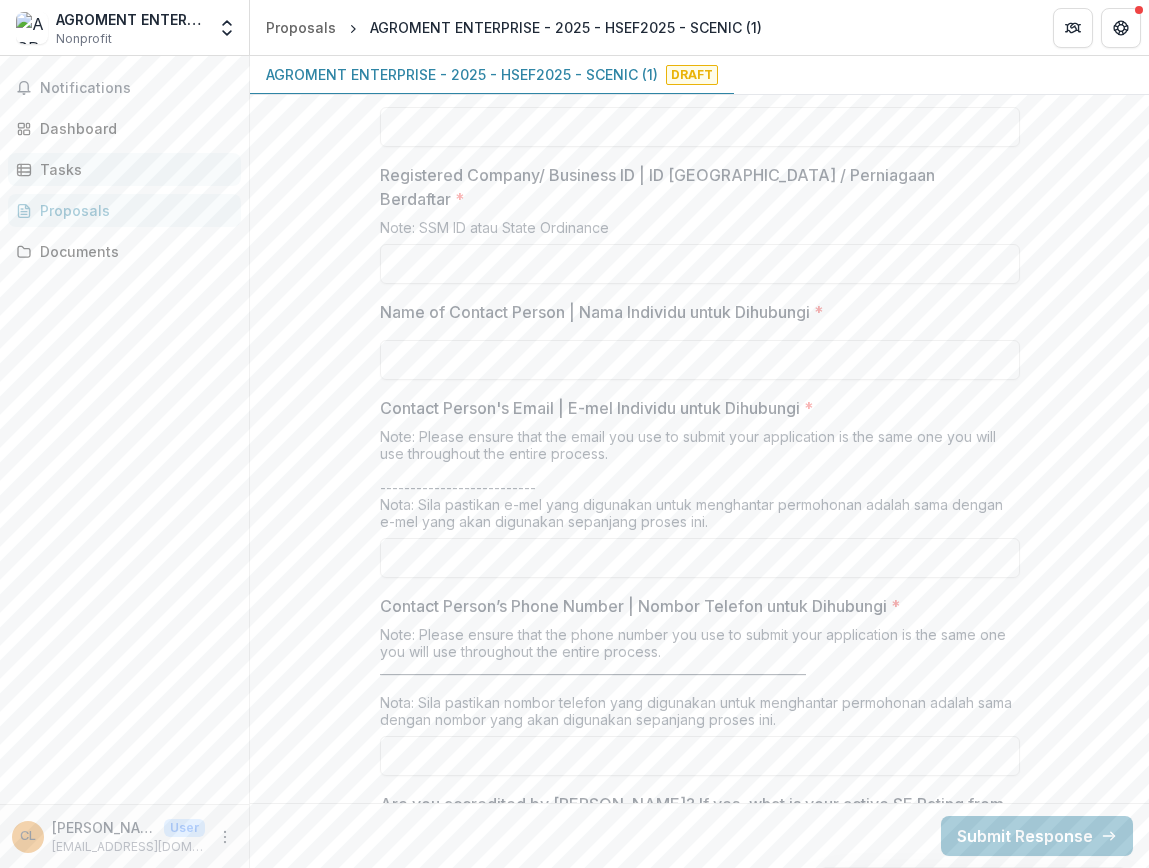 scroll, scrollTop: 0, scrollLeft: 0, axis: both 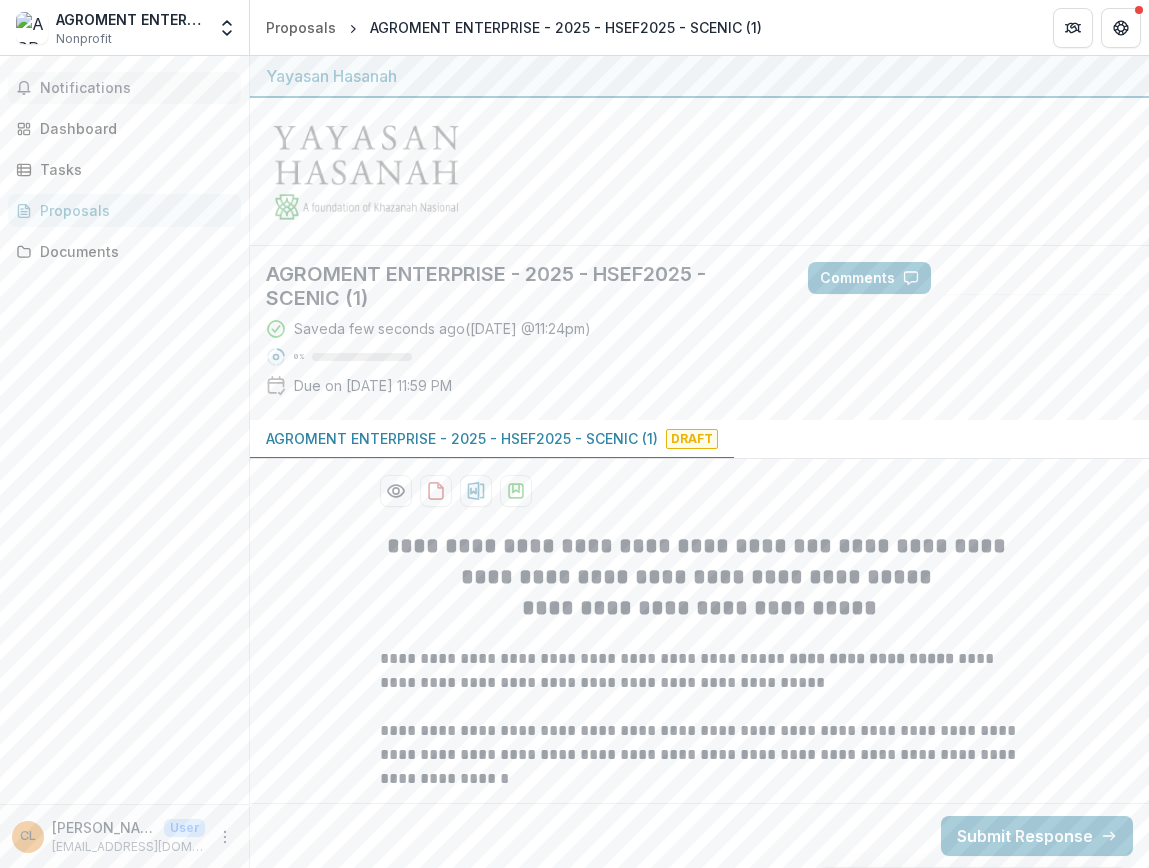 click on "Notifications" at bounding box center (136, 88) 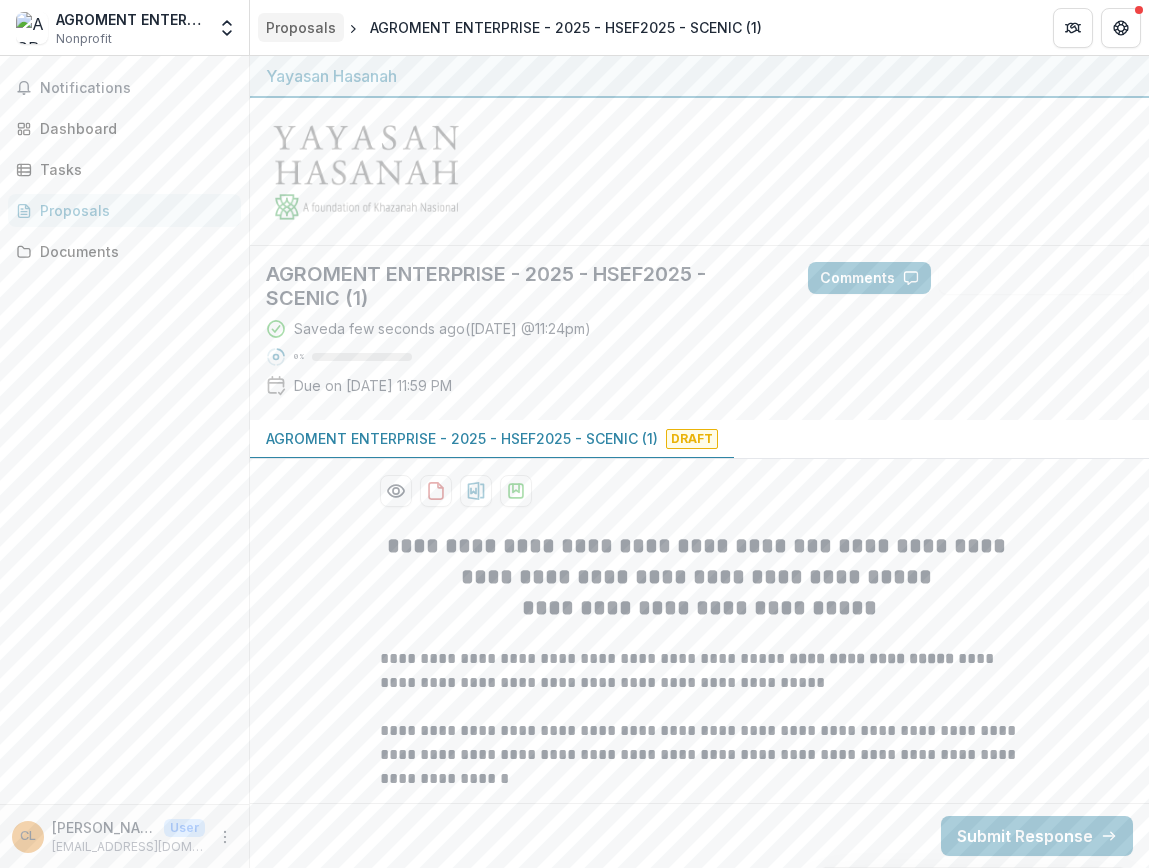 click on "Proposals" at bounding box center (301, 27) 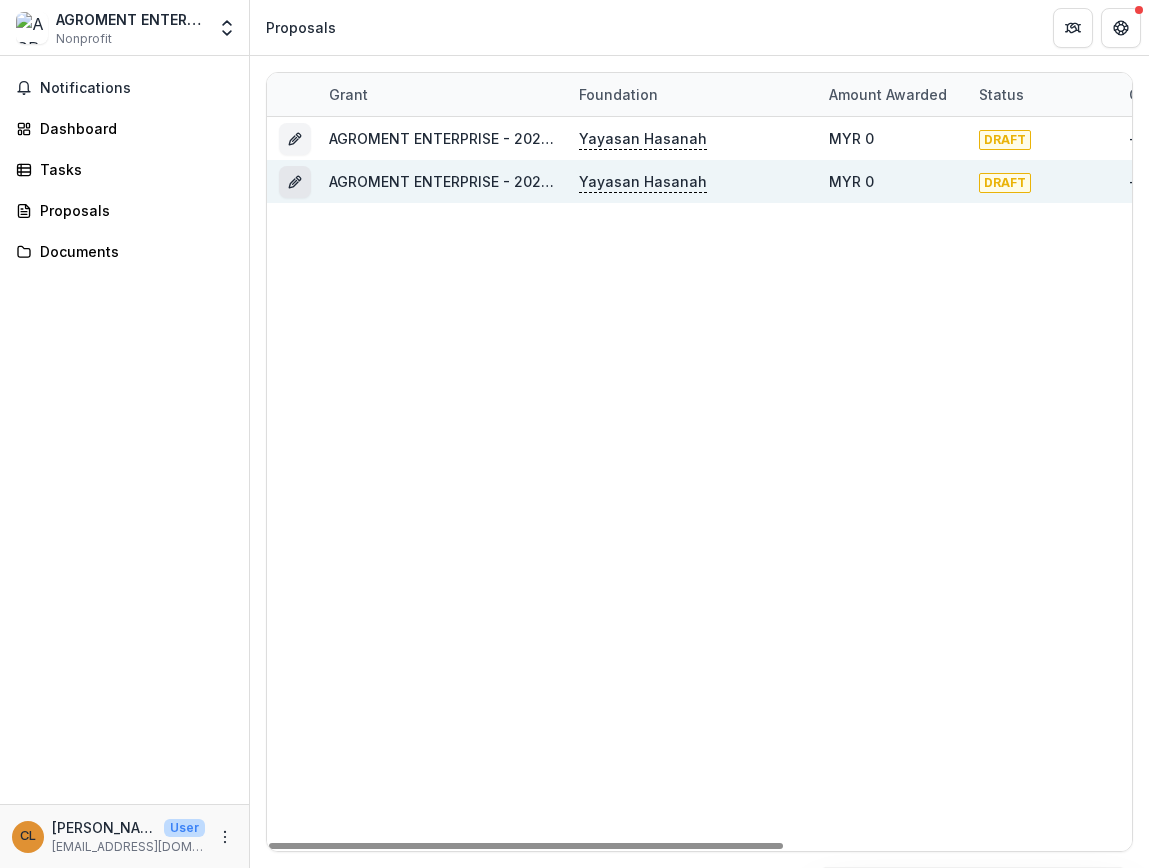 click 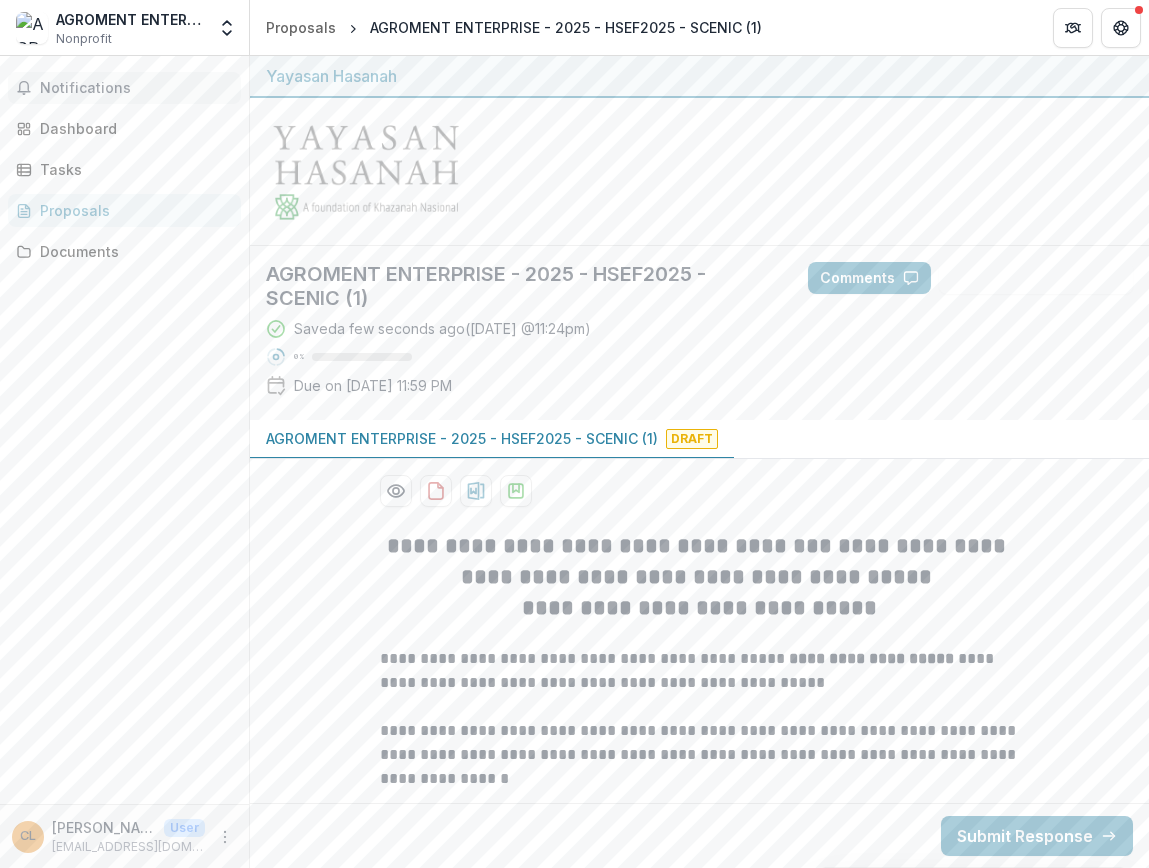 click on "Notifications" at bounding box center (136, 88) 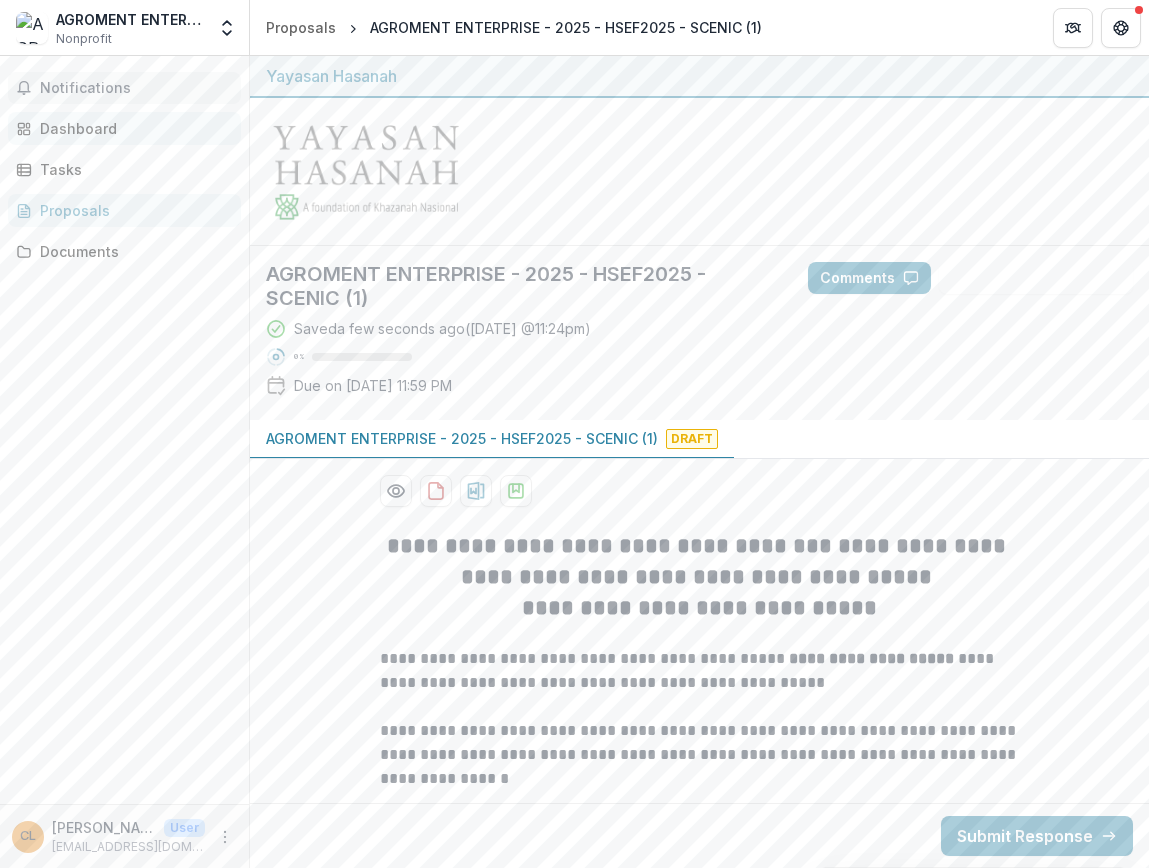 click on "Dashboard" at bounding box center [132, 128] 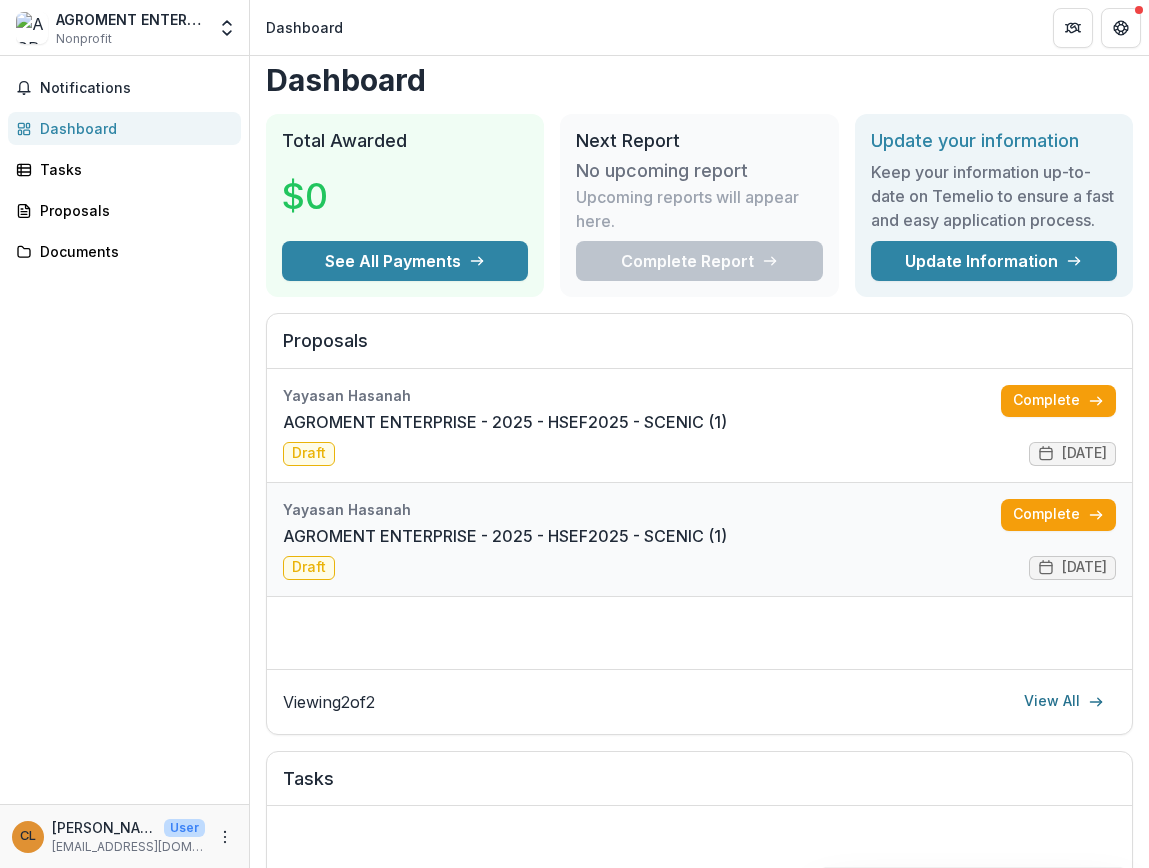 scroll, scrollTop: 0, scrollLeft: 0, axis: both 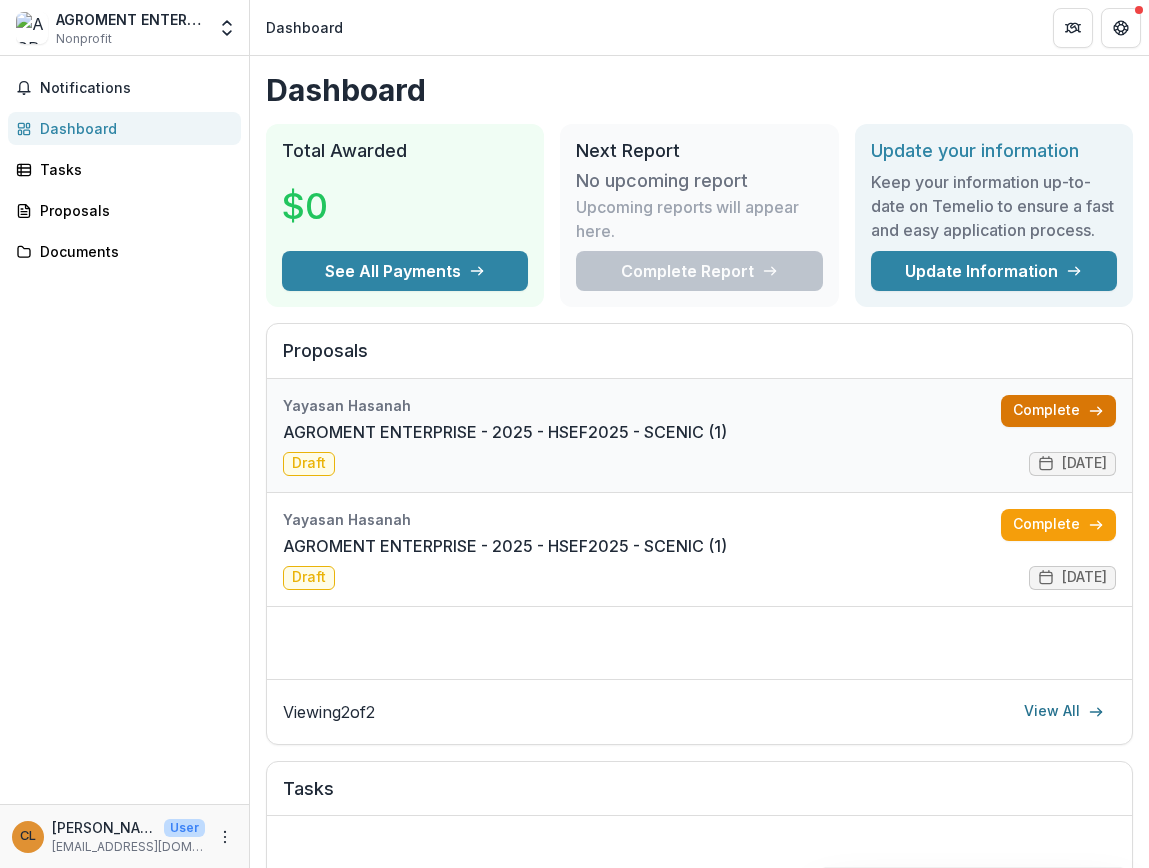 click on "Complete" at bounding box center [1058, 411] 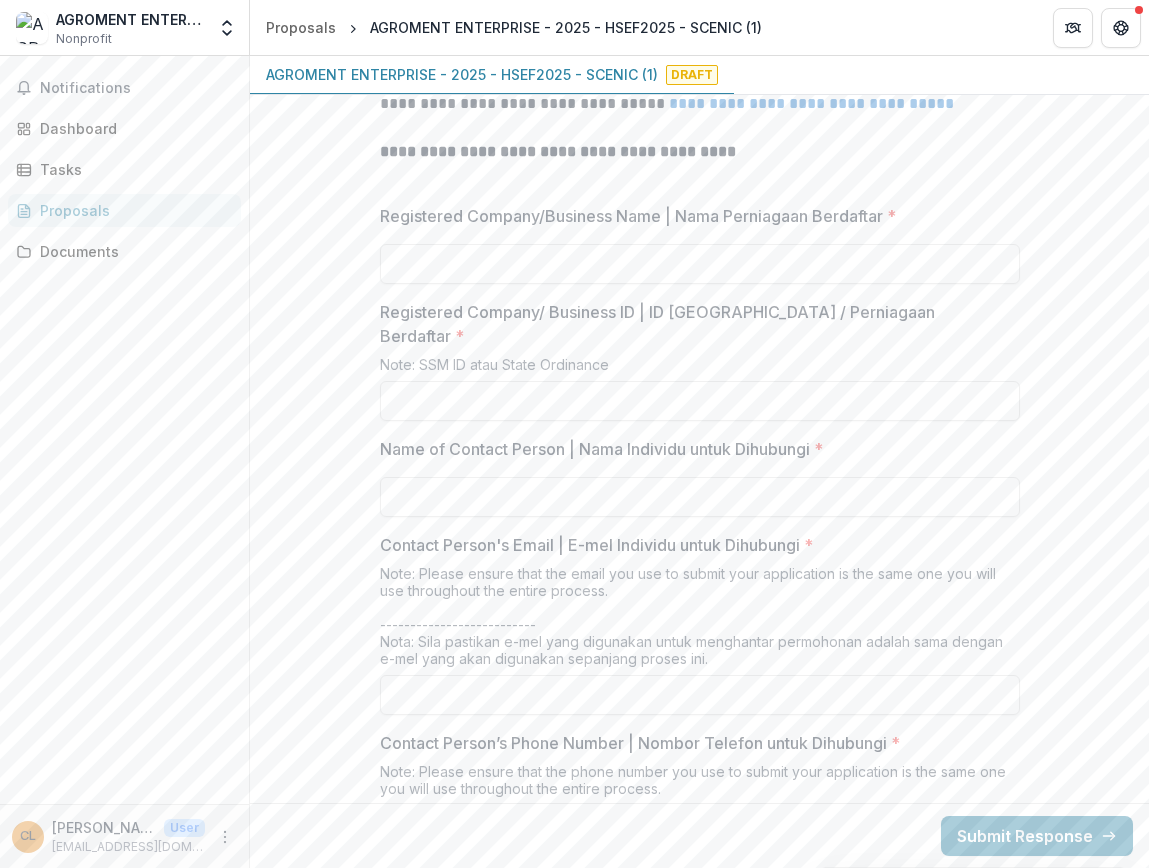 scroll, scrollTop: 1092, scrollLeft: 0, axis: vertical 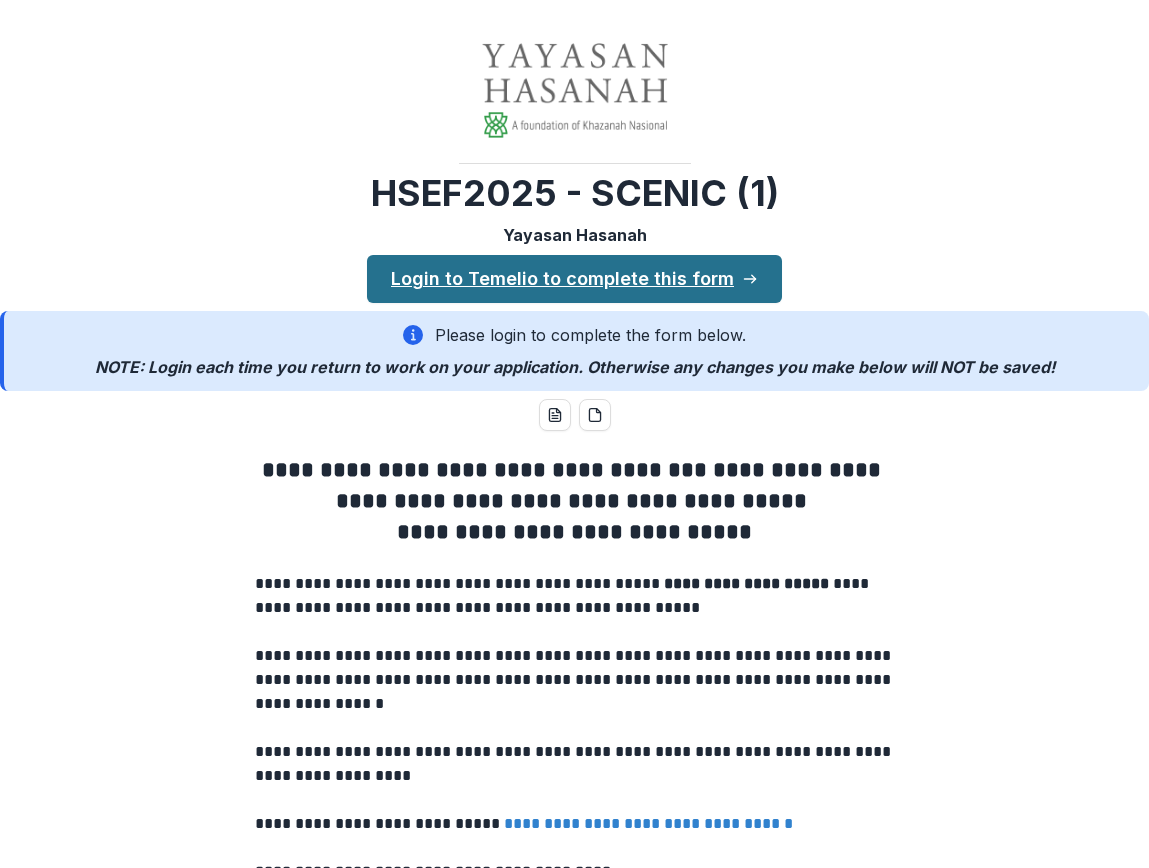 click on "Login to Temelio to complete this form" at bounding box center [574, 279] 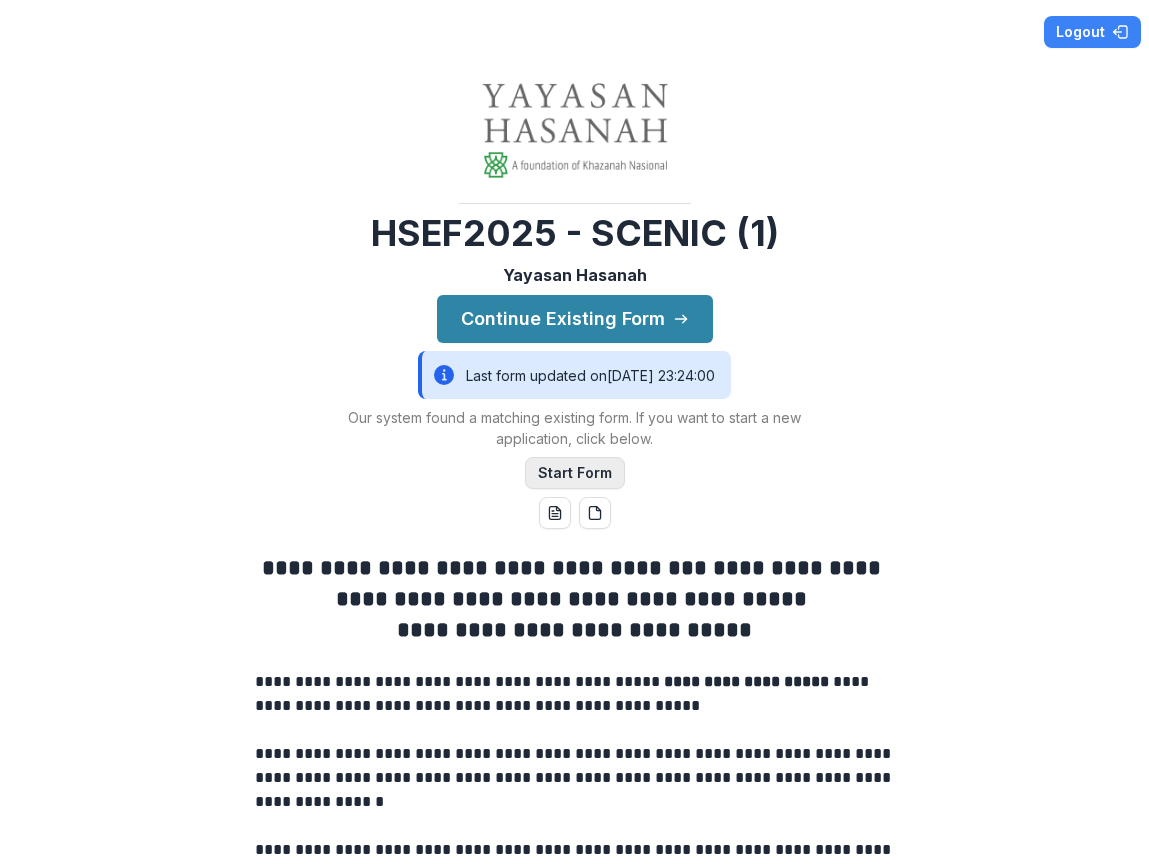 click on "Start Form" at bounding box center (575, 473) 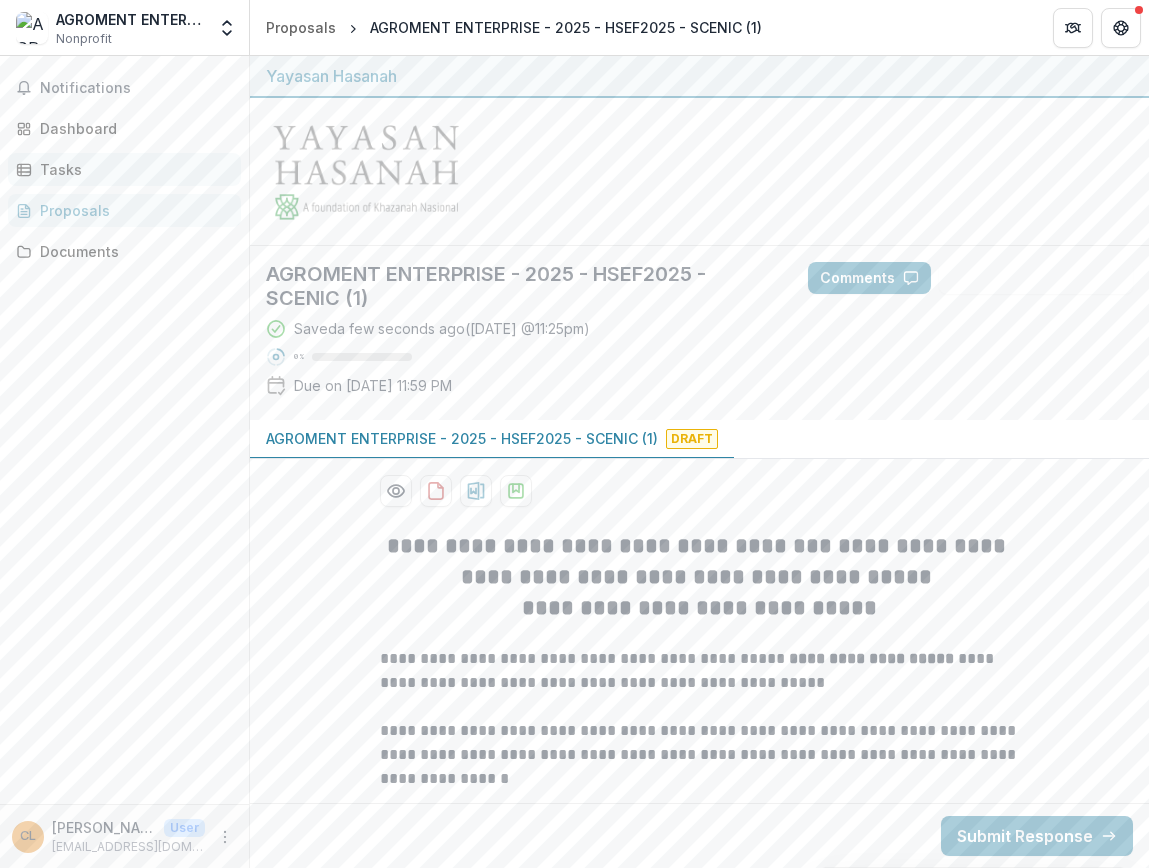 click on "Tasks" at bounding box center [132, 169] 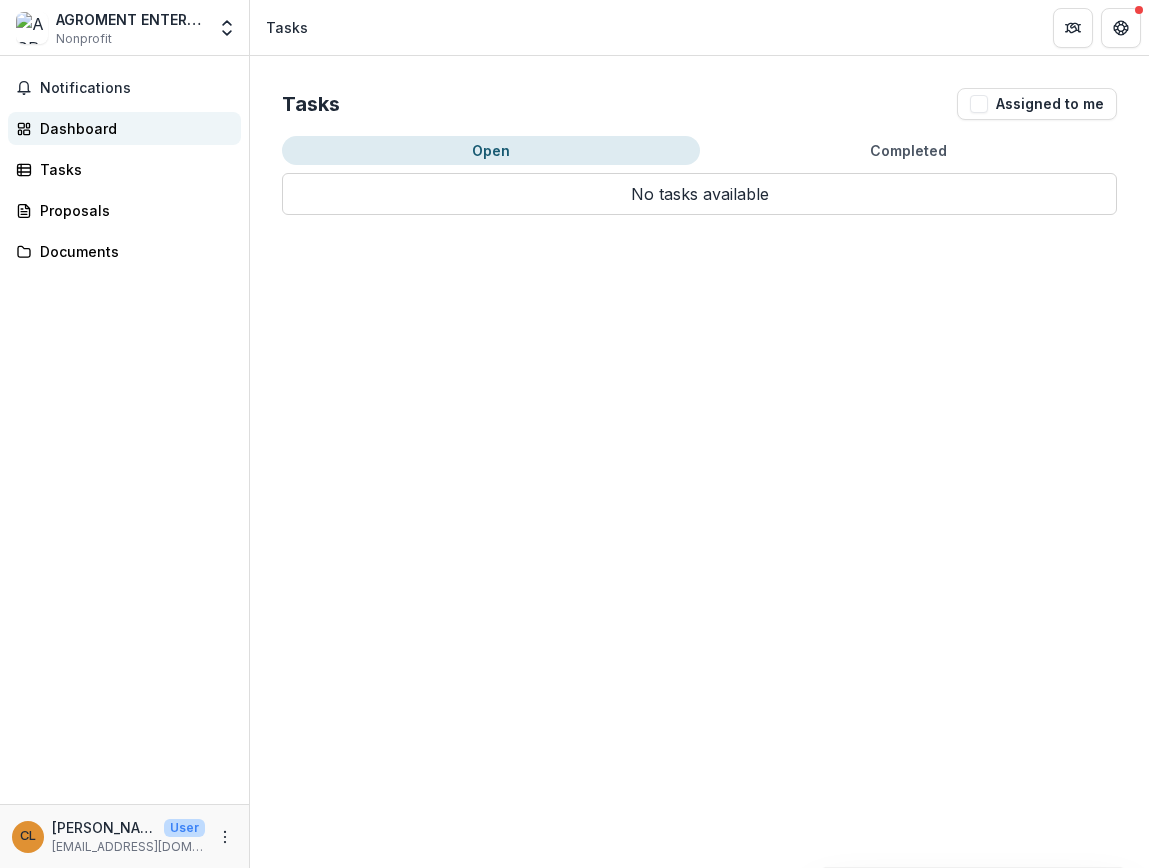 click on "Dashboard" at bounding box center [132, 128] 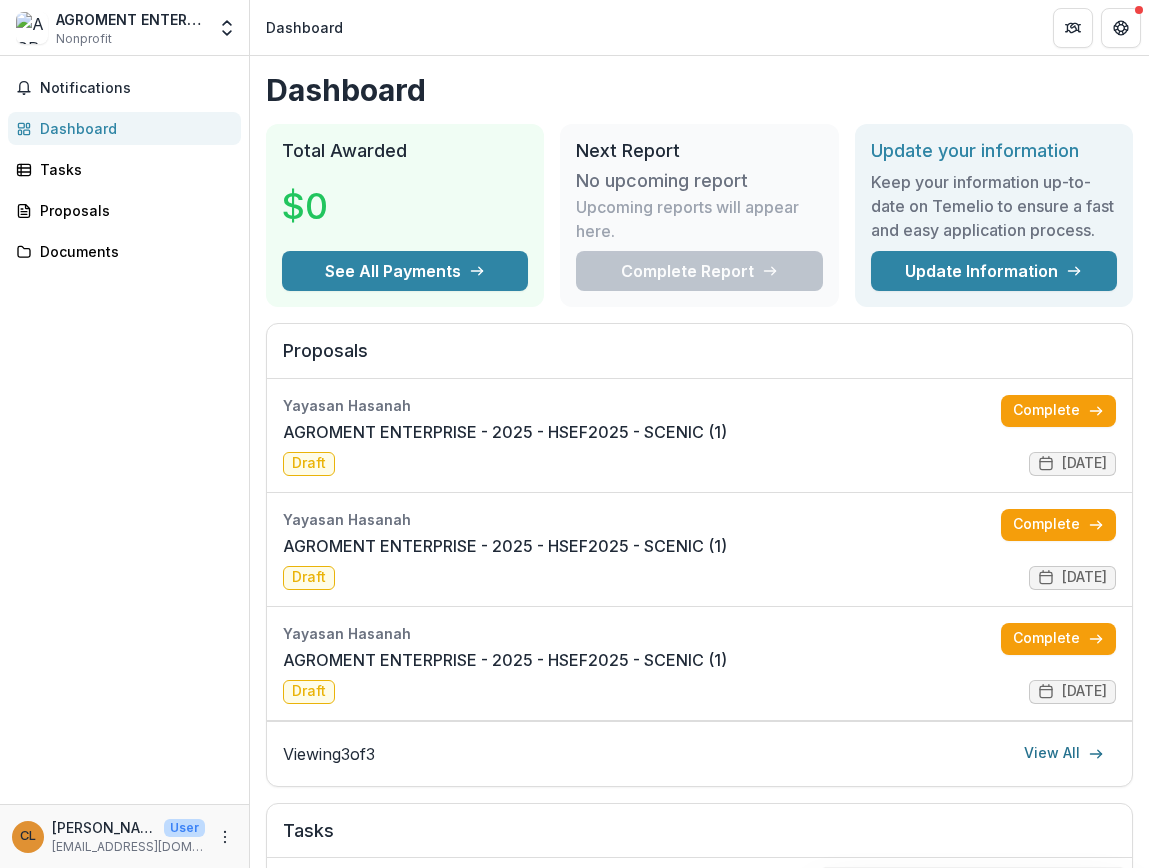 click on "AGROMENT ENTERPRISE" at bounding box center [130, 19] 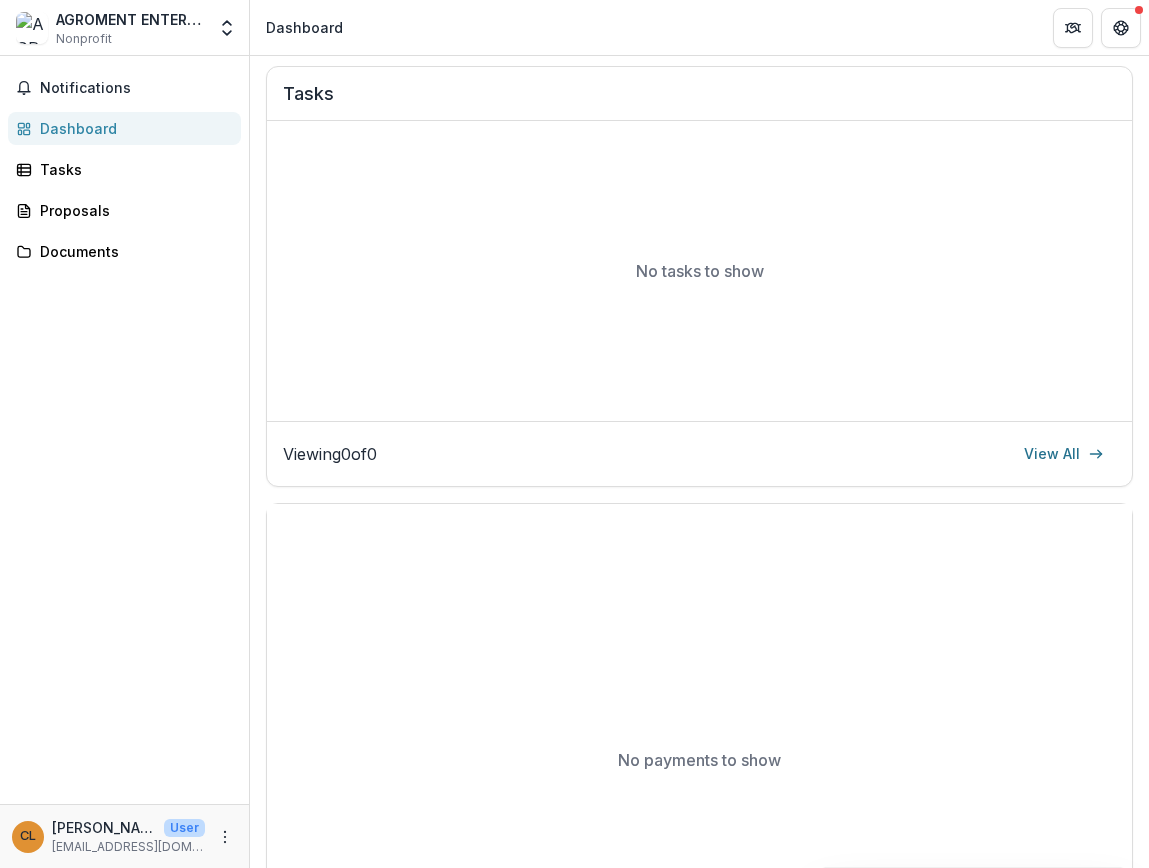scroll, scrollTop: 741, scrollLeft: 0, axis: vertical 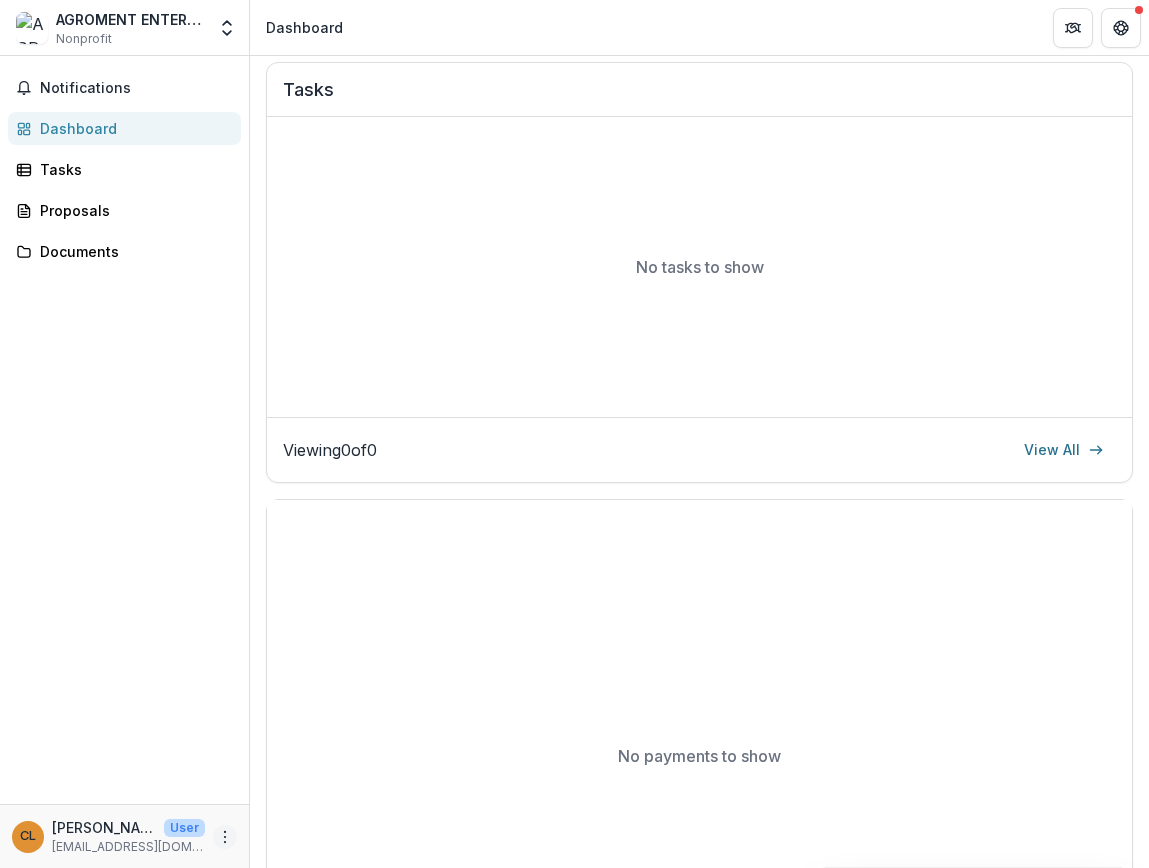 click 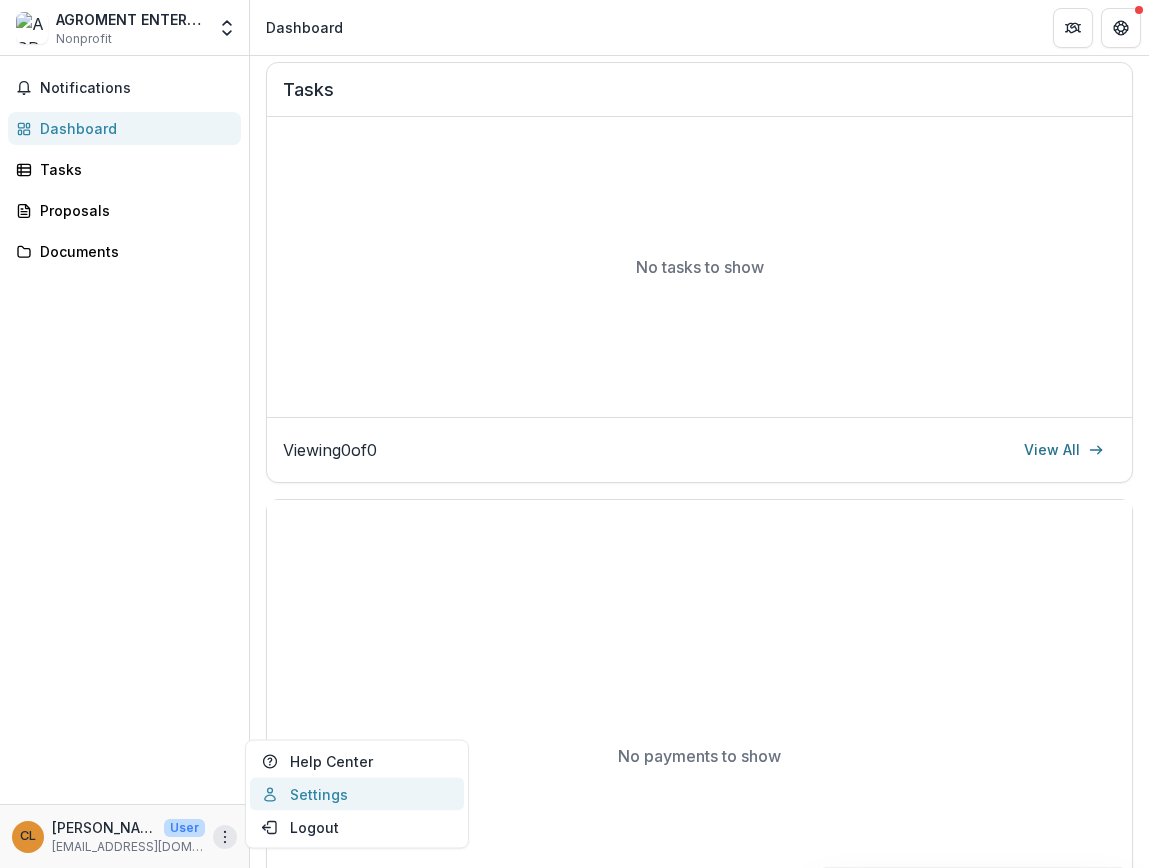 click 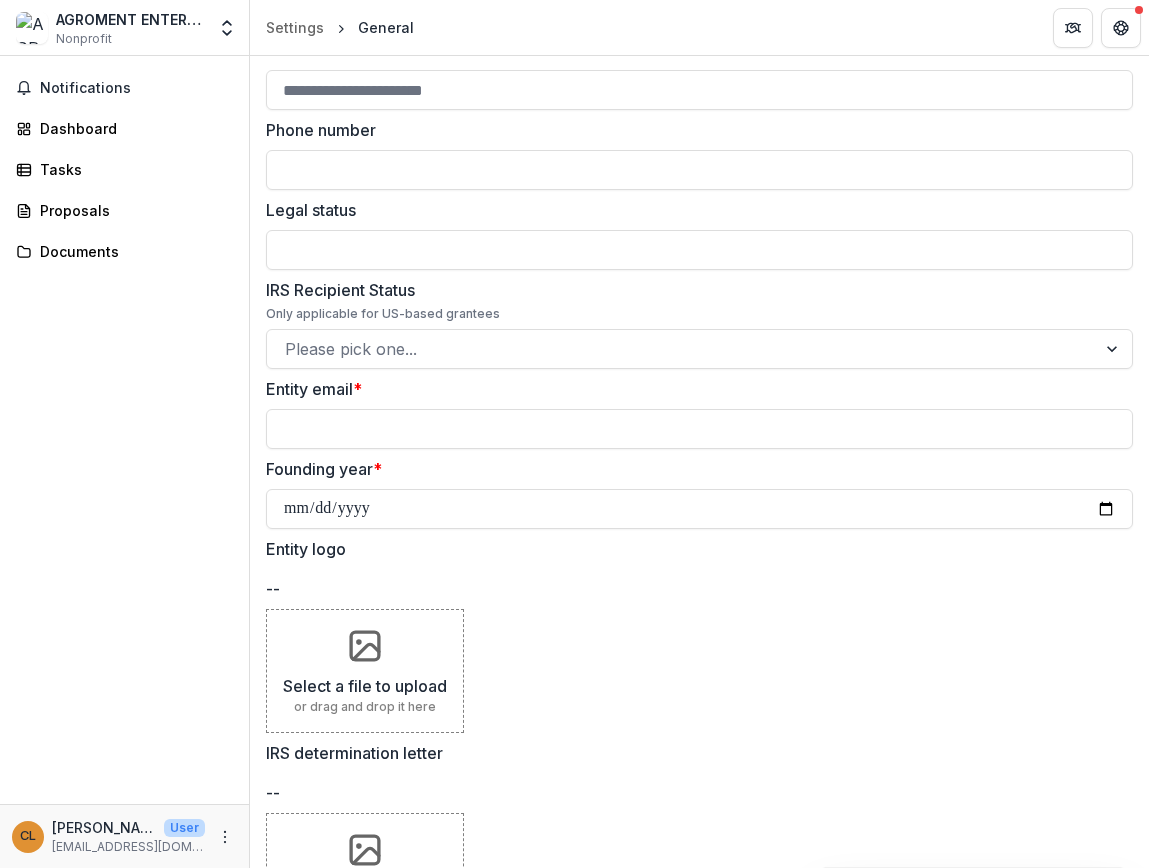 scroll, scrollTop: 0, scrollLeft: 0, axis: both 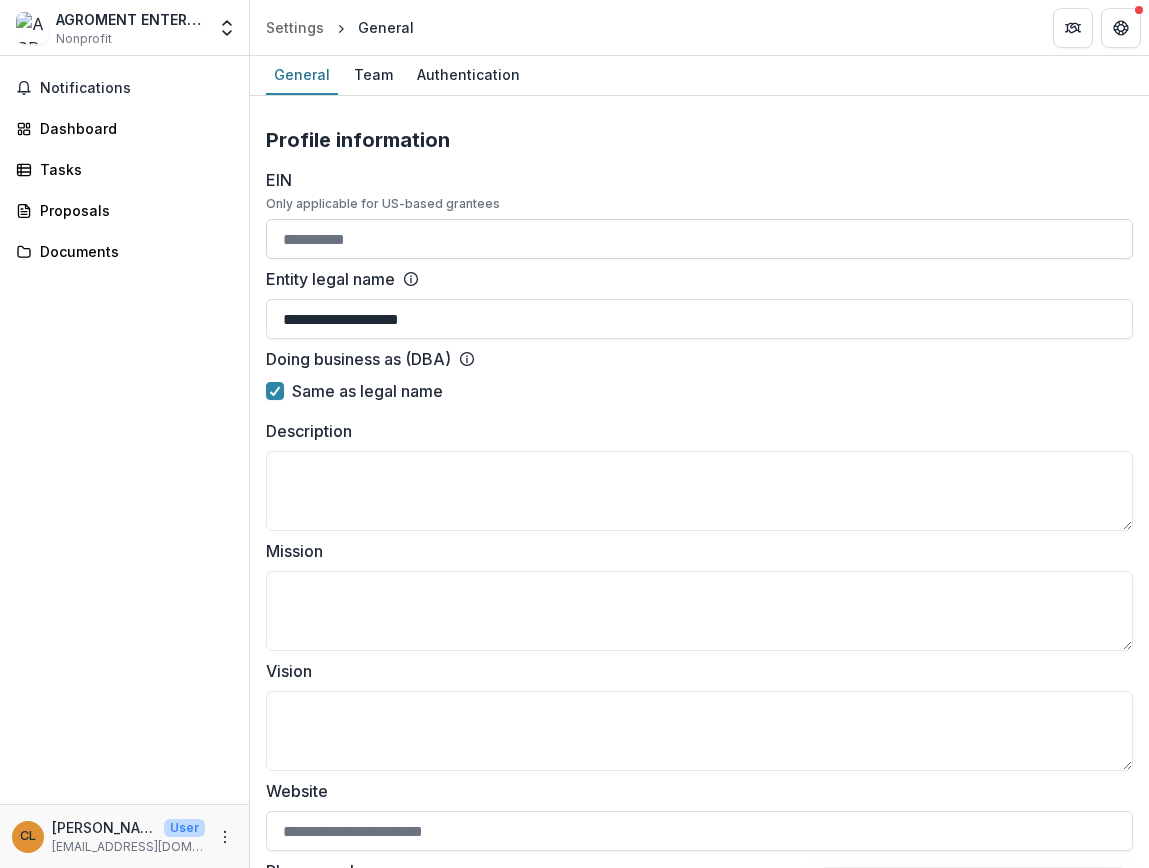 click on "EIN Only applicable for US-based grantees" at bounding box center (699, 239) 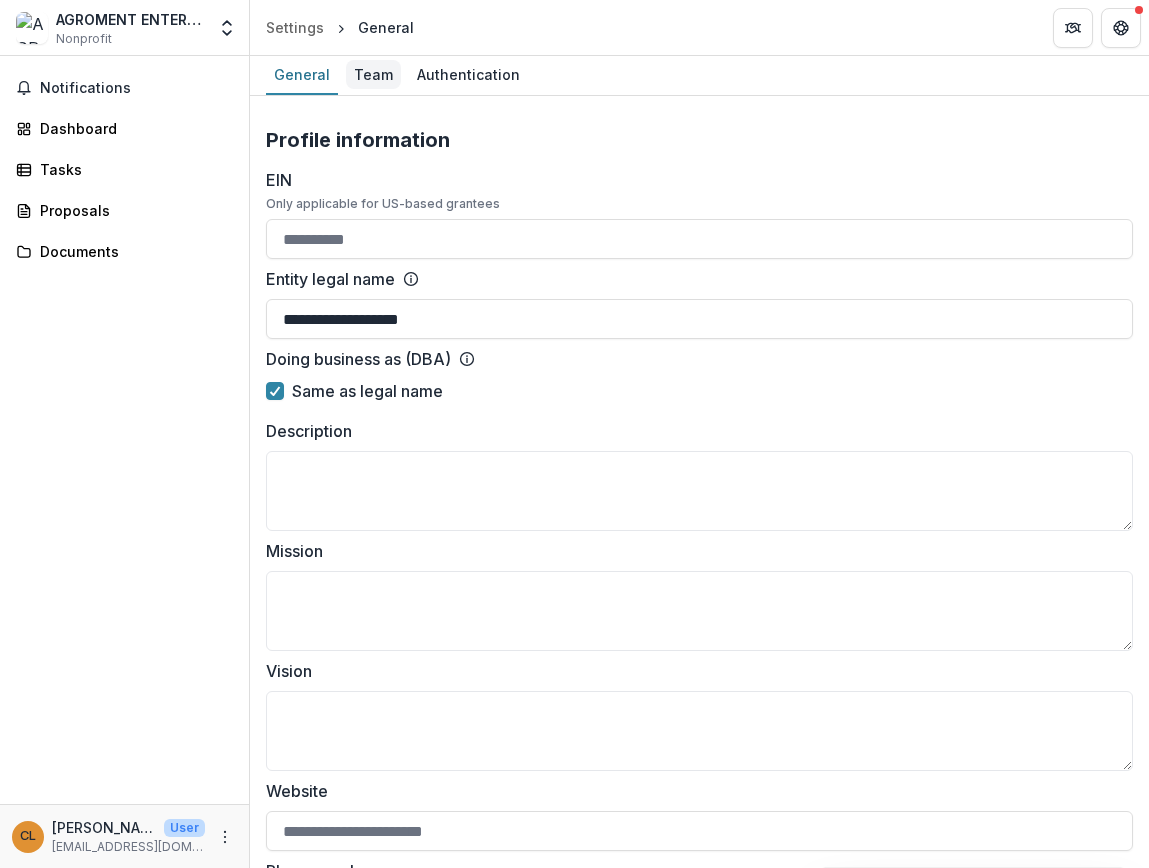 click on "Team" at bounding box center [373, 74] 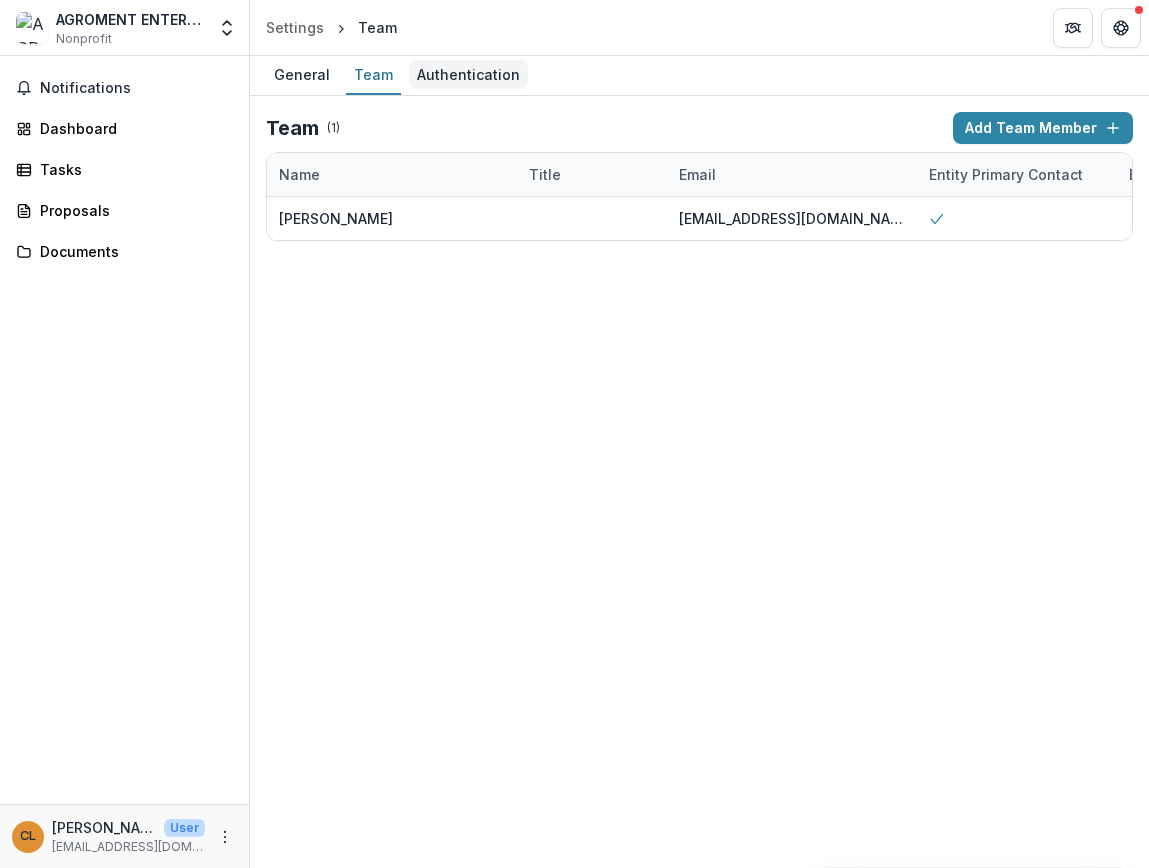 click on "Authentication" at bounding box center [468, 74] 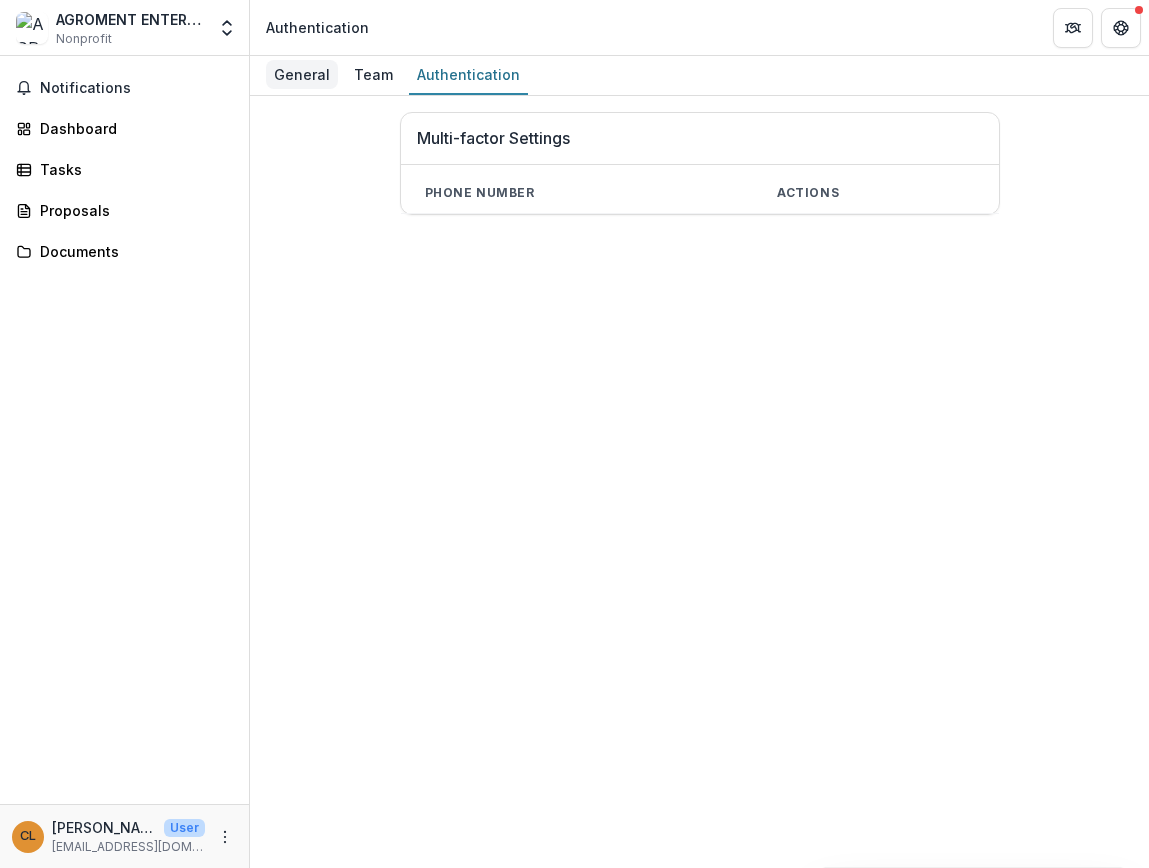 click on "General" at bounding box center [302, 74] 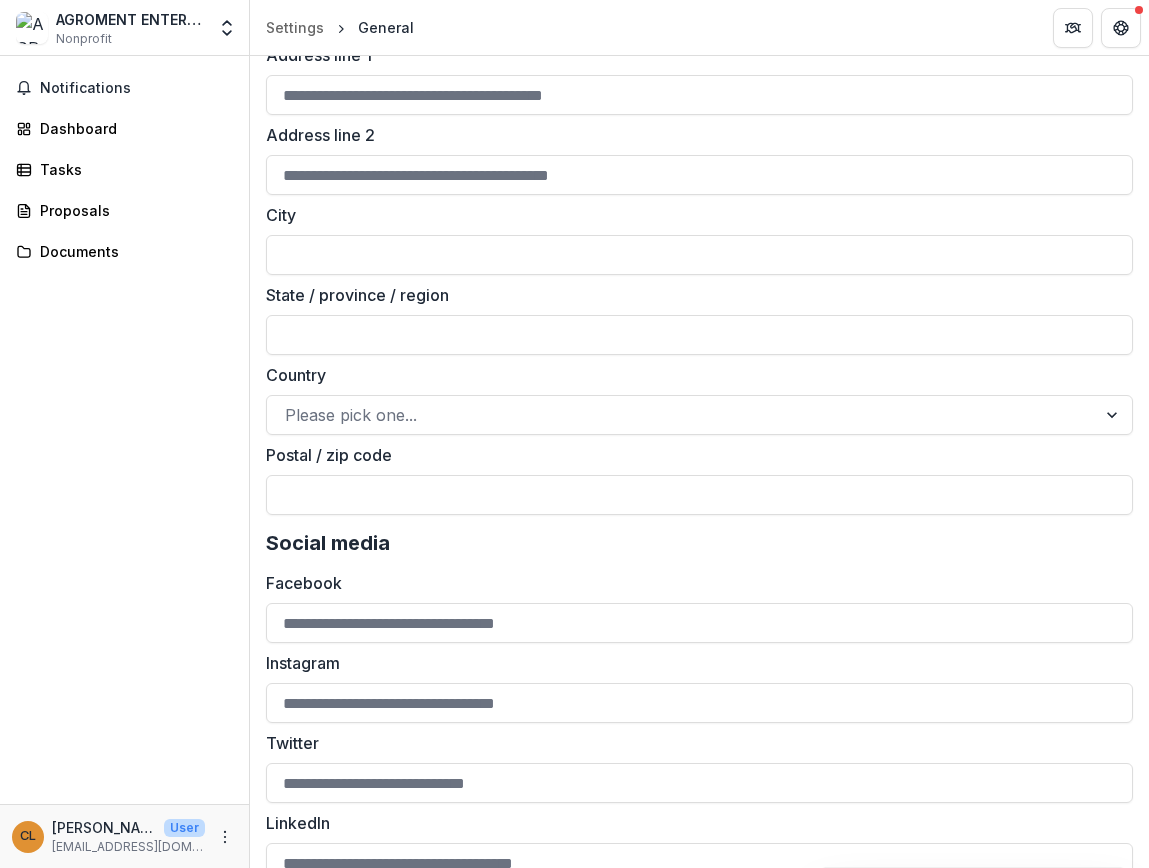 scroll, scrollTop: 2401, scrollLeft: 0, axis: vertical 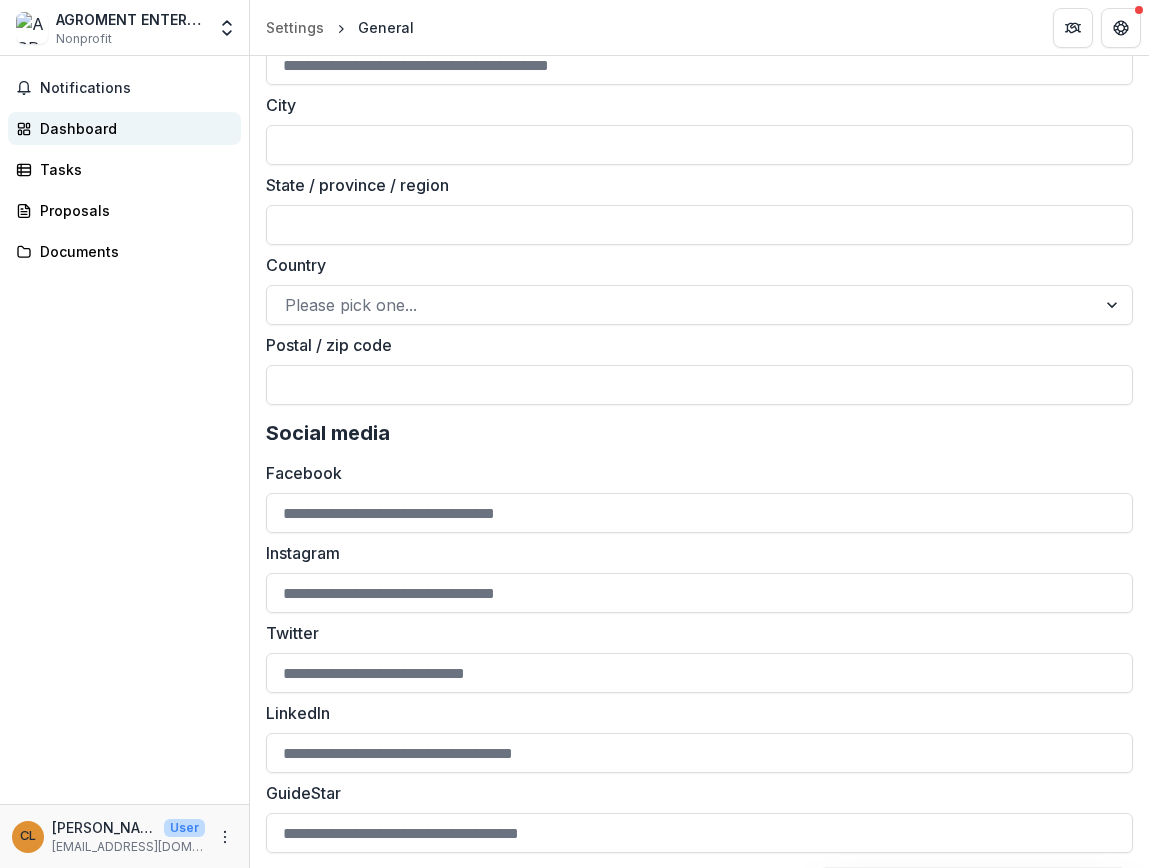 click on "Dashboard" at bounding box center [132, 128] 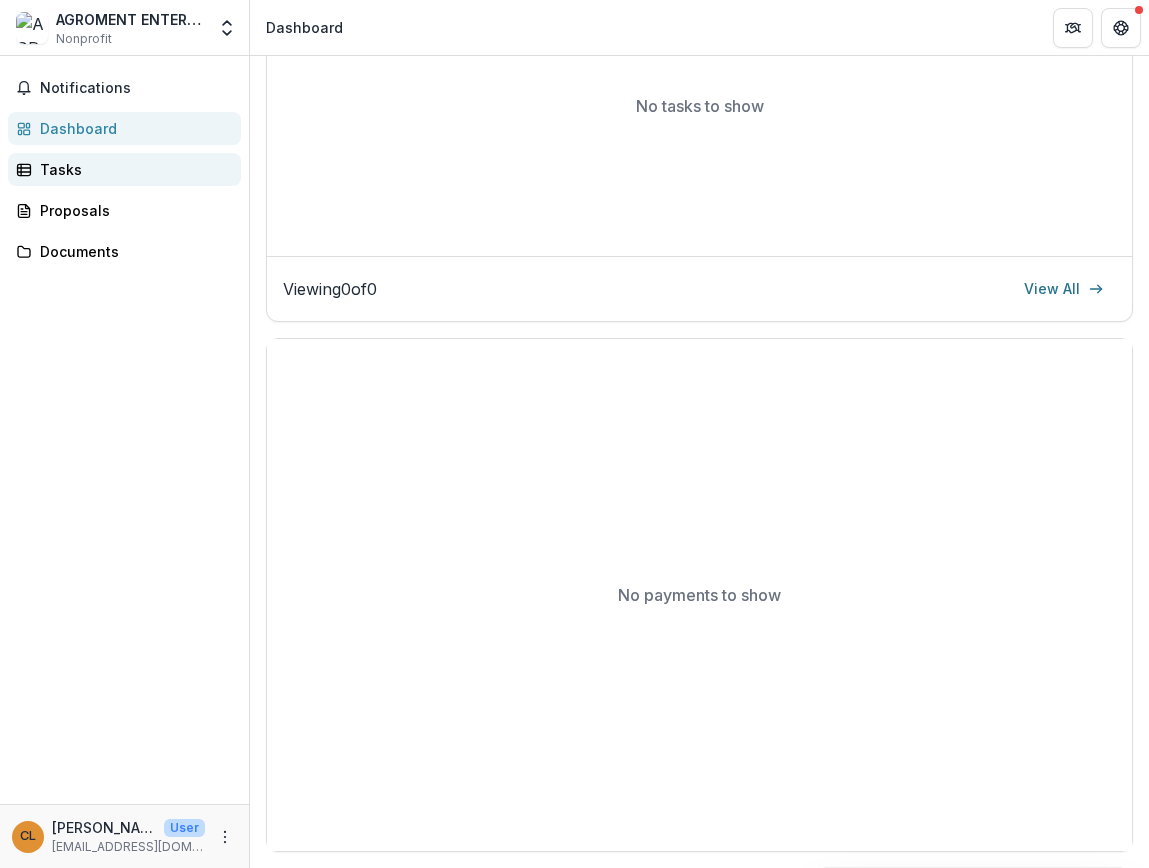 click on "Tasks" at bounding box center (132, 169) 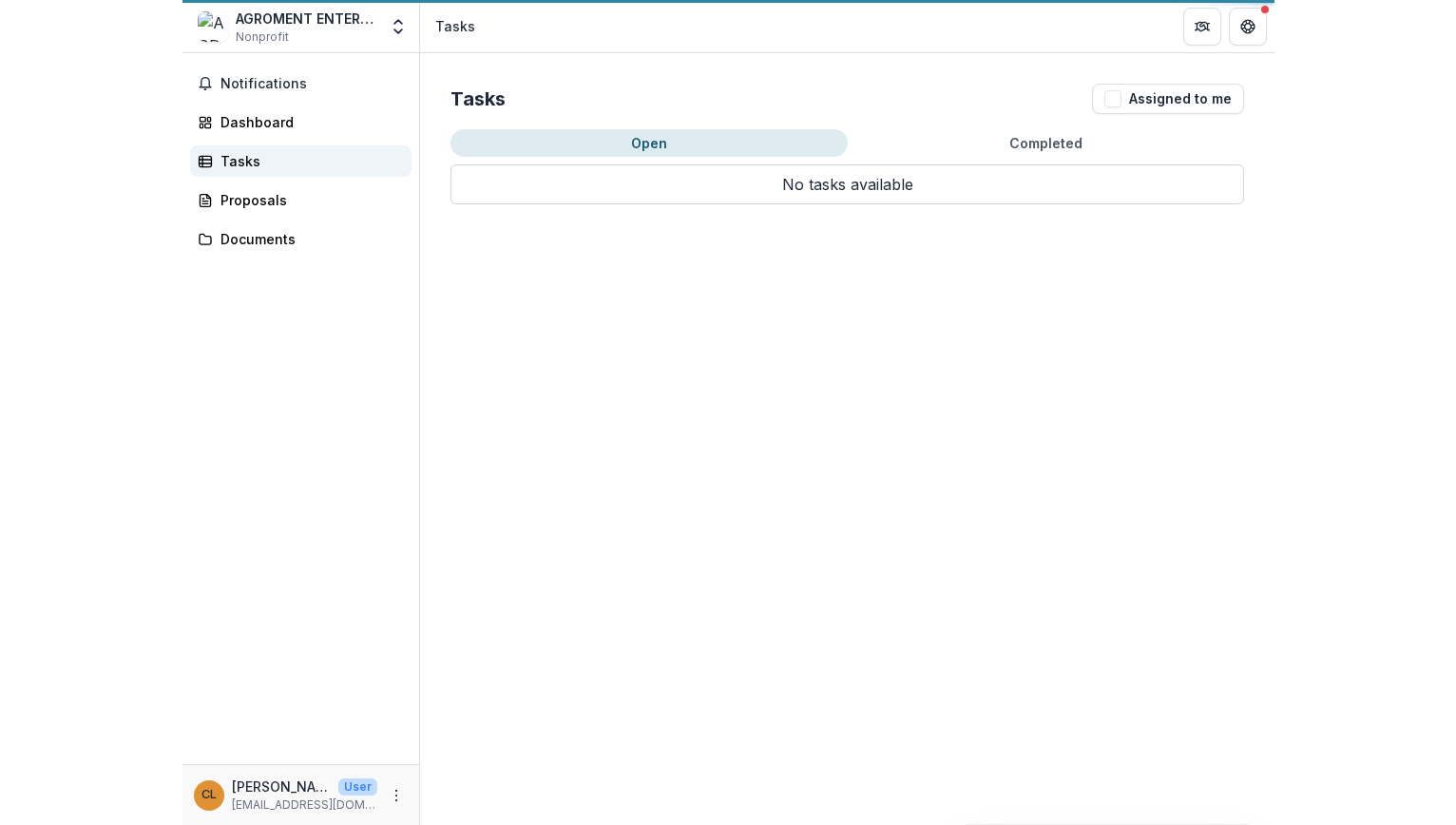 scroll, scrollTop: 0, scrollLeft: 0, axis: both 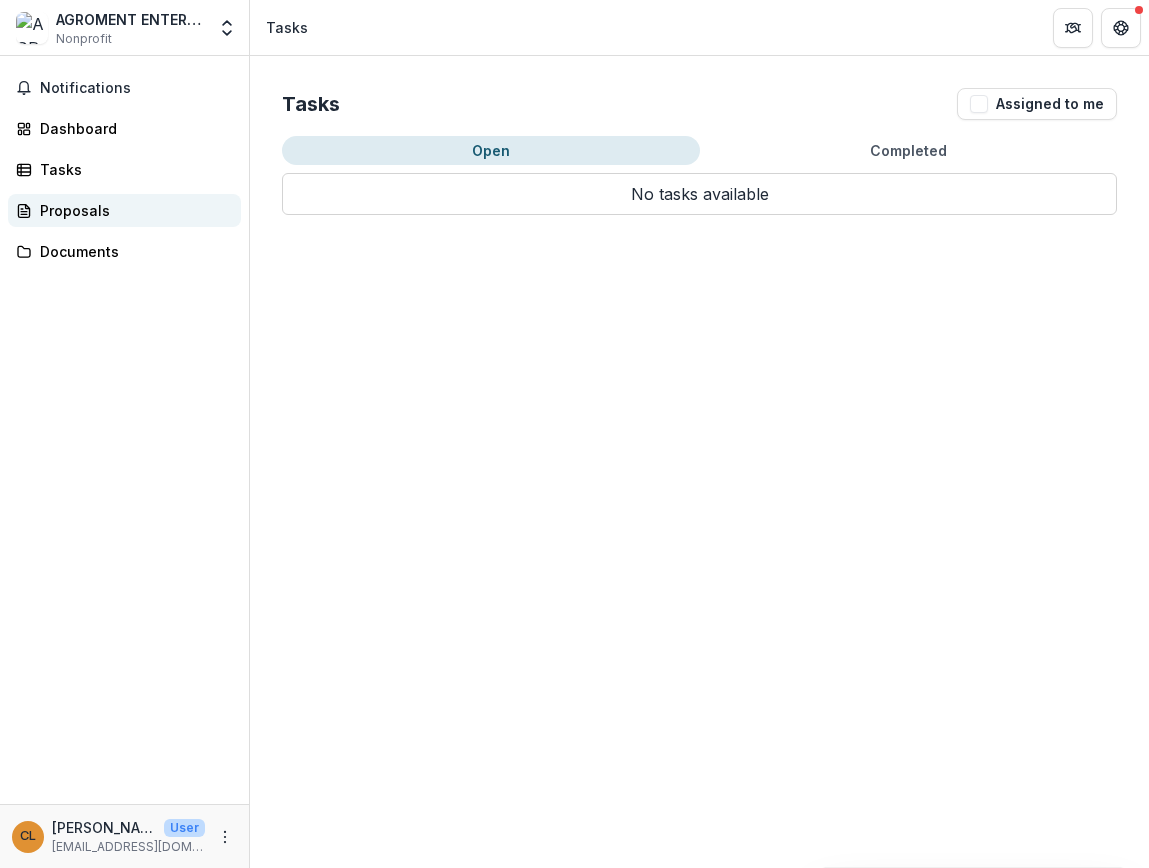 click on "Proposals" at bounding box center [132, 210] 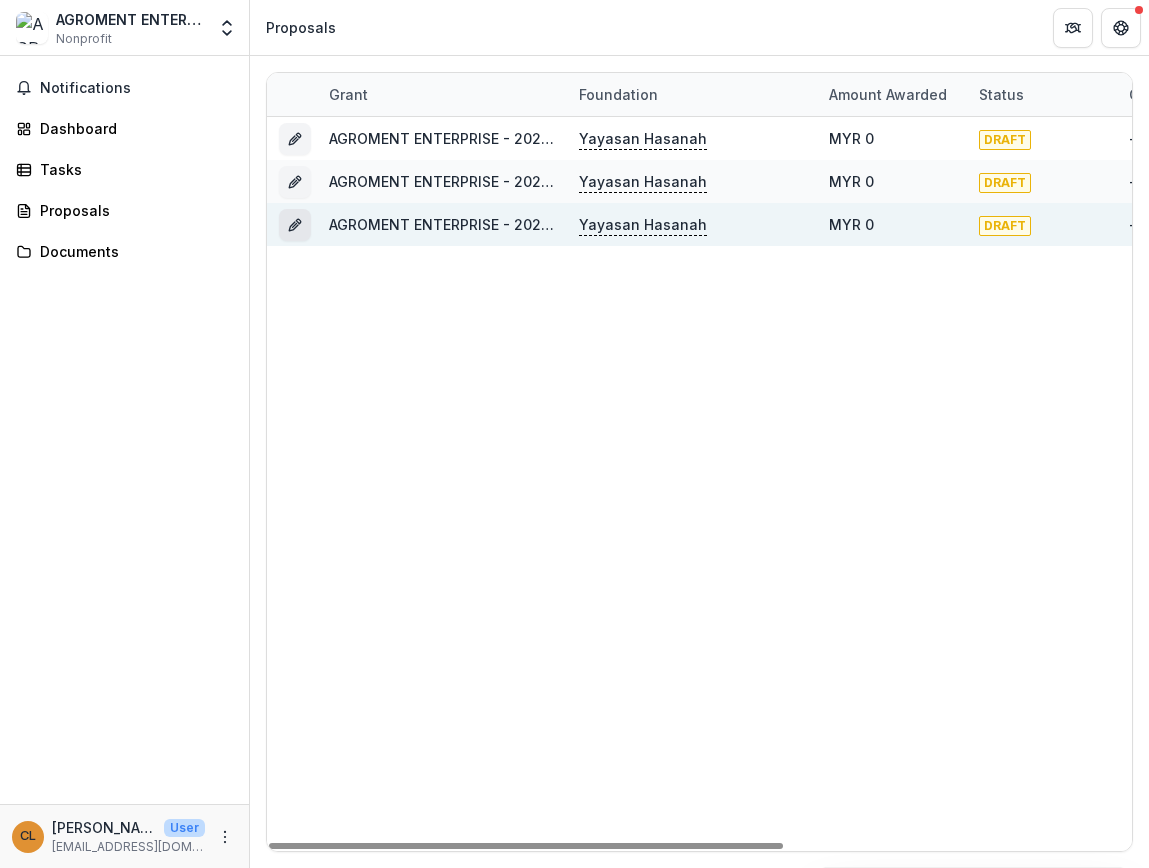 click 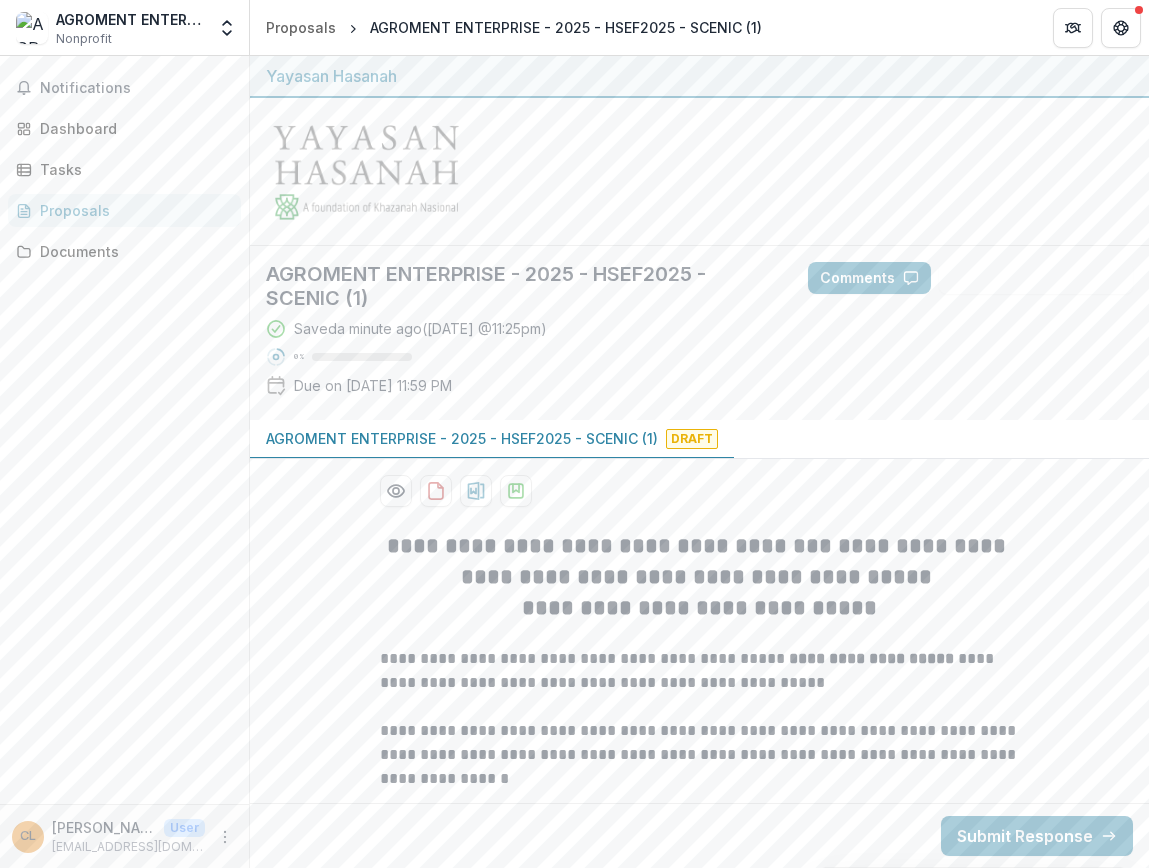 click on "Proposals" at bounding box center [124, 210] 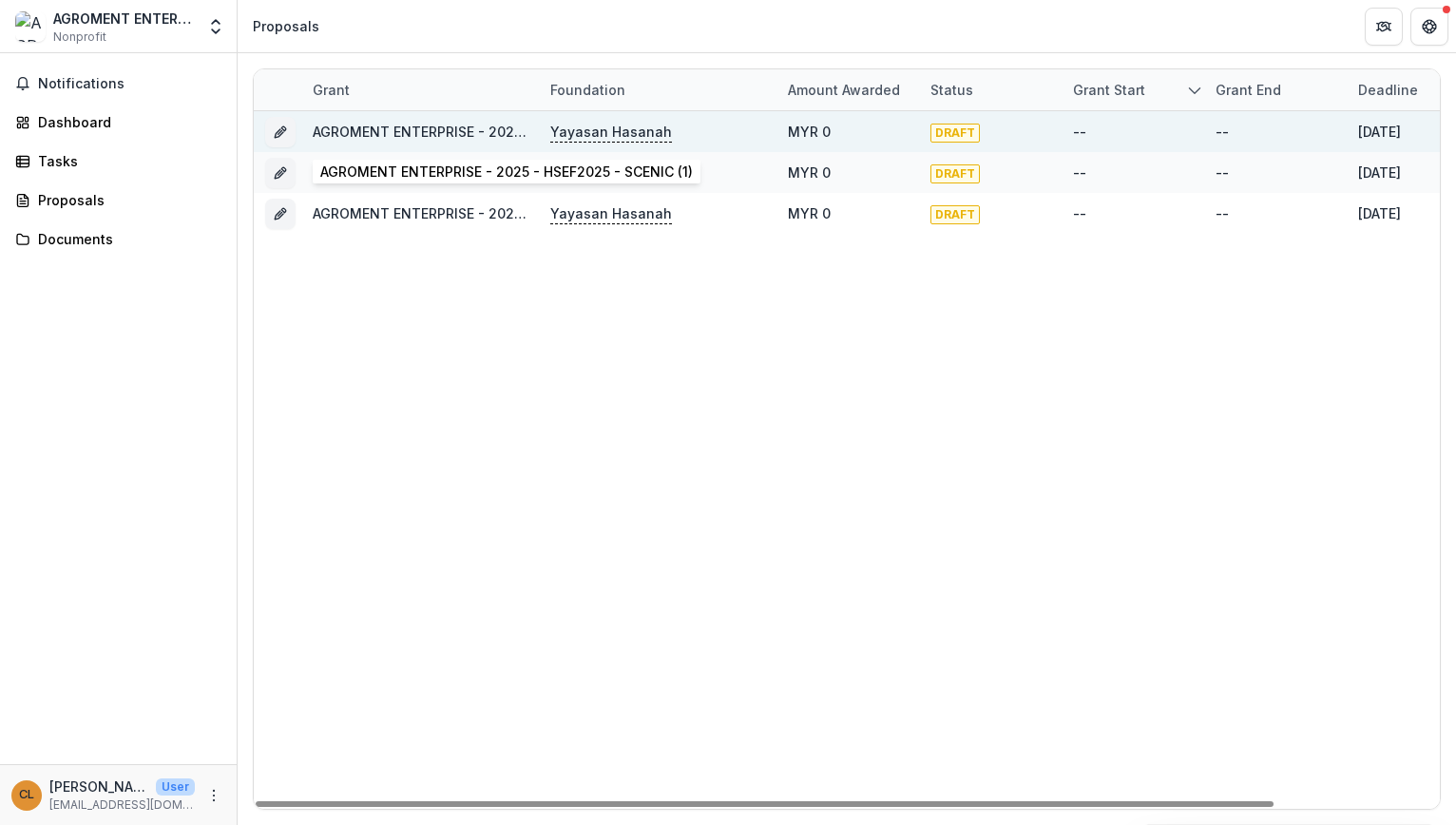click on "AGROMENT ENTERPRISE - 2025 - HSEF2025 - SCENIC (1)" at bounding box center (499, 131) 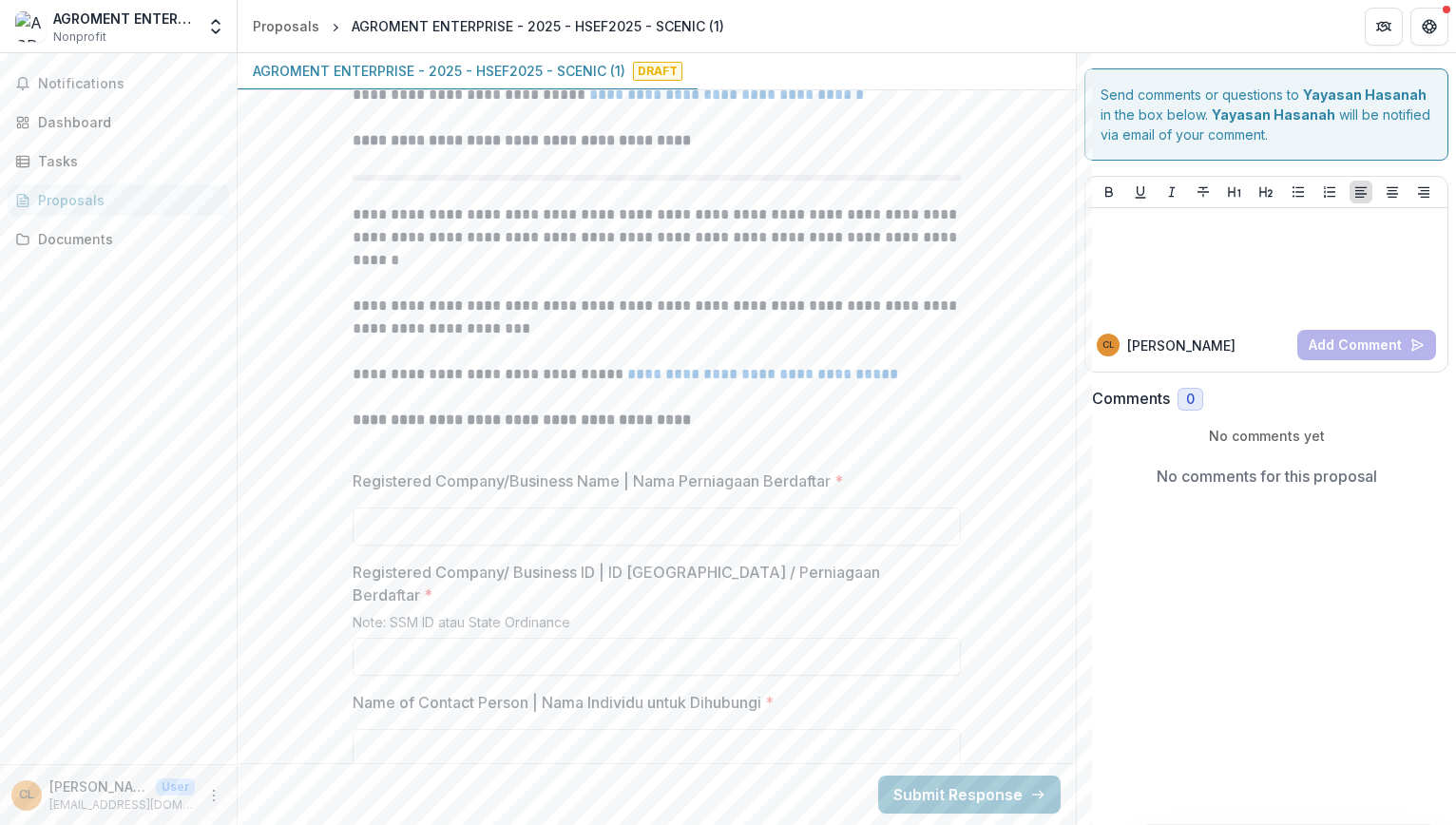 scroll, scrollTop: 739, scrollLeft: 0, axis: vertical 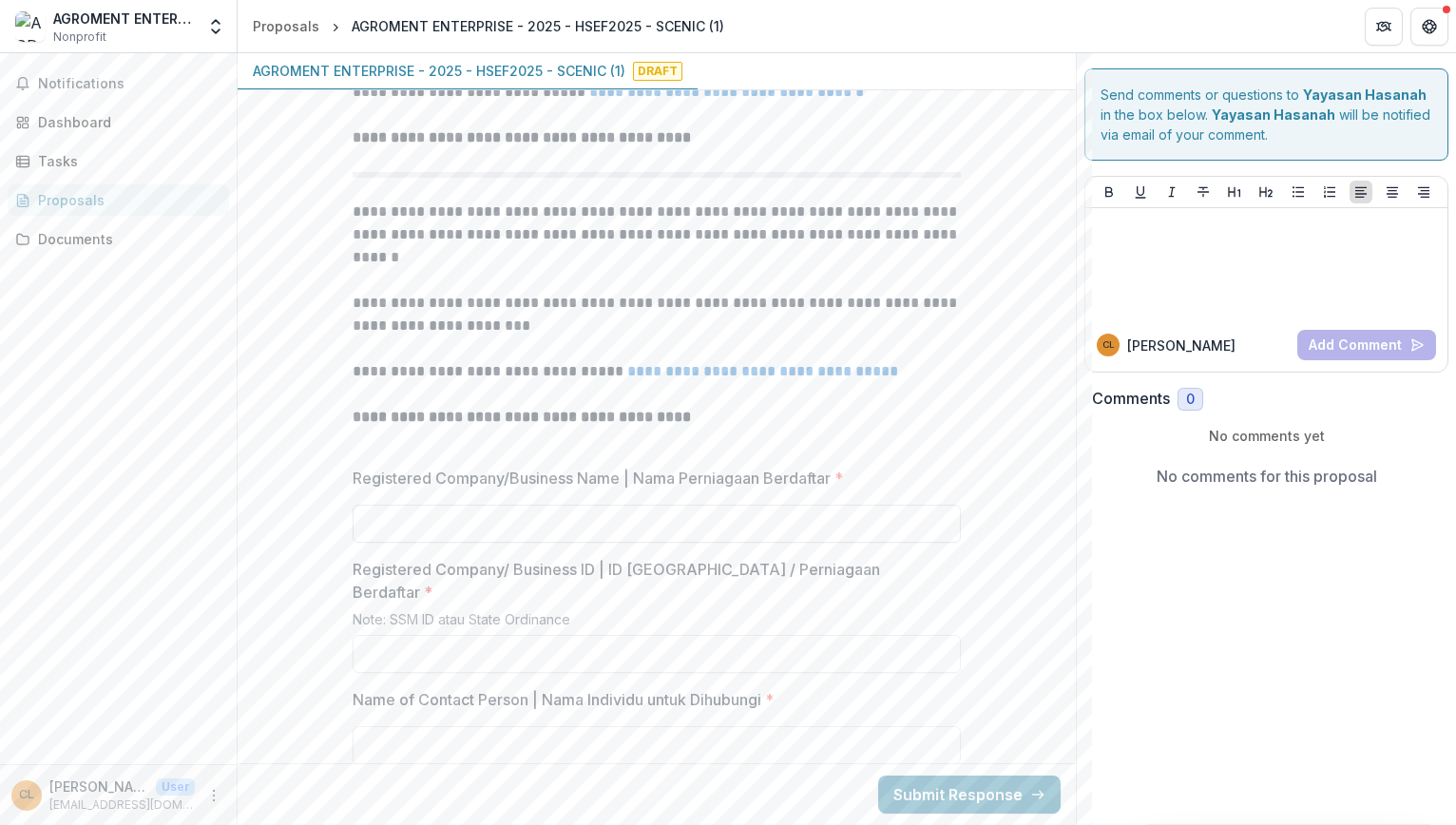 click on "Registered Company/Business Name | Nama Perniagaan Berdaftar *" at bounding box center [657, 524] 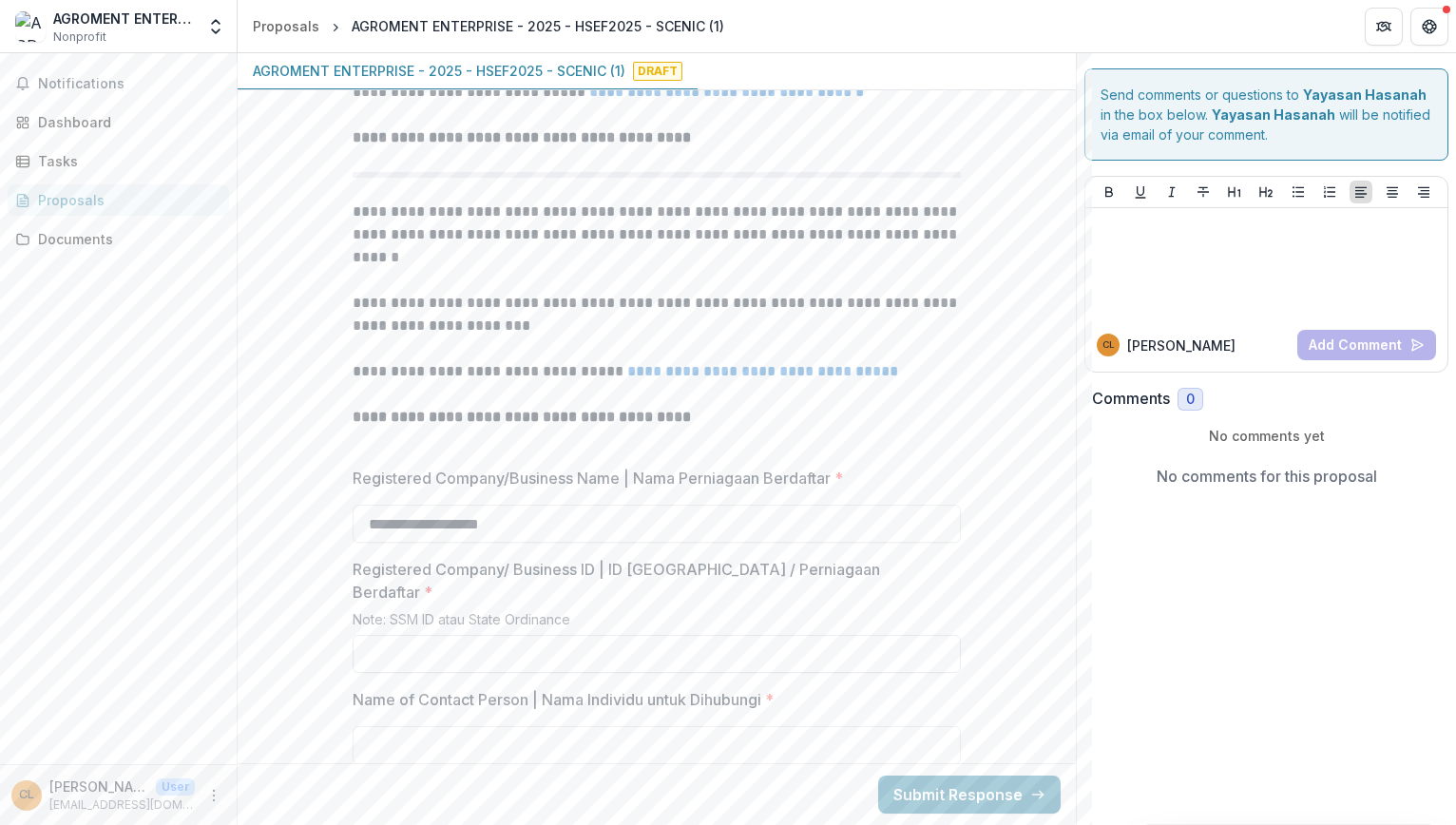 type on "**********" 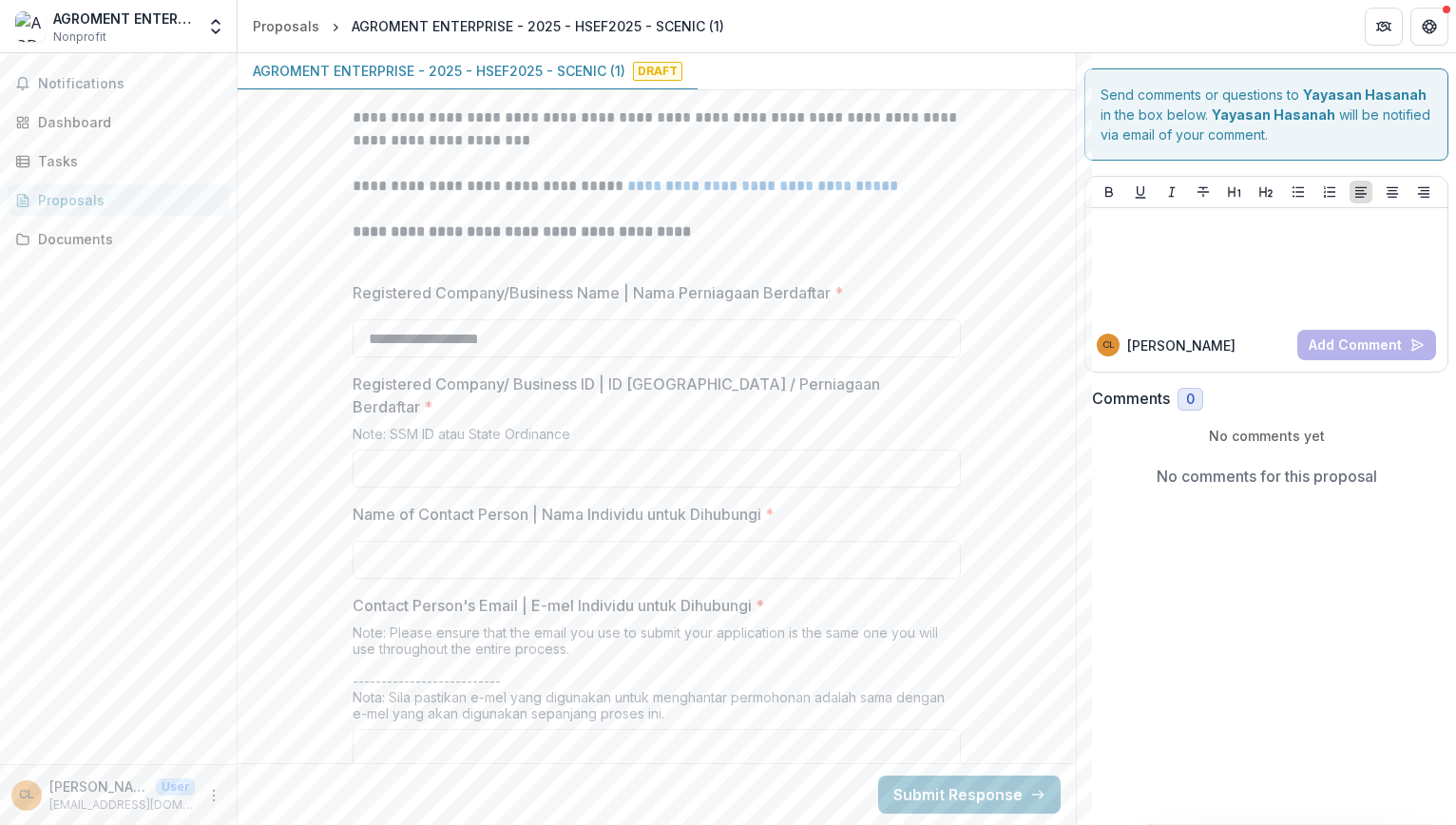 scroll, scrollTop: 934, scrollLeft: 0, axis: vertical 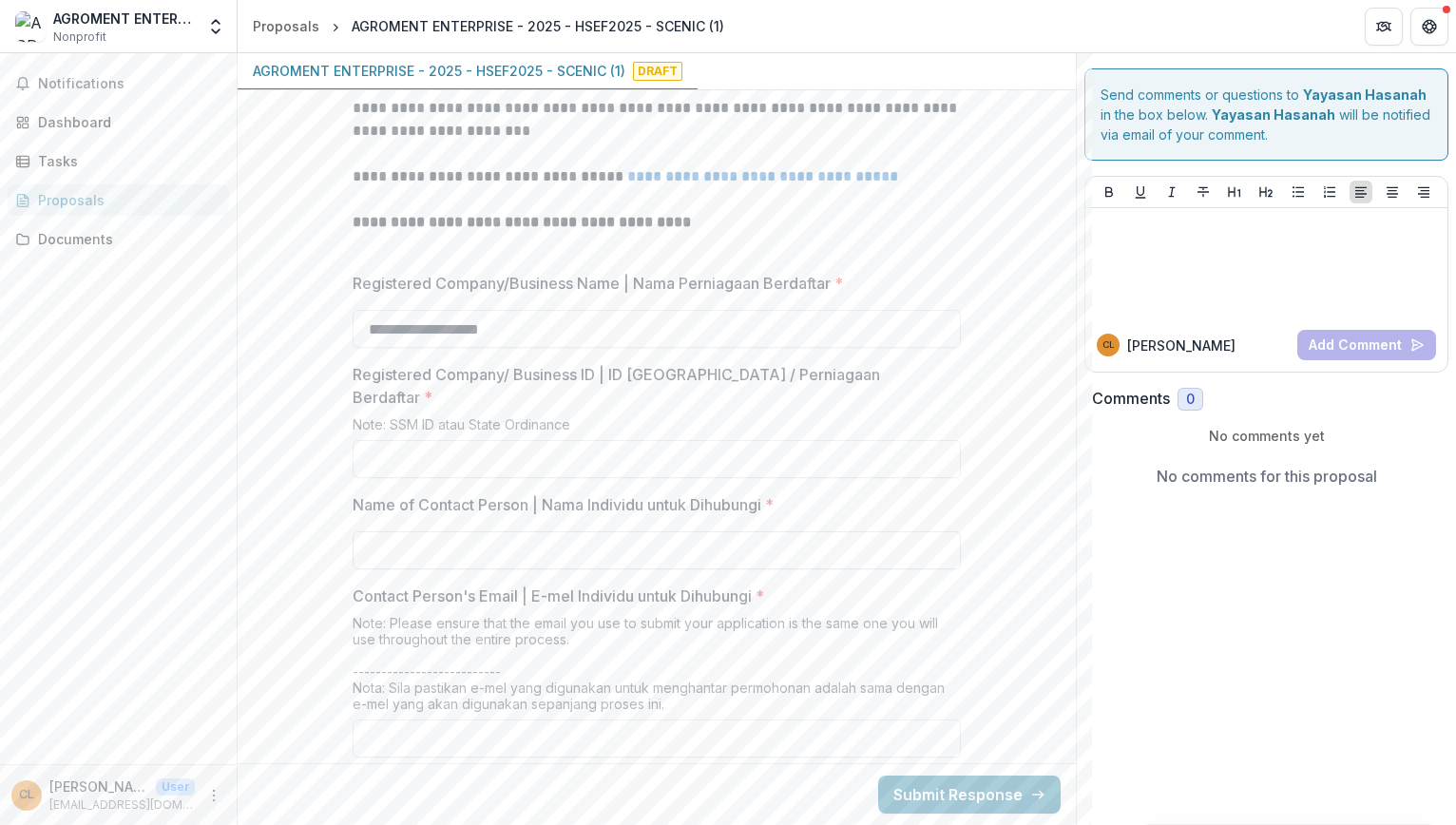 click on "Name of Contact Person | Nama Individu untuk Dihubungi *" at bounding box center [657, 550] 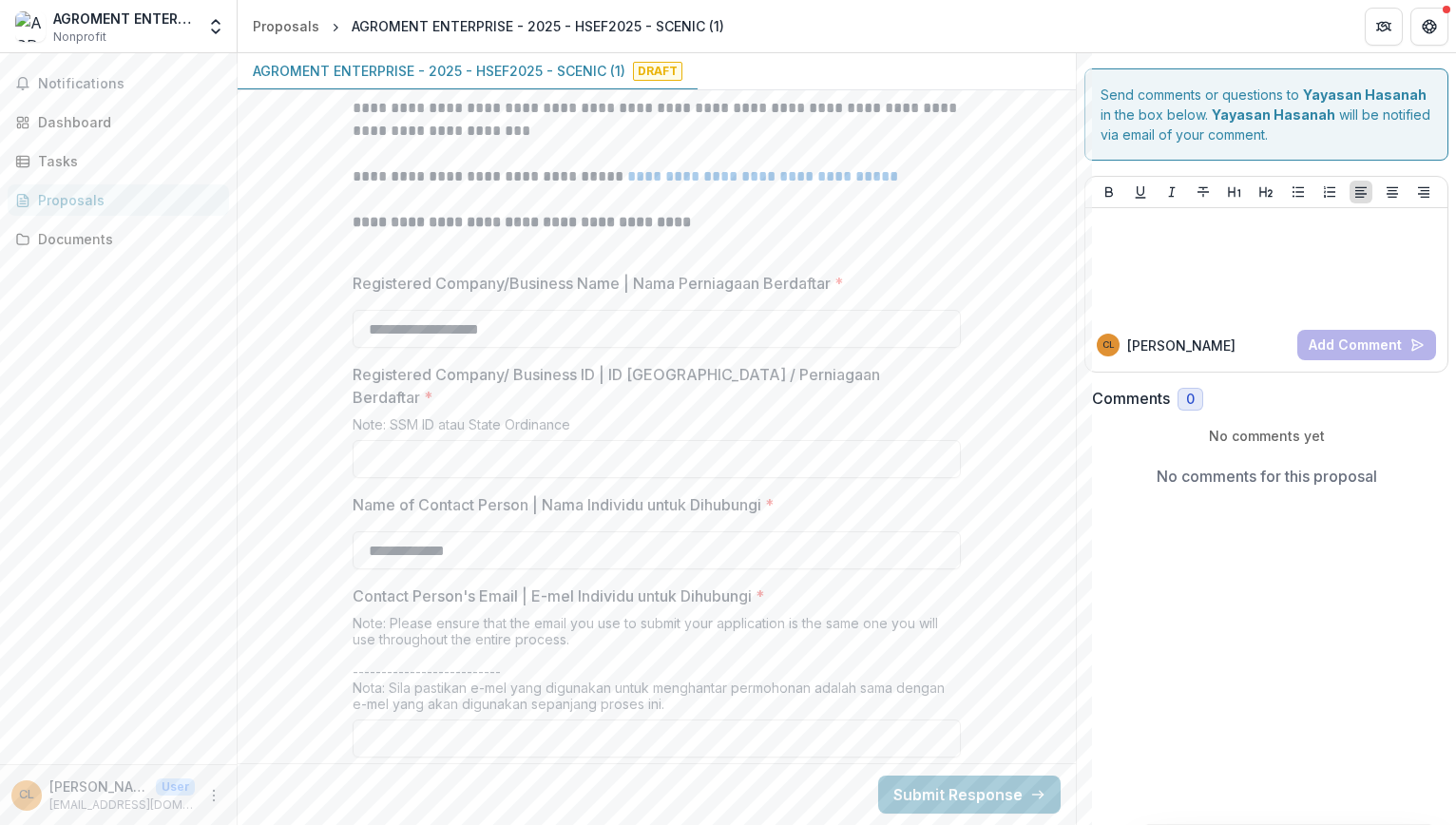 type on "**********" 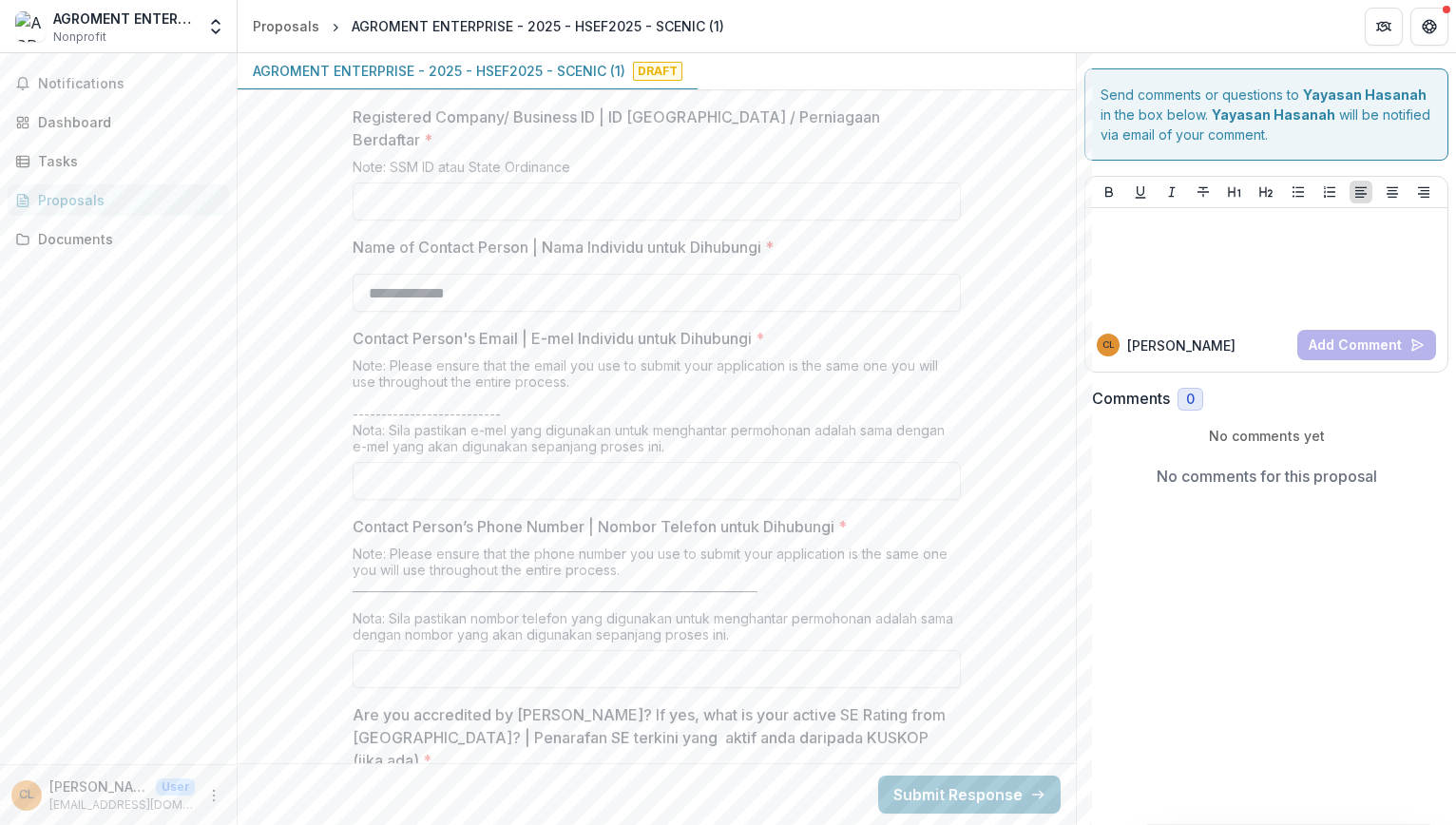 scroll, scrollTop: 1200, scrollLeft: 0, axis: vertical 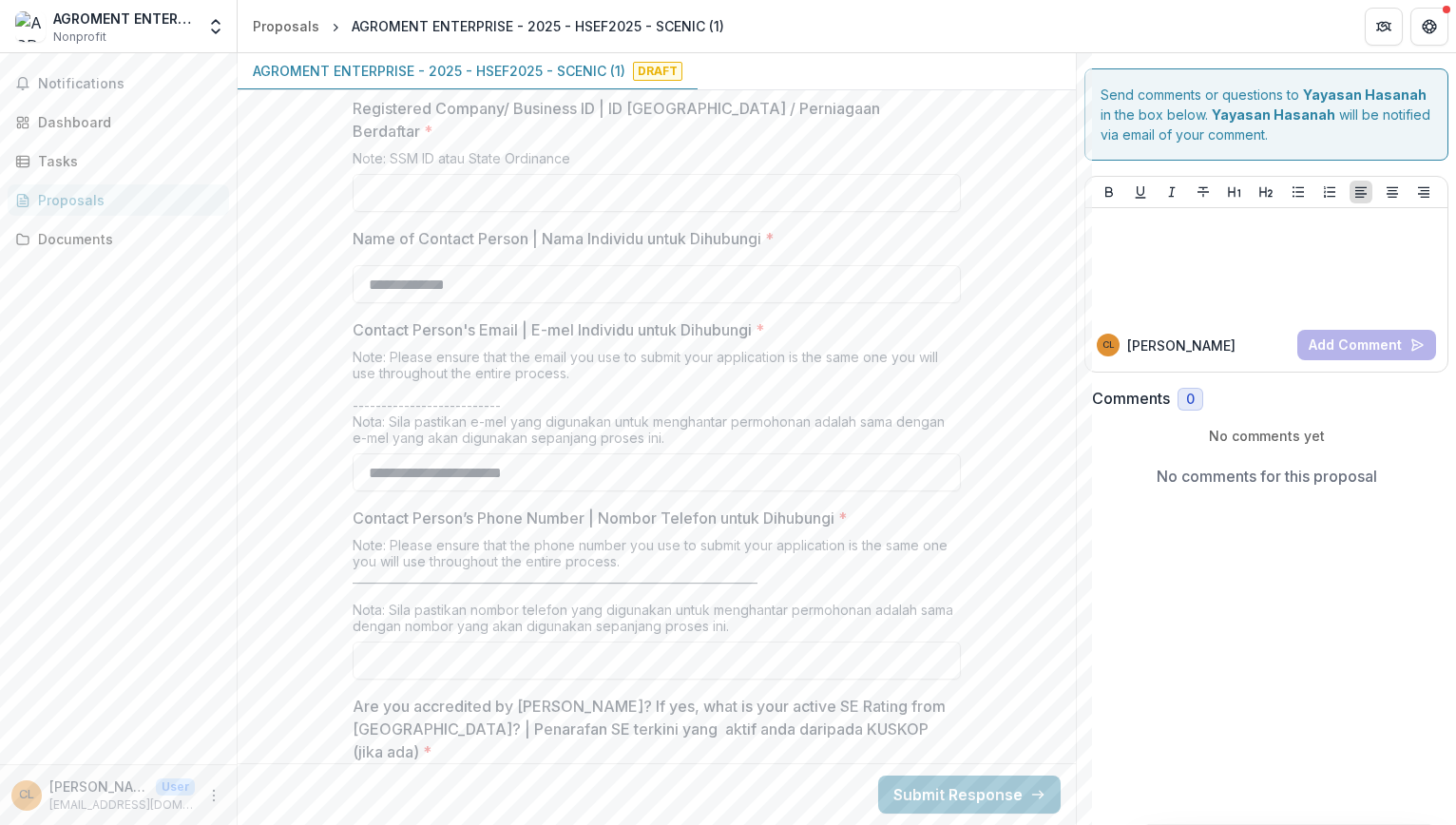 type on "**********" 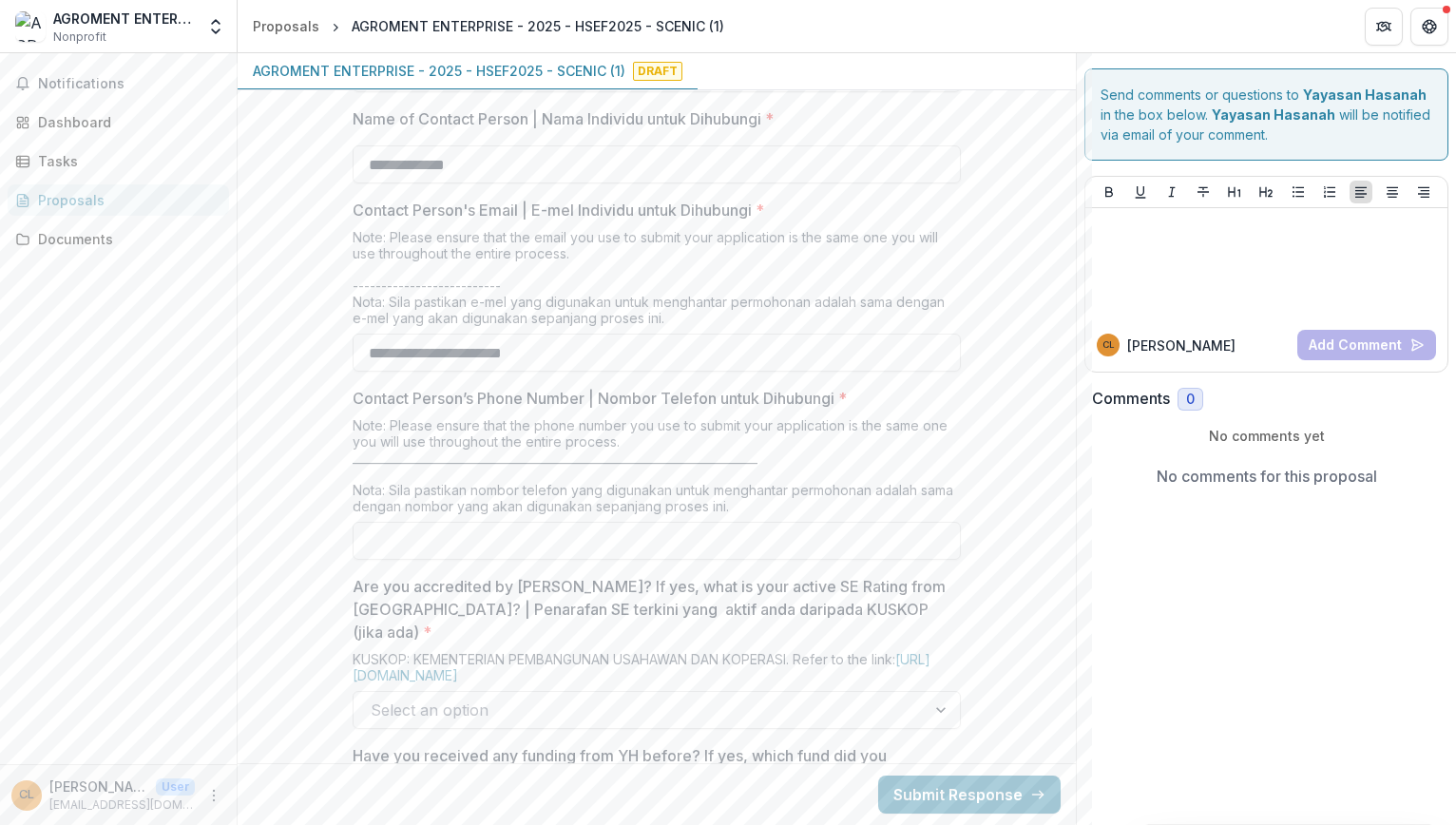 scroll, scrollTop: 1353, scrollLeft: 0, axis: vertical 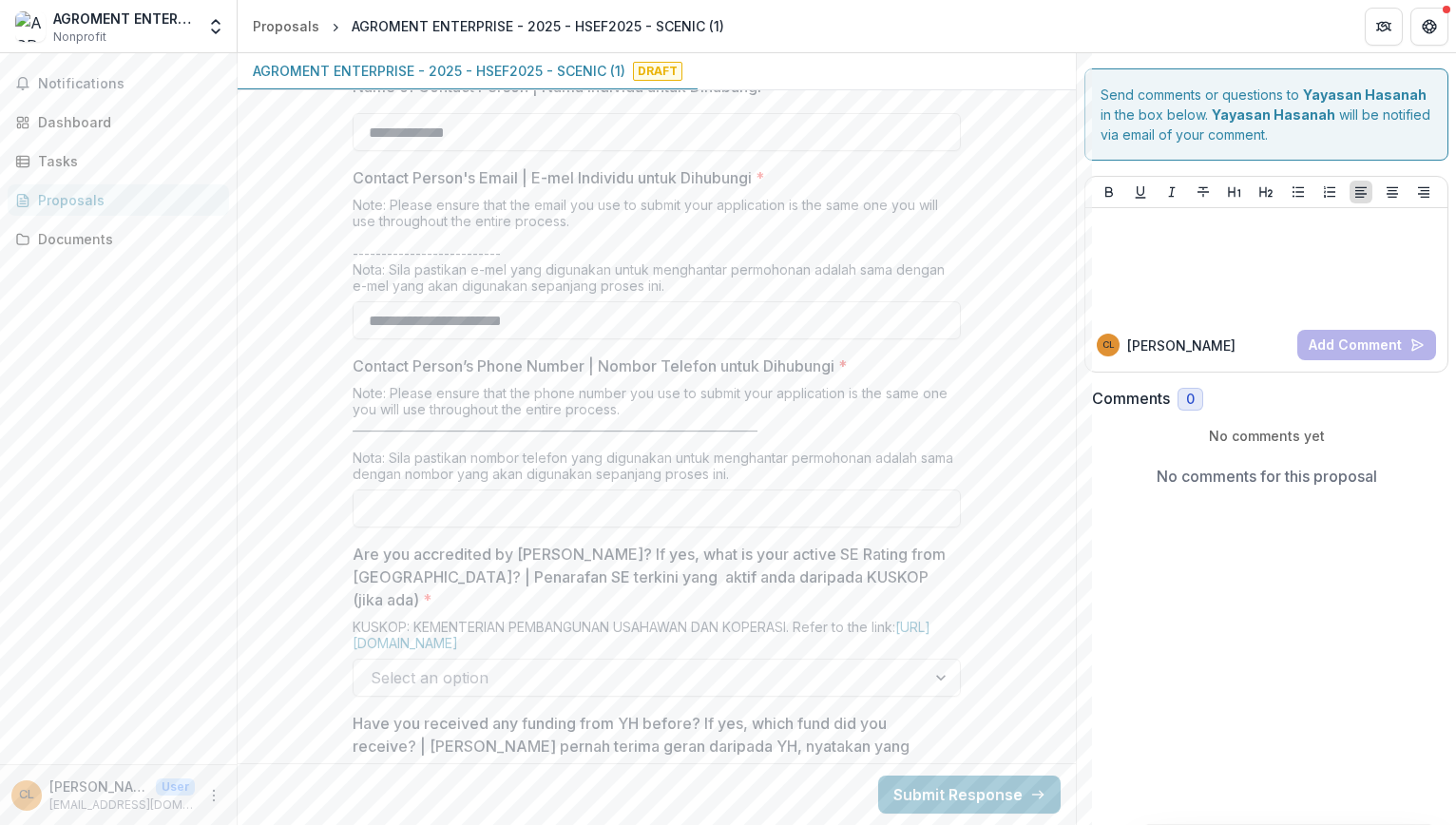 click on "Note: Please ensure that the phone number you use to submit your application is the same one you will use throughout the entire process.
_______________________________________________________________________
Nota: [PERSON_NAME] pastikan nombor telefon yang digunakan untuk menghantar permohonan adalah sama dengan nombor yang akan digunakan sepanjang proses ini." at bounding box center [657, 437] 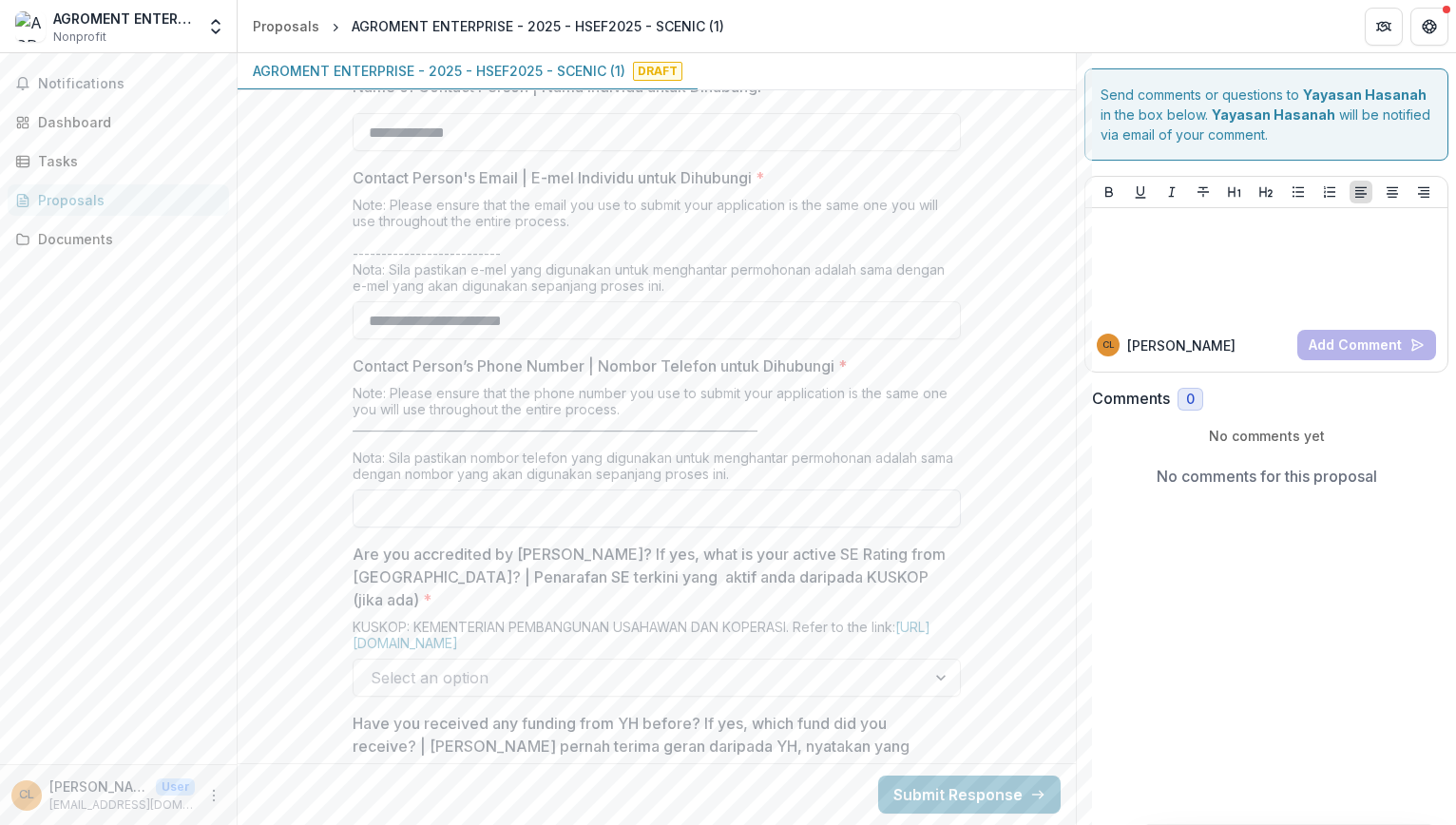 click on "Contact Person’s Phone Number | Nombor Telefon untuk Dihubungi *" at bounding box center (657, 508) 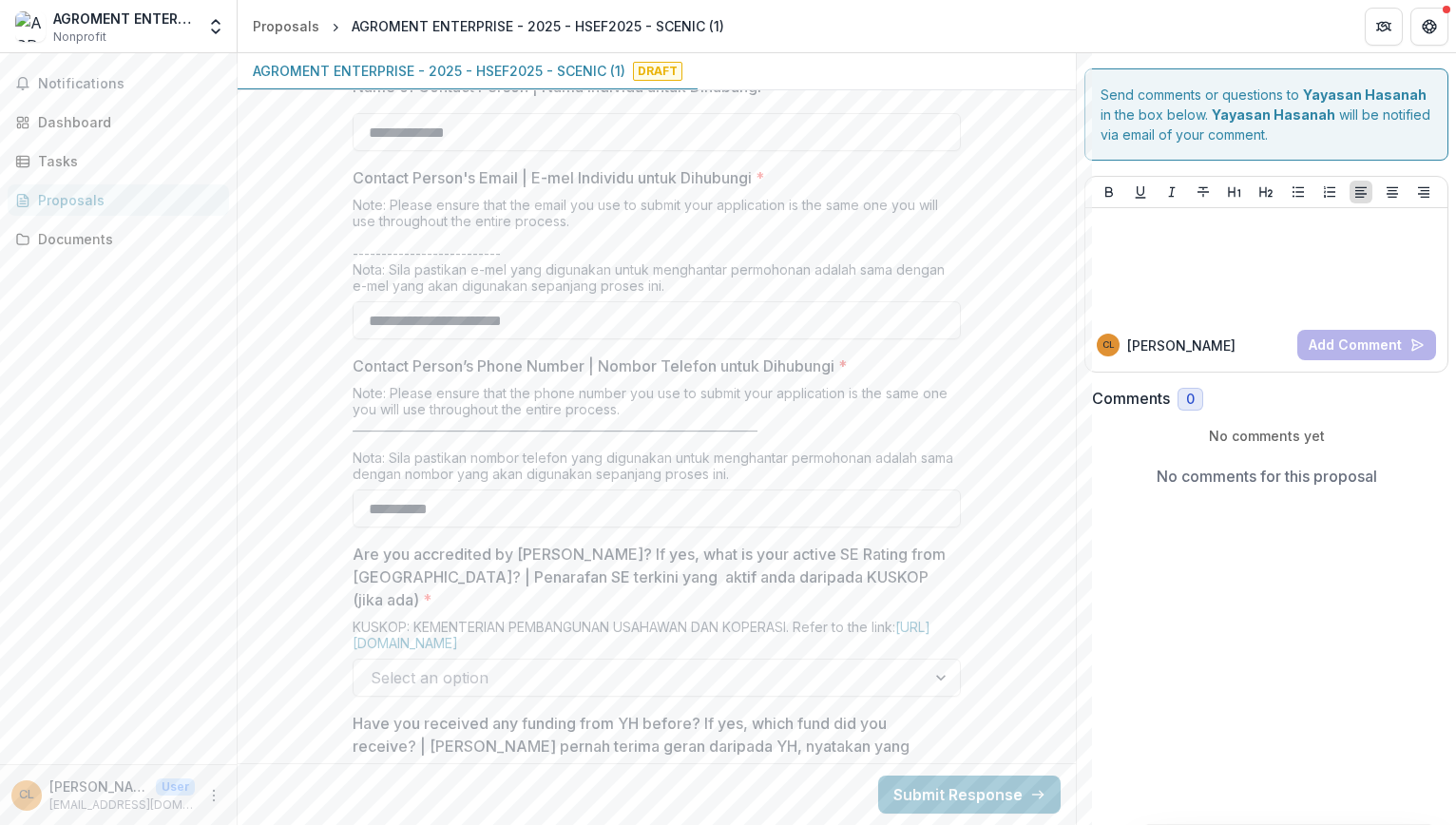 type on "**********" 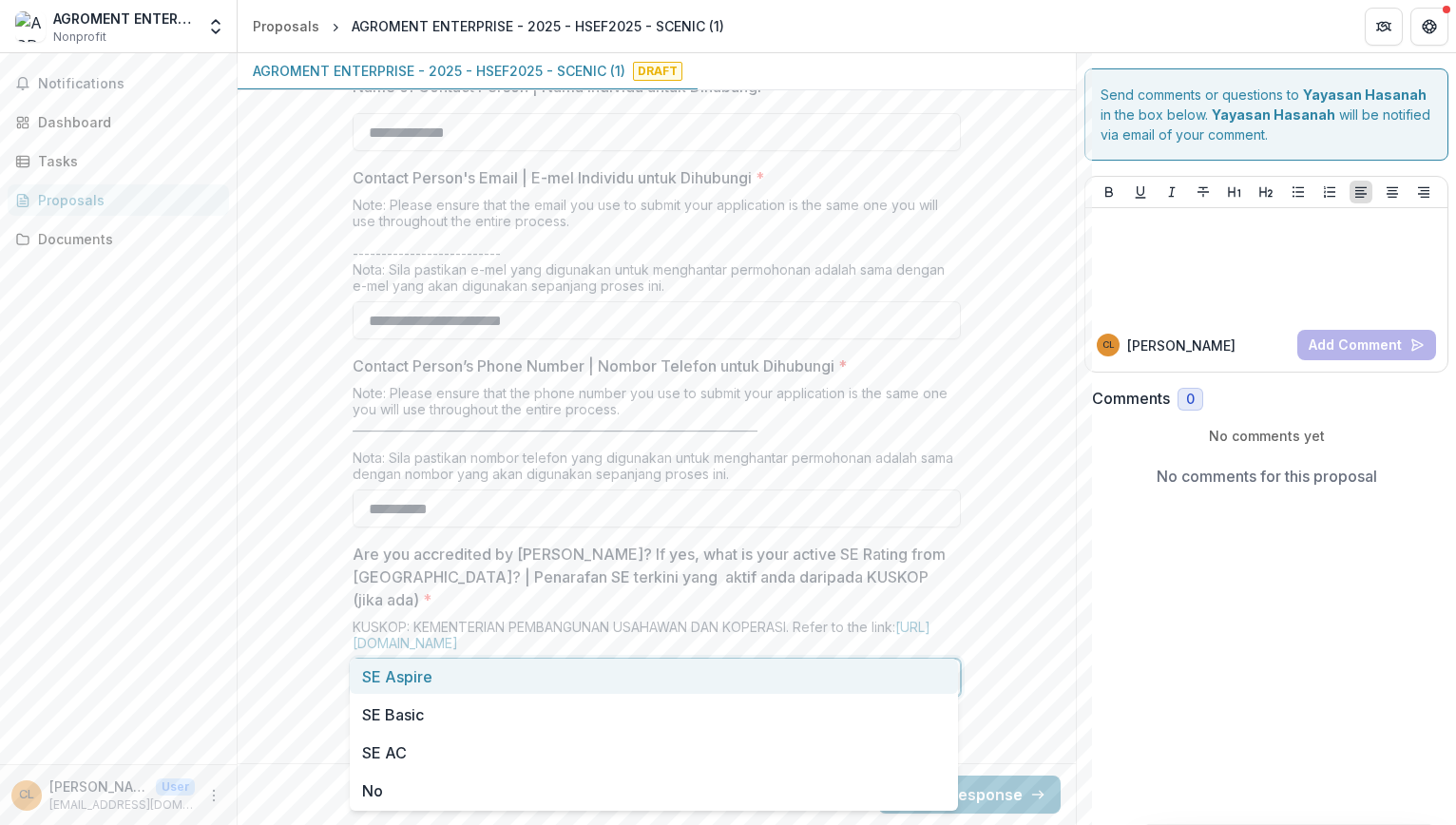 click at bounding box center (640, 678) 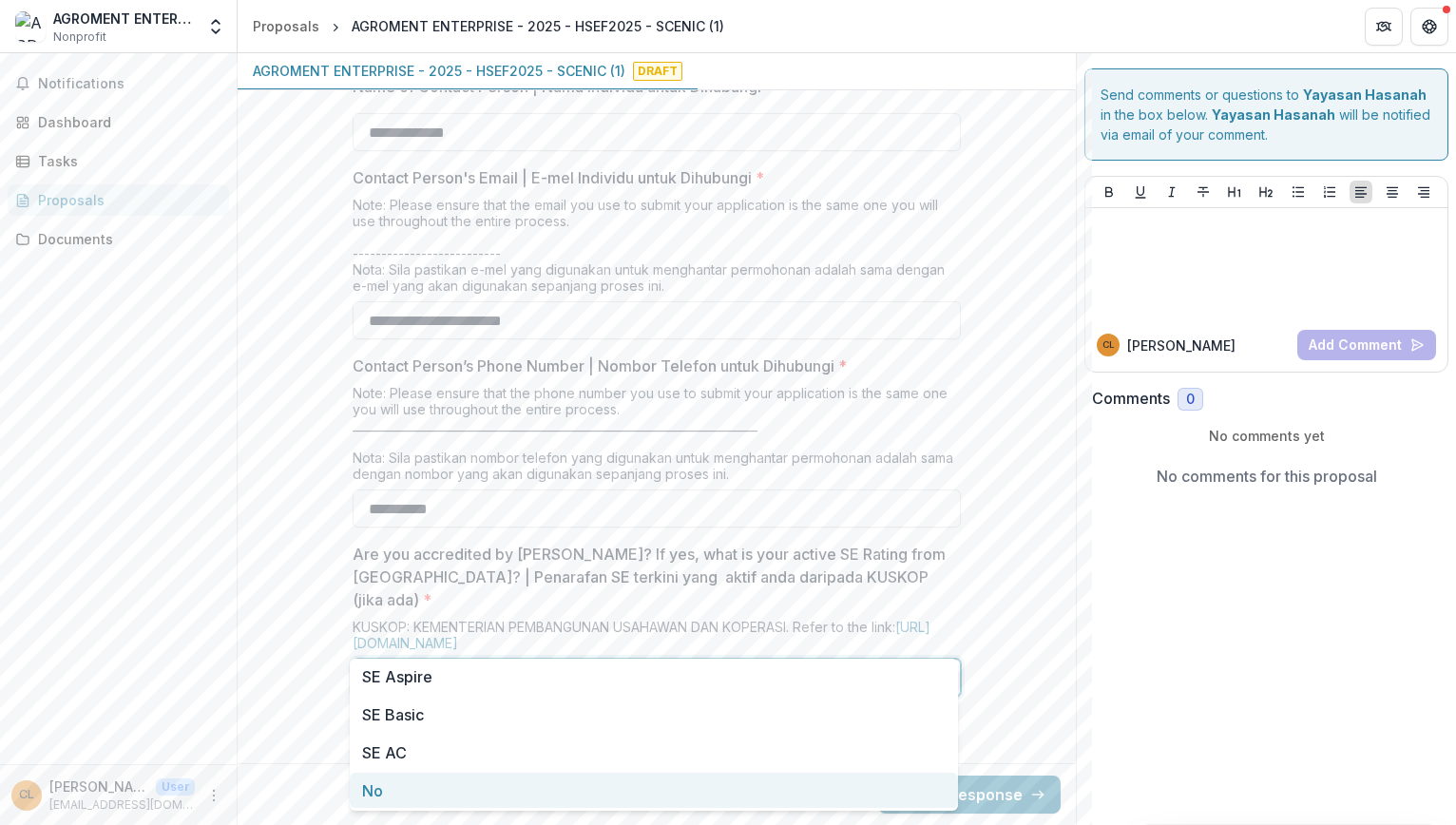 click on "No" at bounding box center (654, 790) 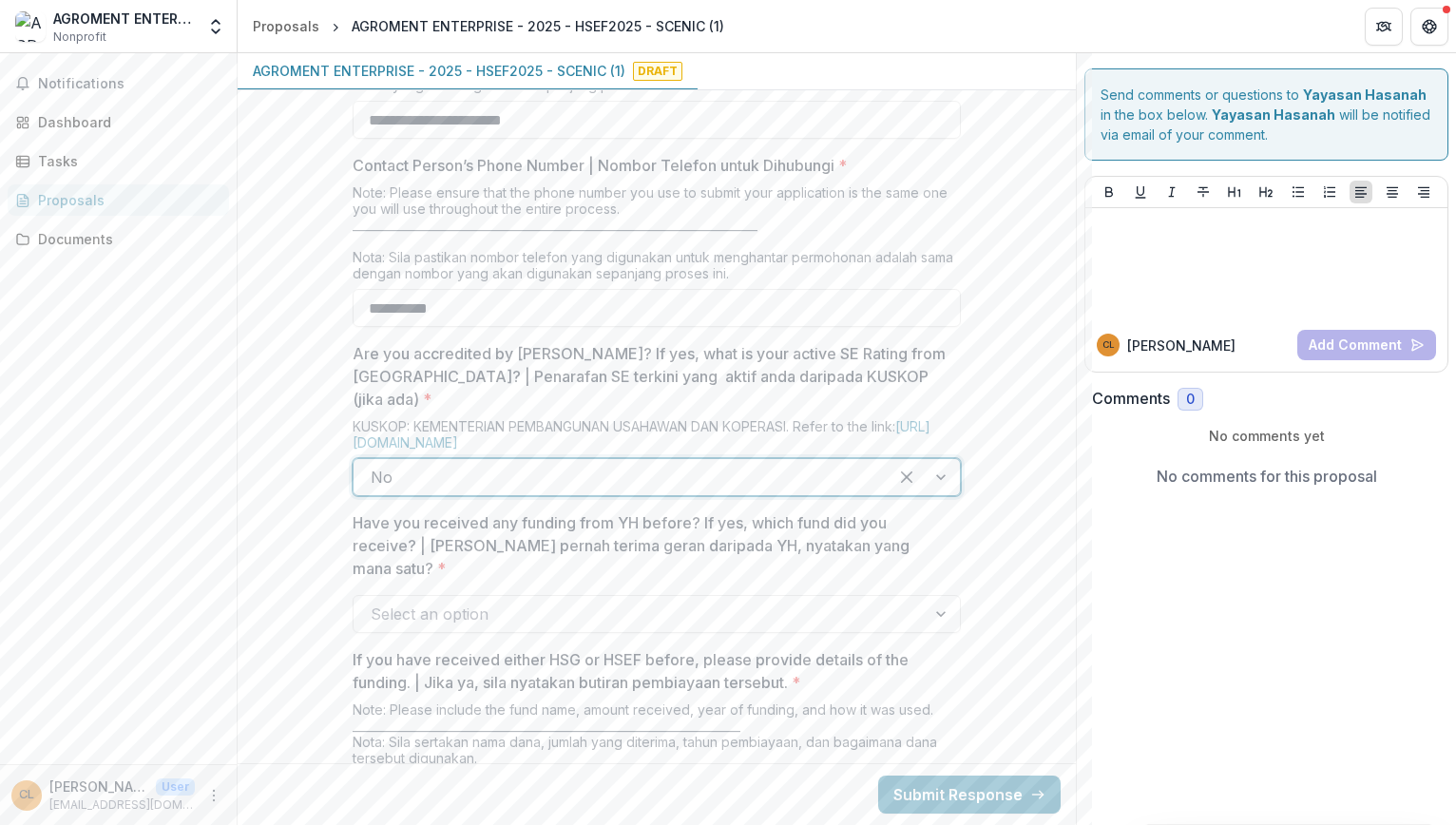 scroll, scrollTop: 1573, scrollLeft: 0, axis: vertical 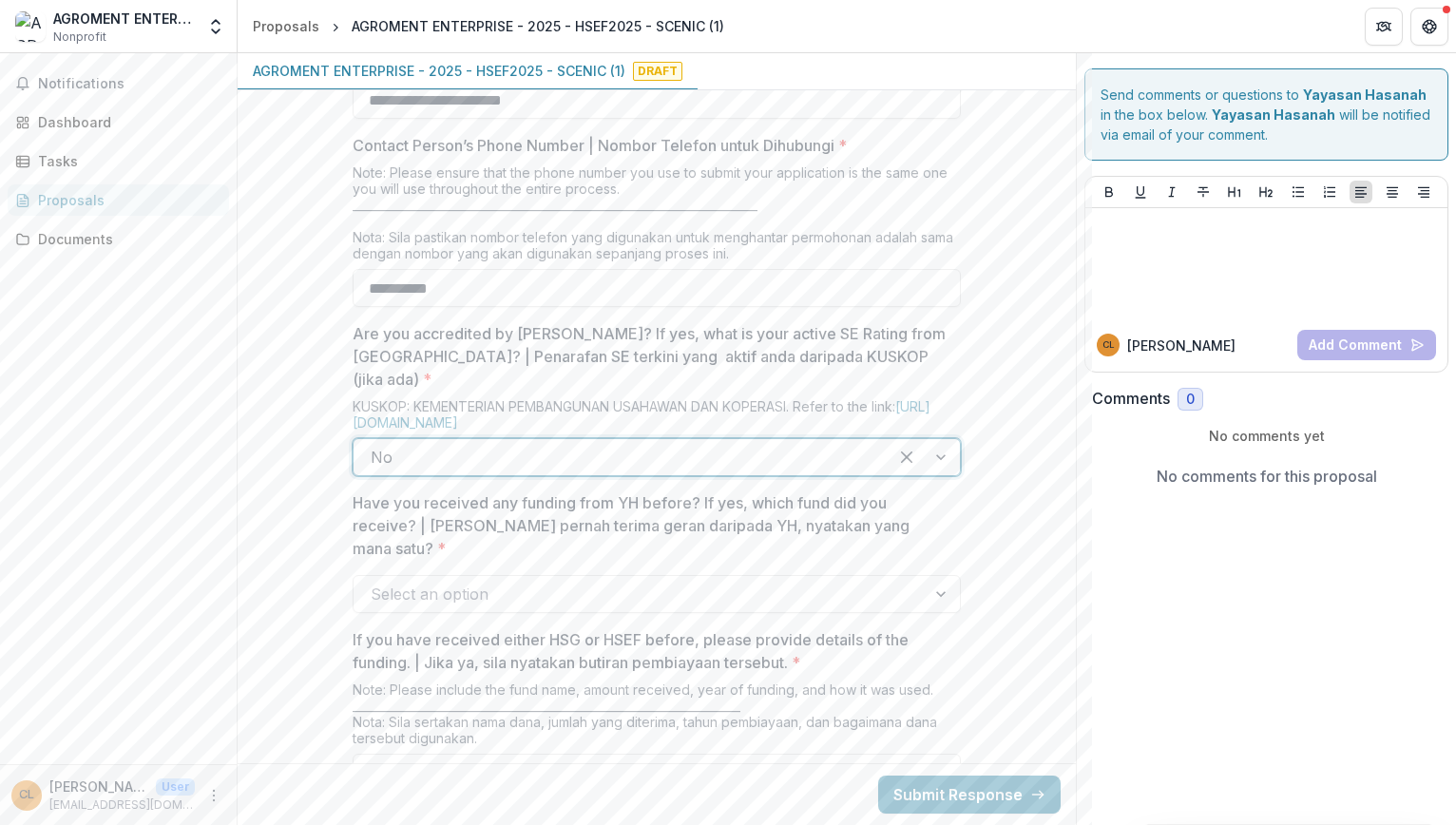 click at bounding box center (640, 594) 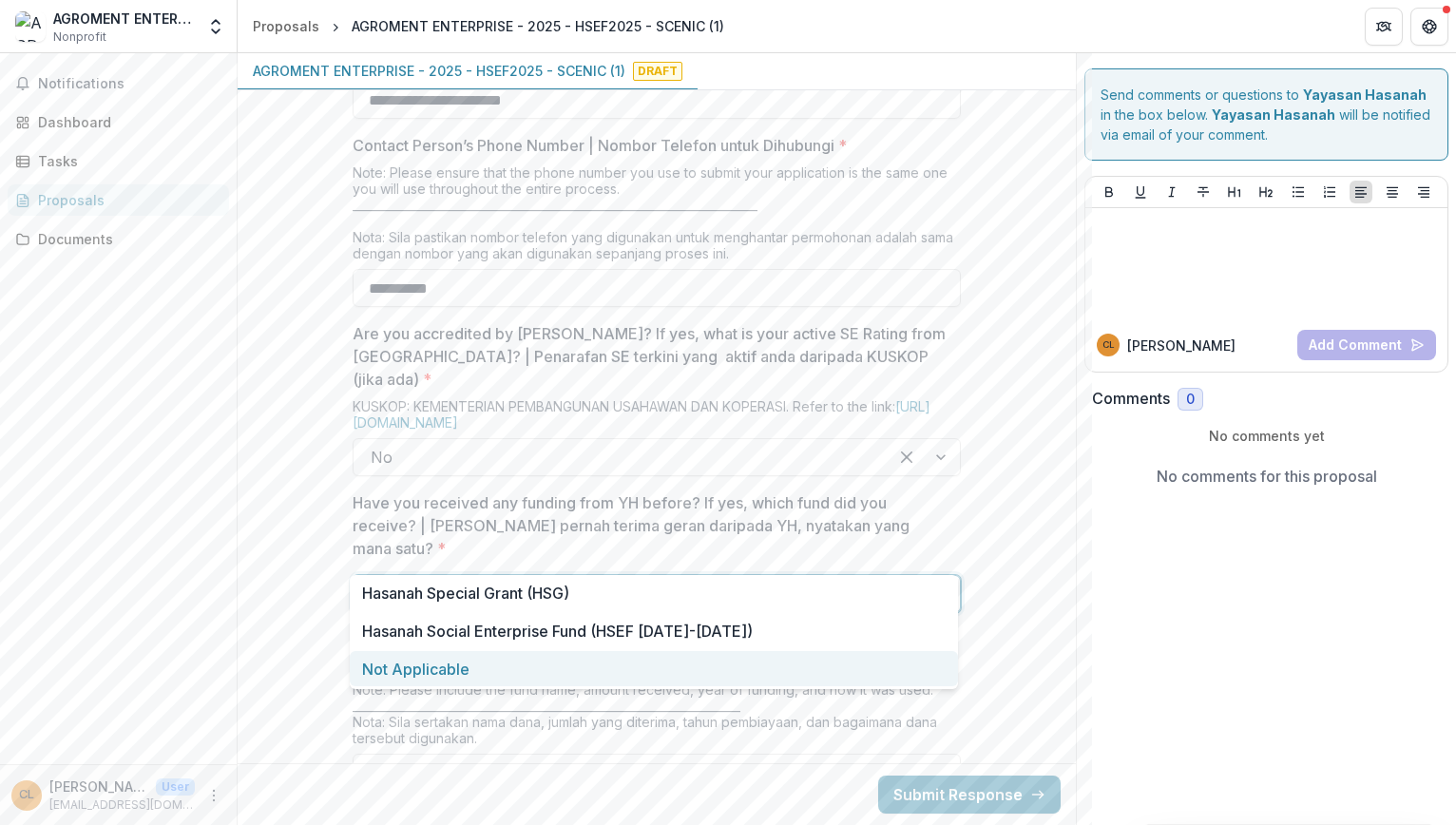 click on "Not Applicable" at bounding box center (654, 668) 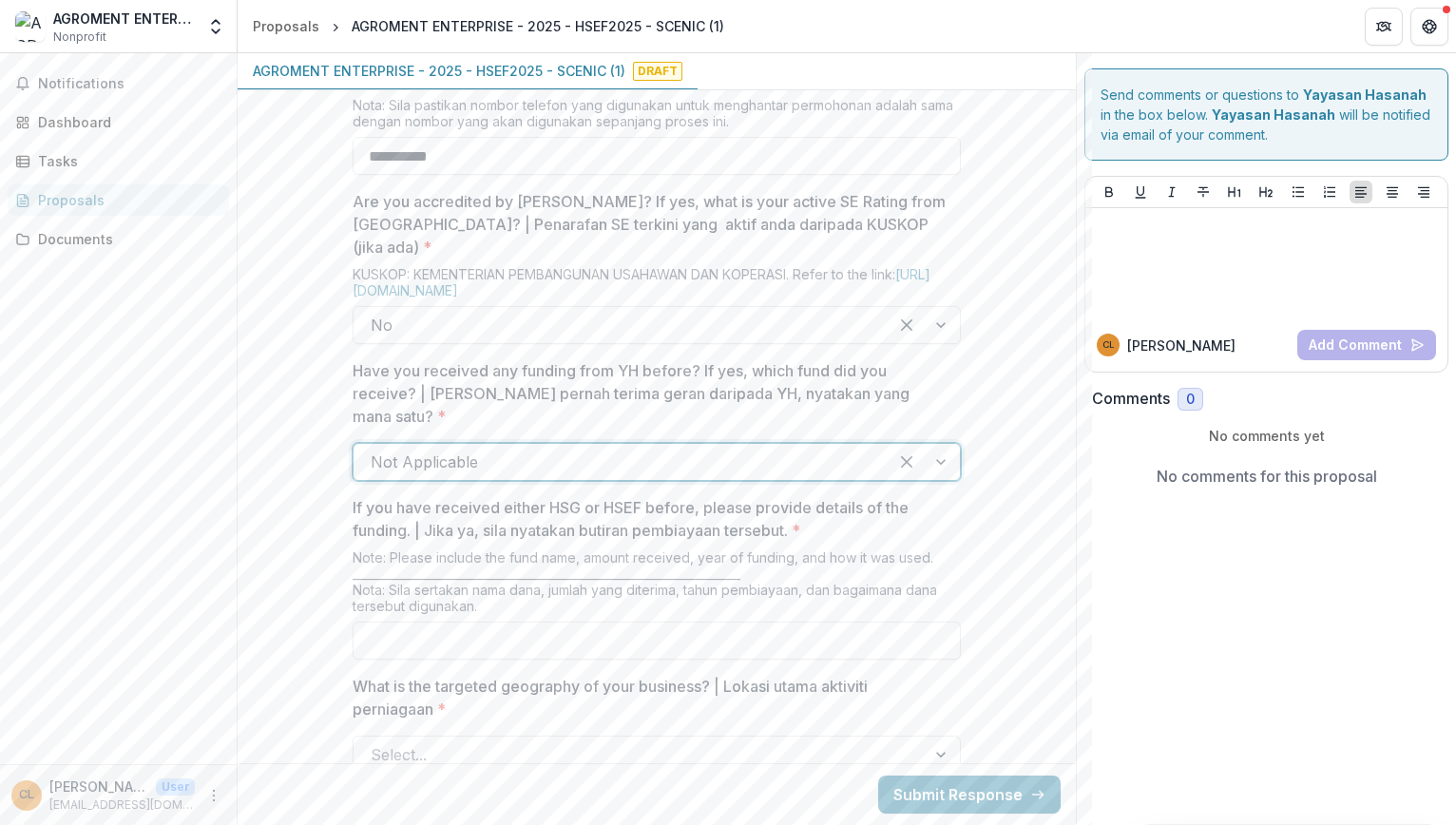 scroll, scrollTop: 1808, scrollLeft: 0, axis: vertical 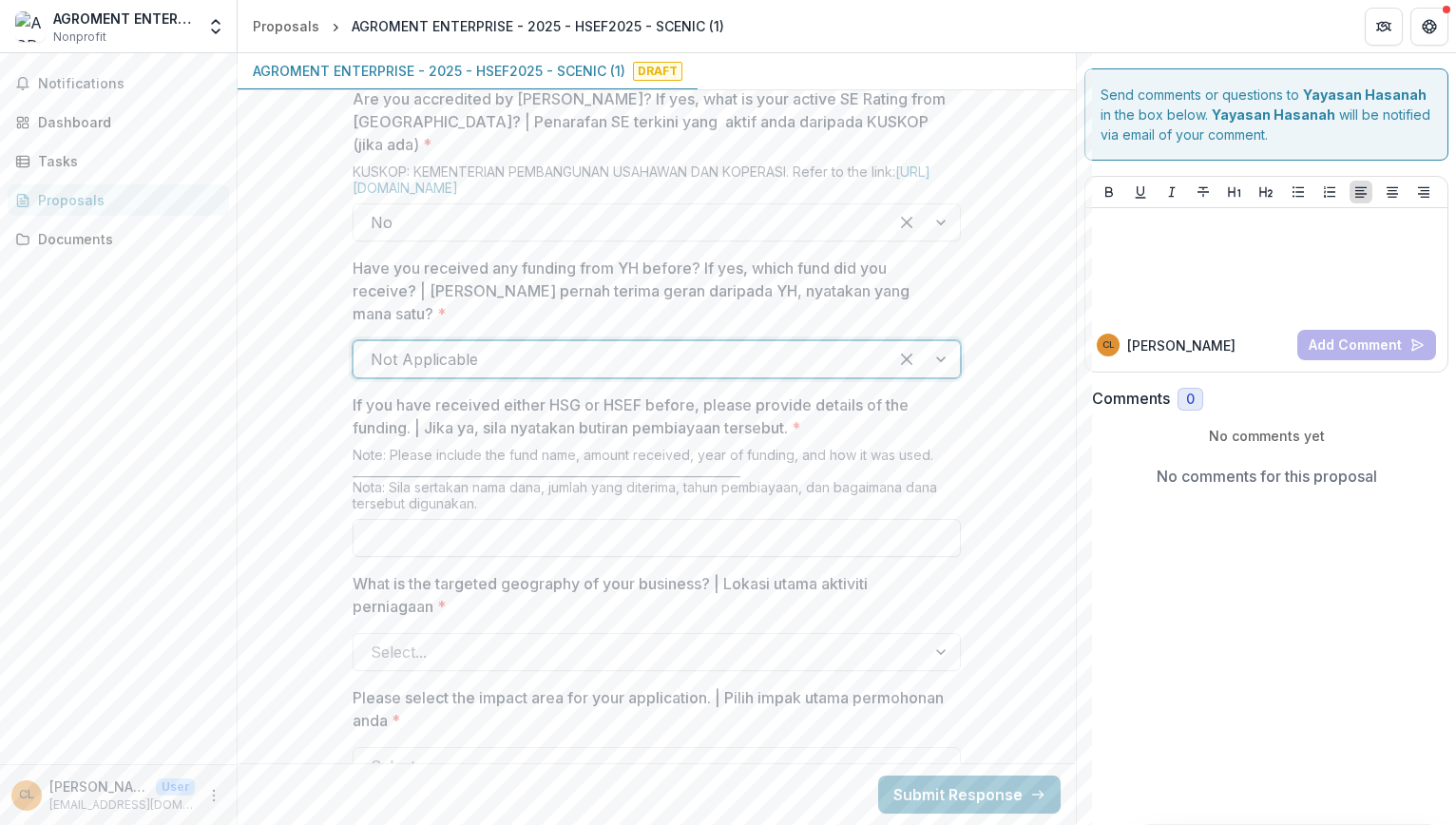 click on "If you have received either HSG or HSEF before, please provide details of the funding. | Jika ya, sila nyatakan butiran pembiayaan tersebut. *" at bounding box center (657, 538) 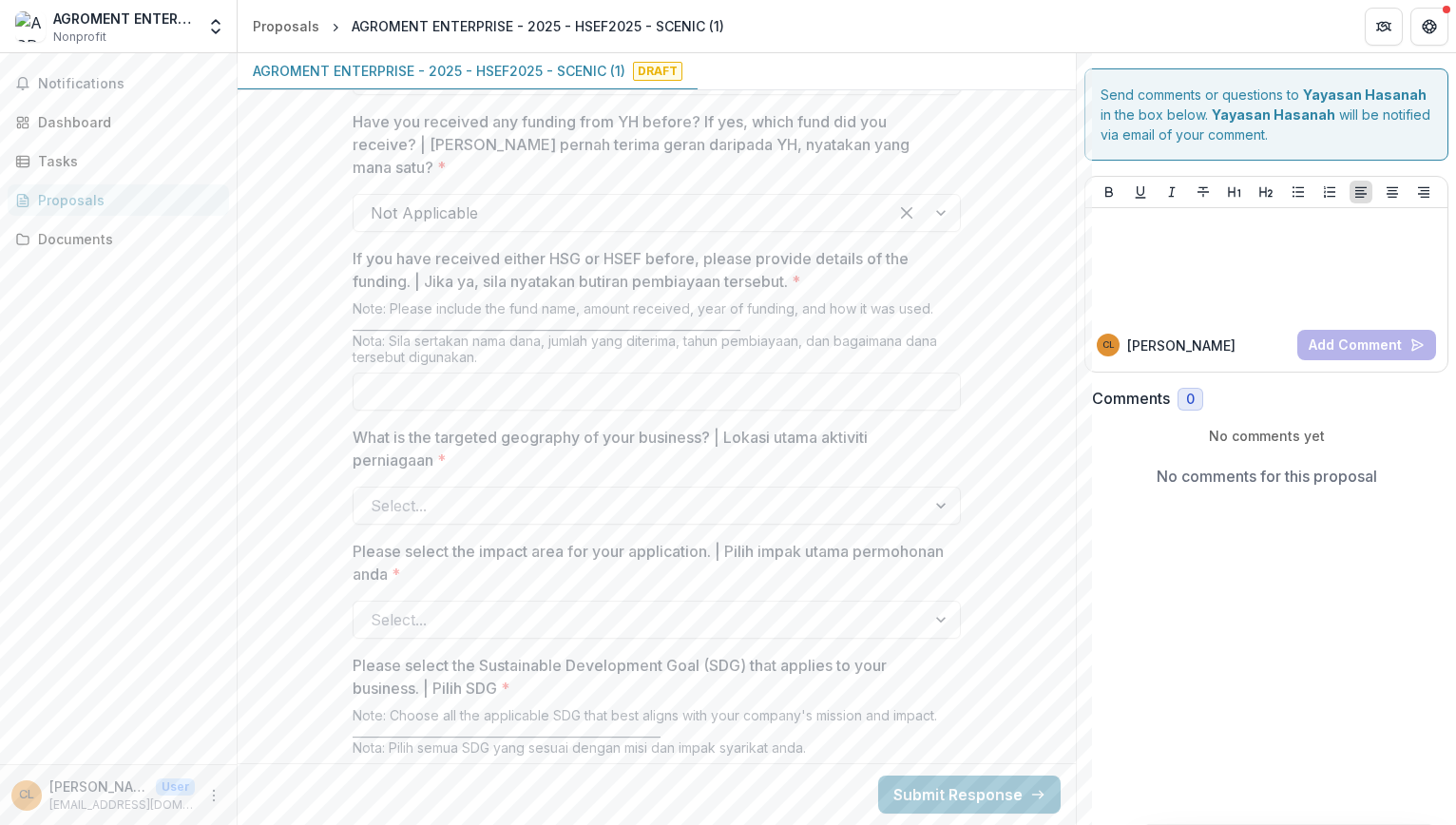 scroll, scrollTop: 1961, scrollLeft: 0, axis: vertical 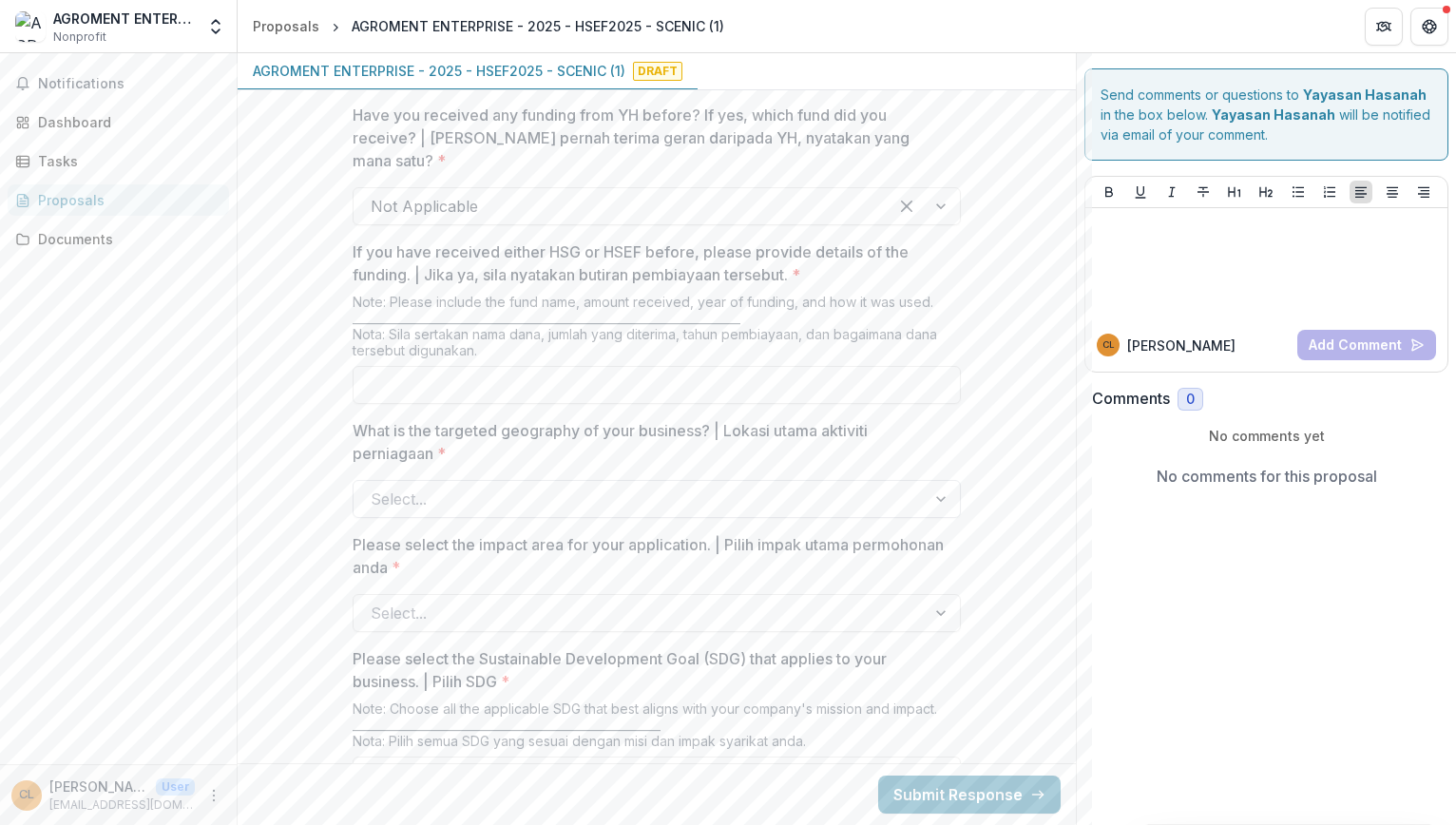 click at bounding box center [640, 499] 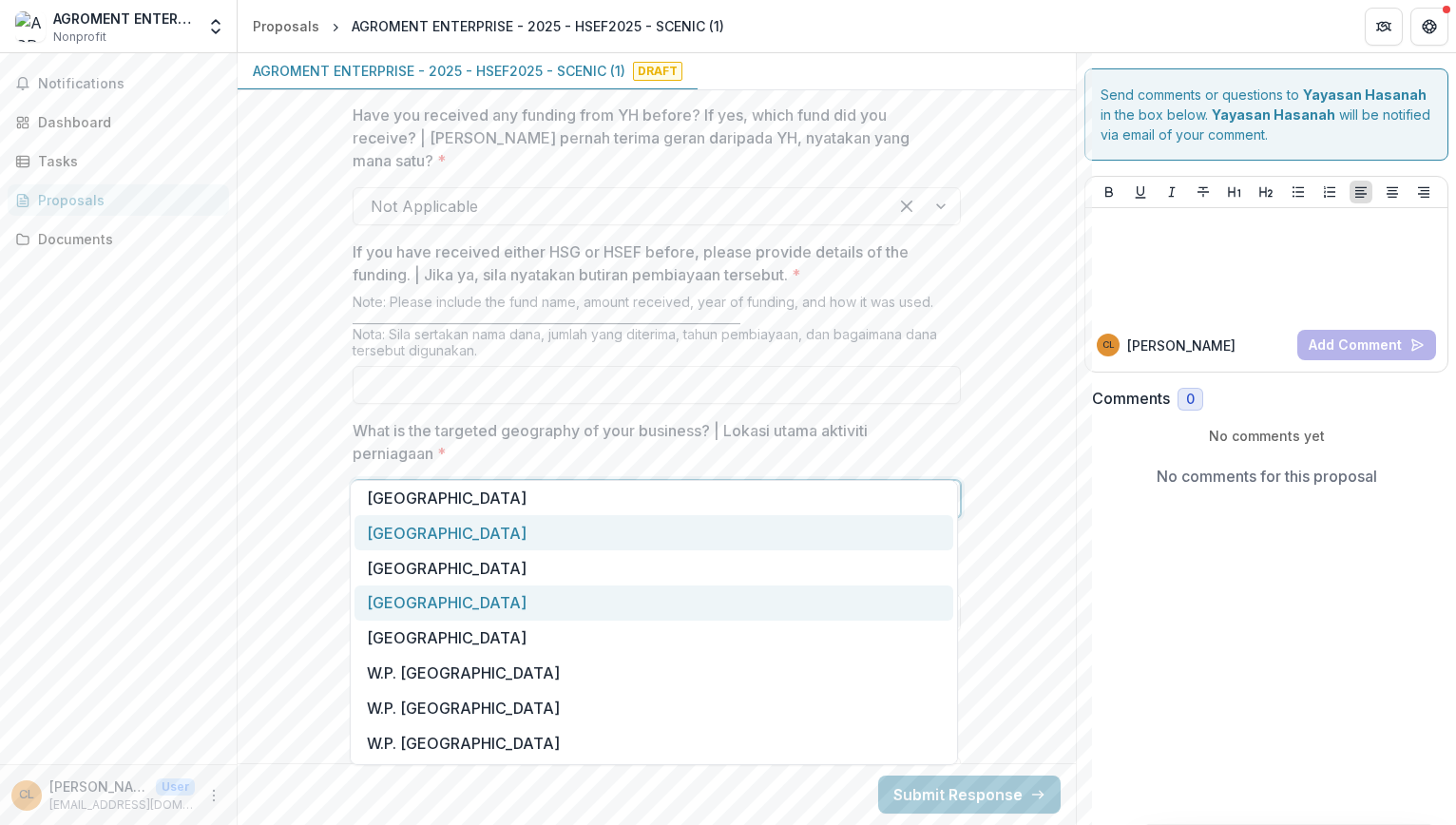 scroll, scrollTop: 284, scrollLeft: 0, axis: vertical 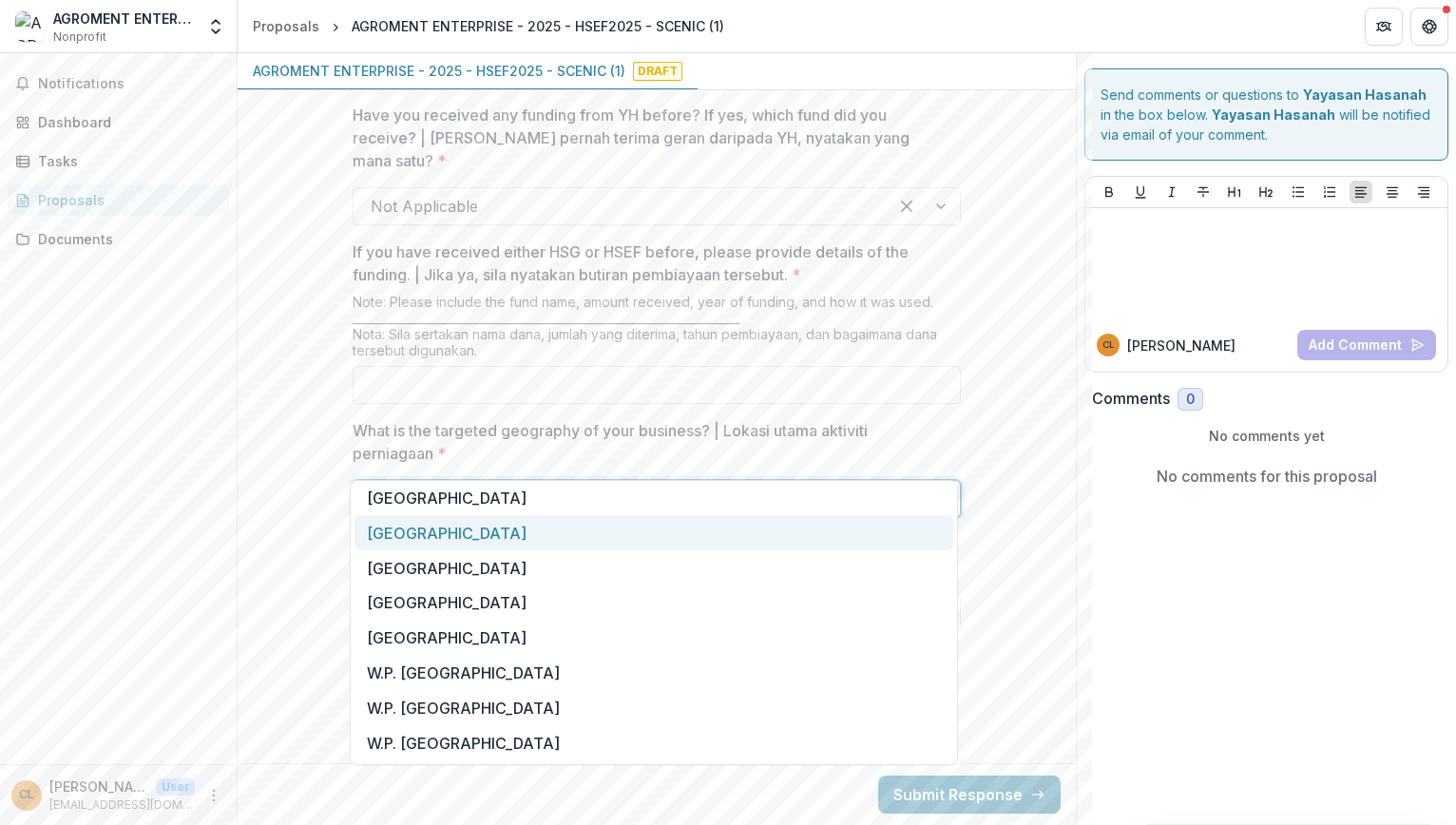 click on "[GEOGRAPHIC_DATA]" at bounding box center (654, 532) 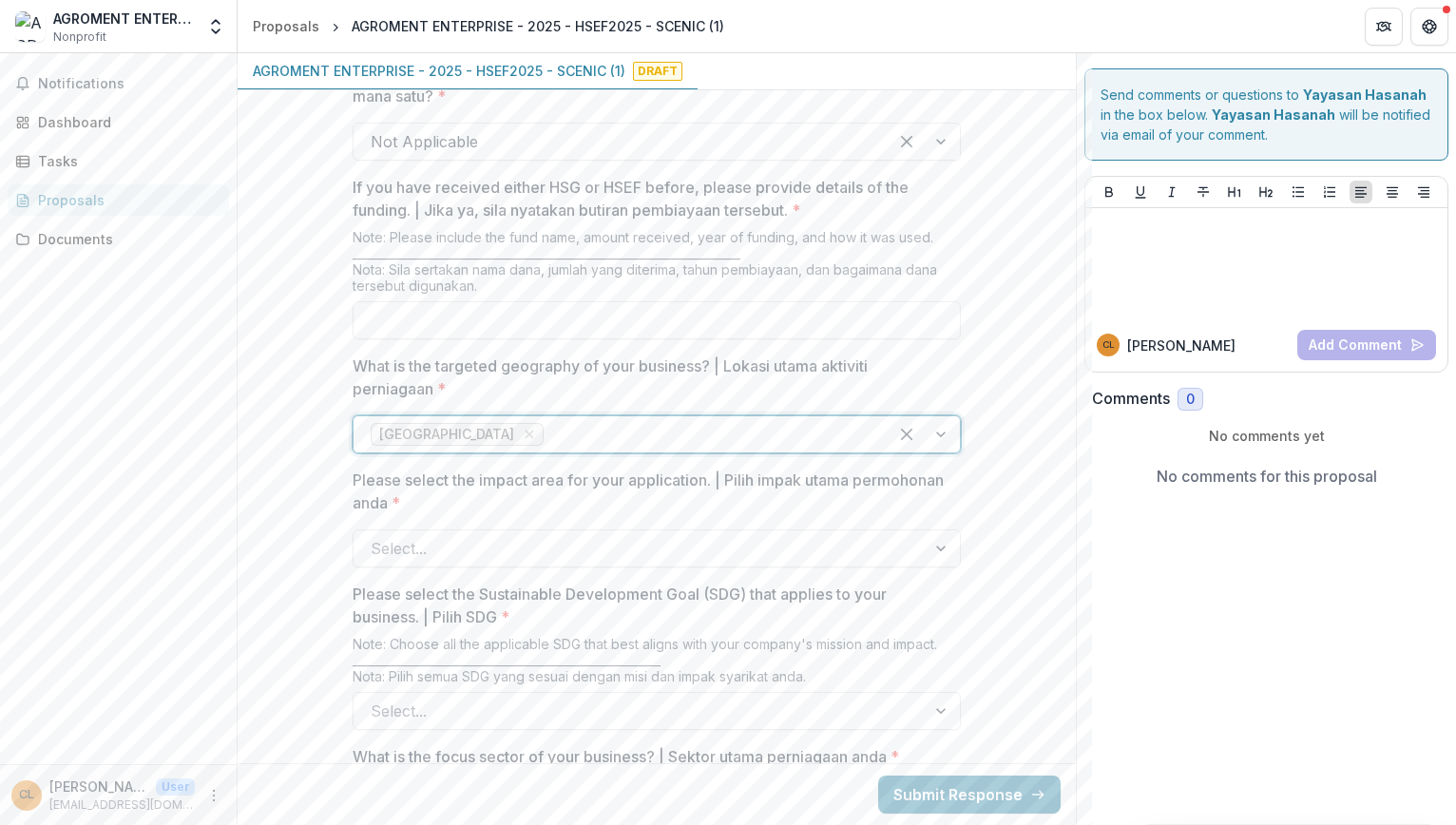 scroll, scrollTop: 2065, scrollLeft: 0, axis: vertical 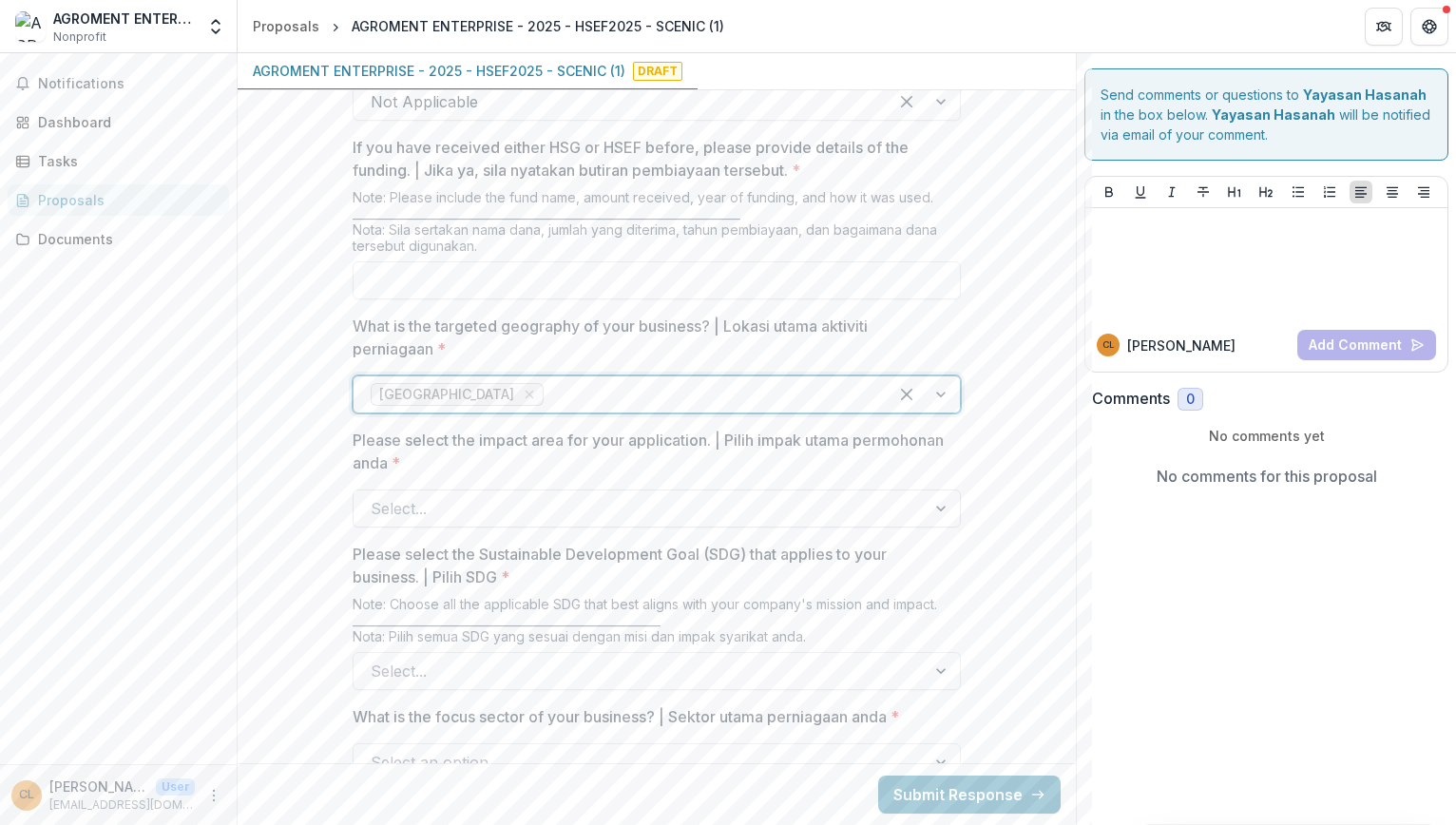 click at bounding box center [640, 508] 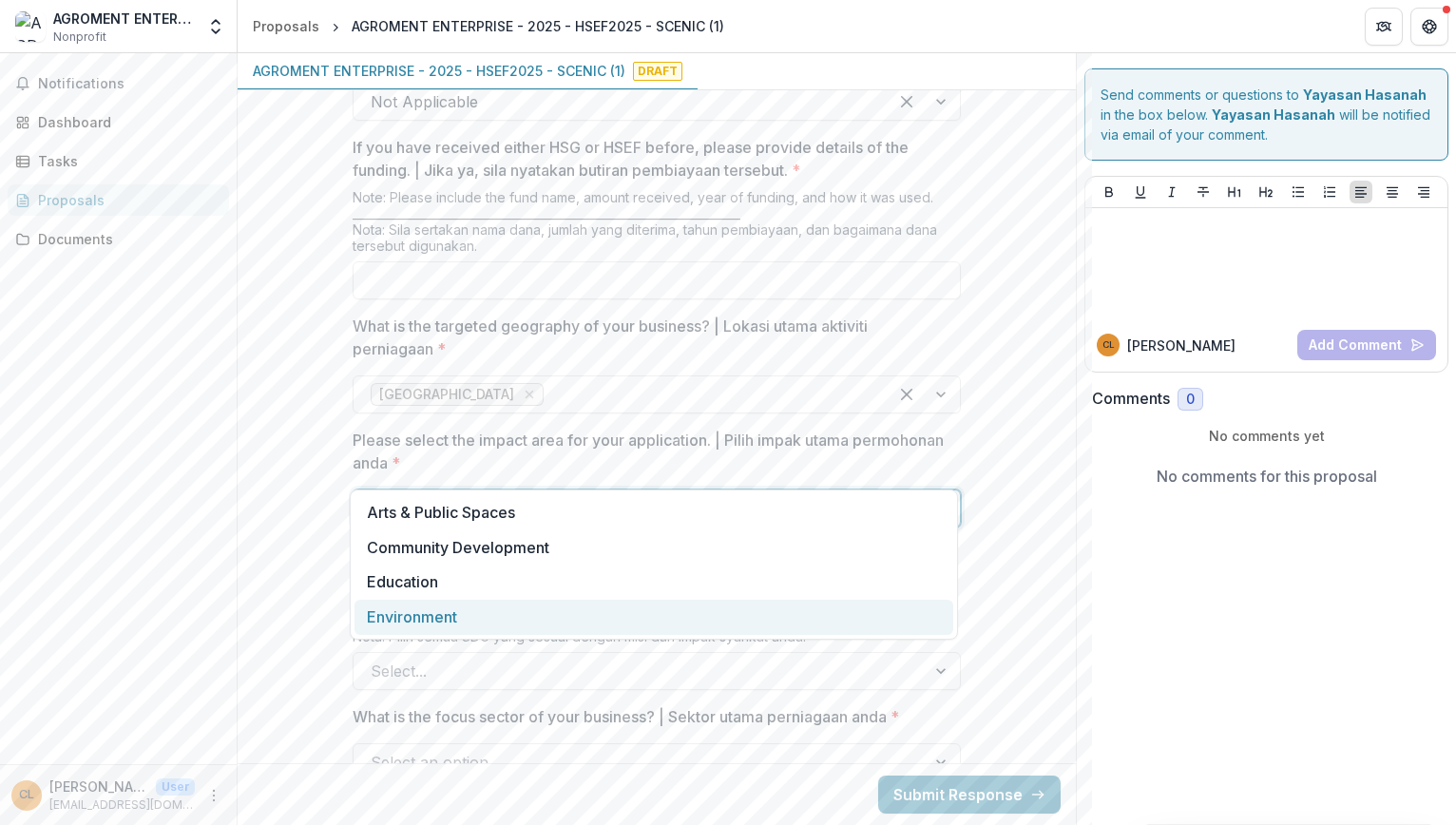 click on "Environment" at bounding box center (654, 617) 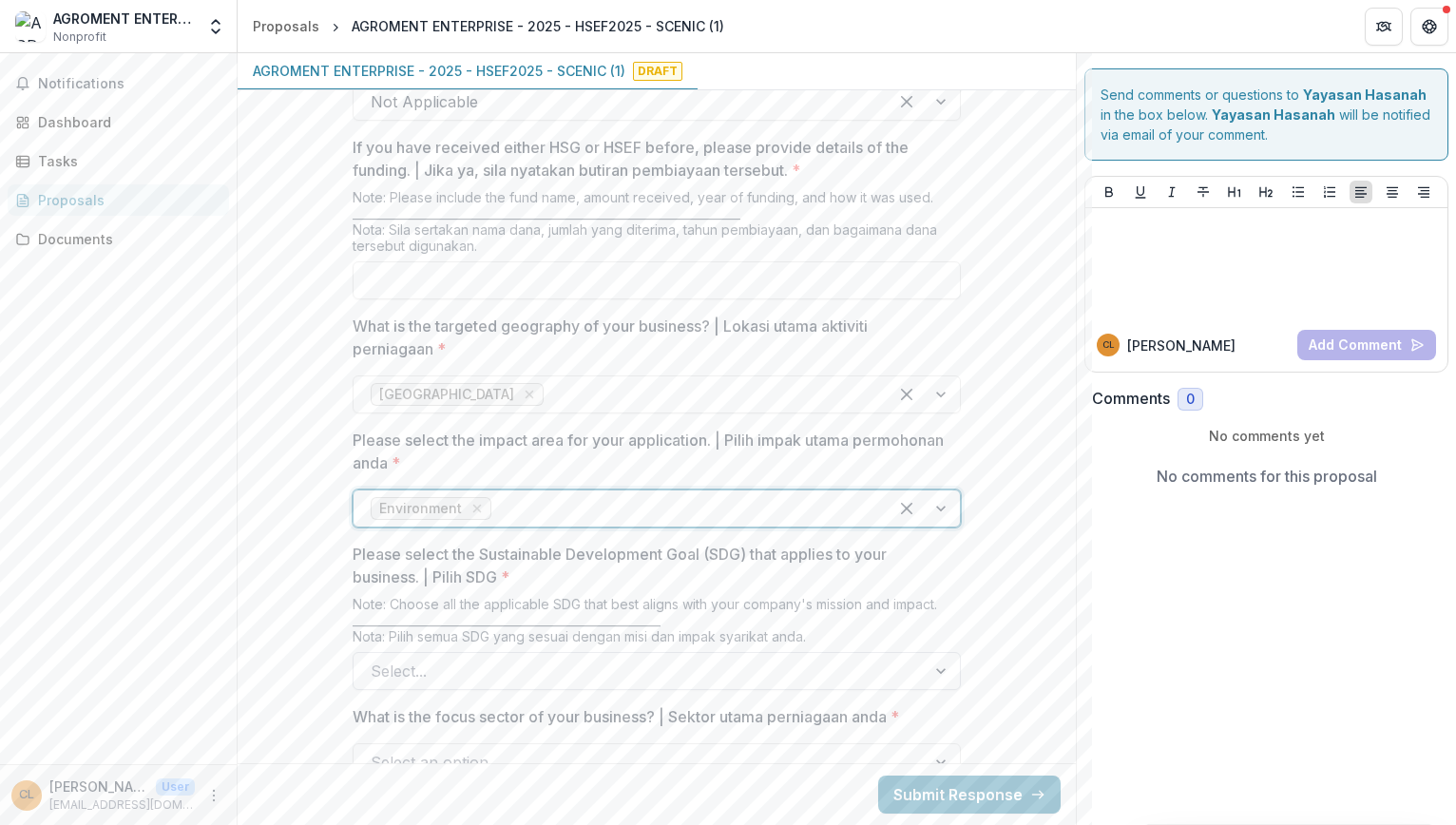 click at bounding box center (640, 671) 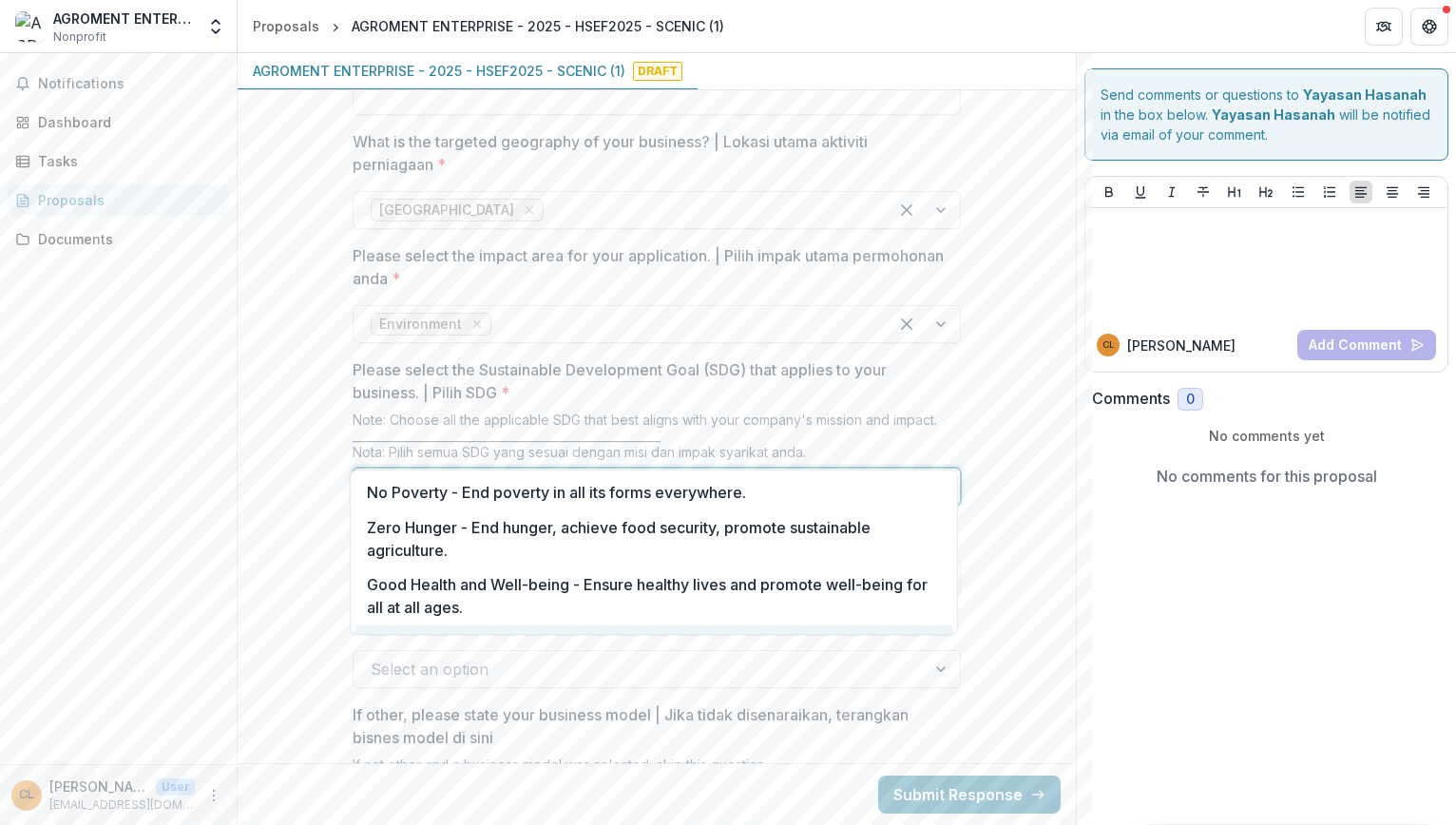 scroll, scrollTop: 2263, scrollLeft: 0, axis: vertical 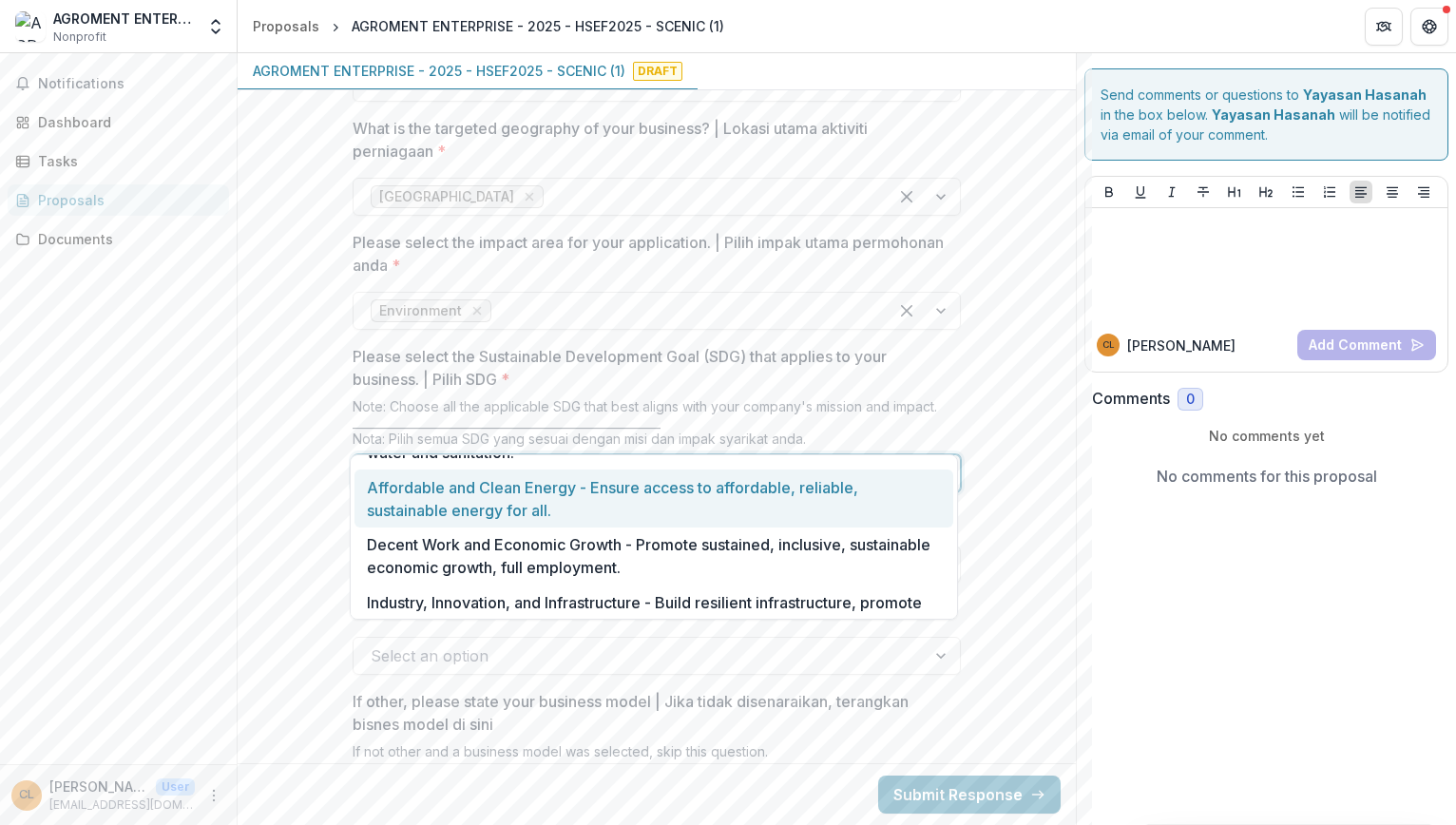 click on "Affordable and Clean Energy - Ensure access to affordable, reliable, sustainable energy for all." at bounding box center [654, 498] 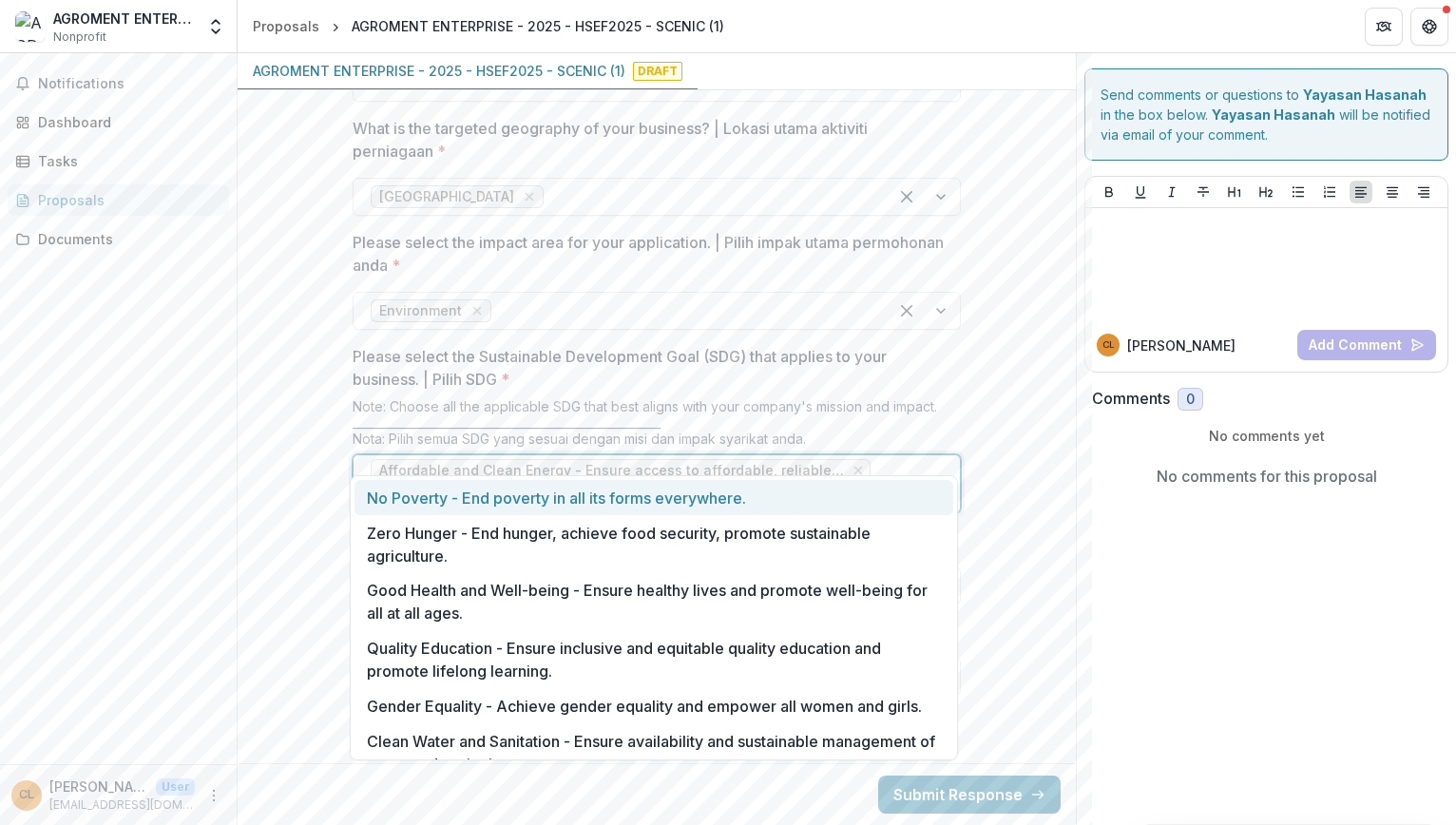 click at bounding box center (621, 497) 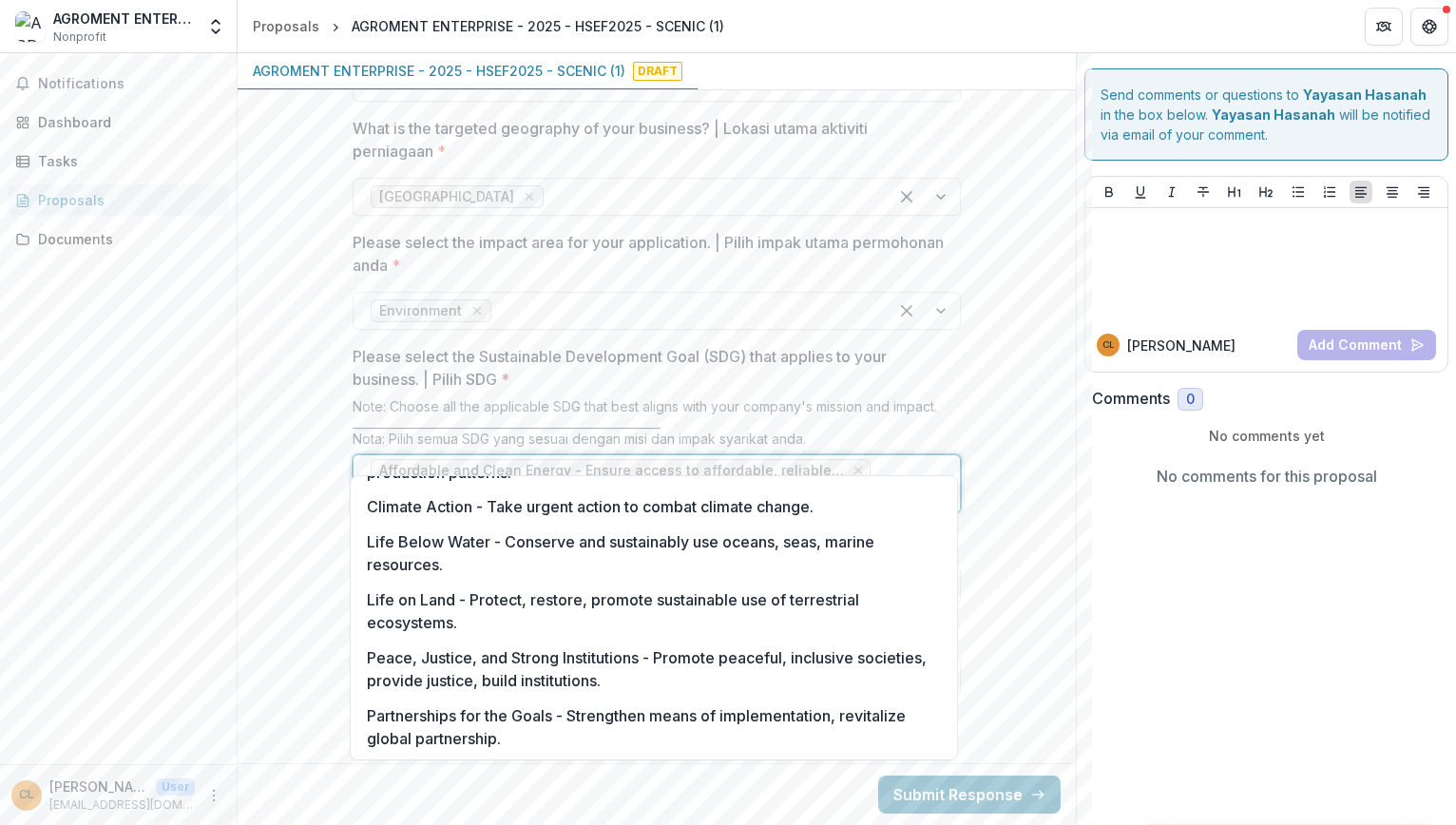 scroll, scrollTop: 558, scrollLeft: 0, axis: vertical 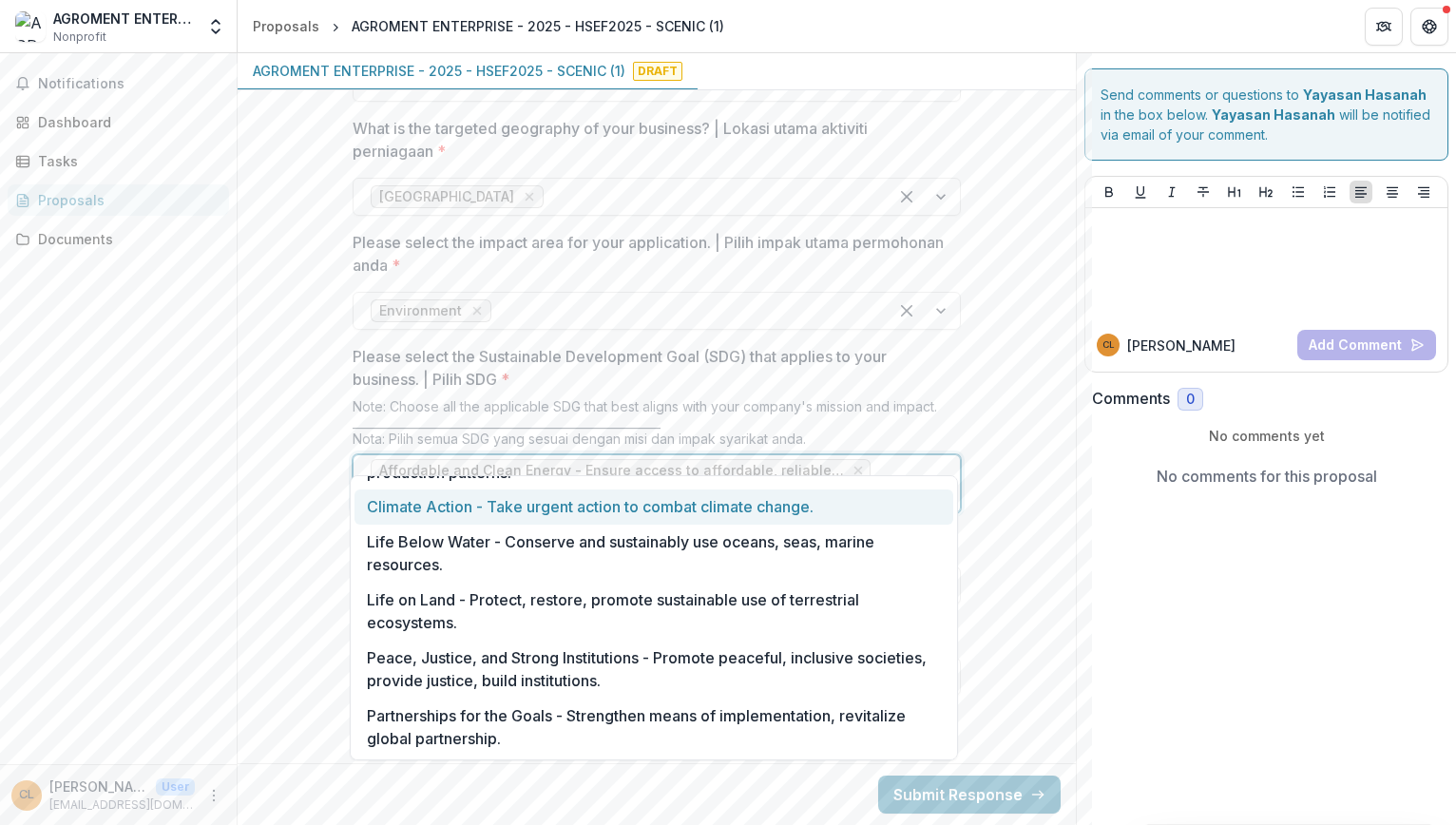 click on "Climate Action - Take urgent action to combat climate change." at bounding box center (654, 507) 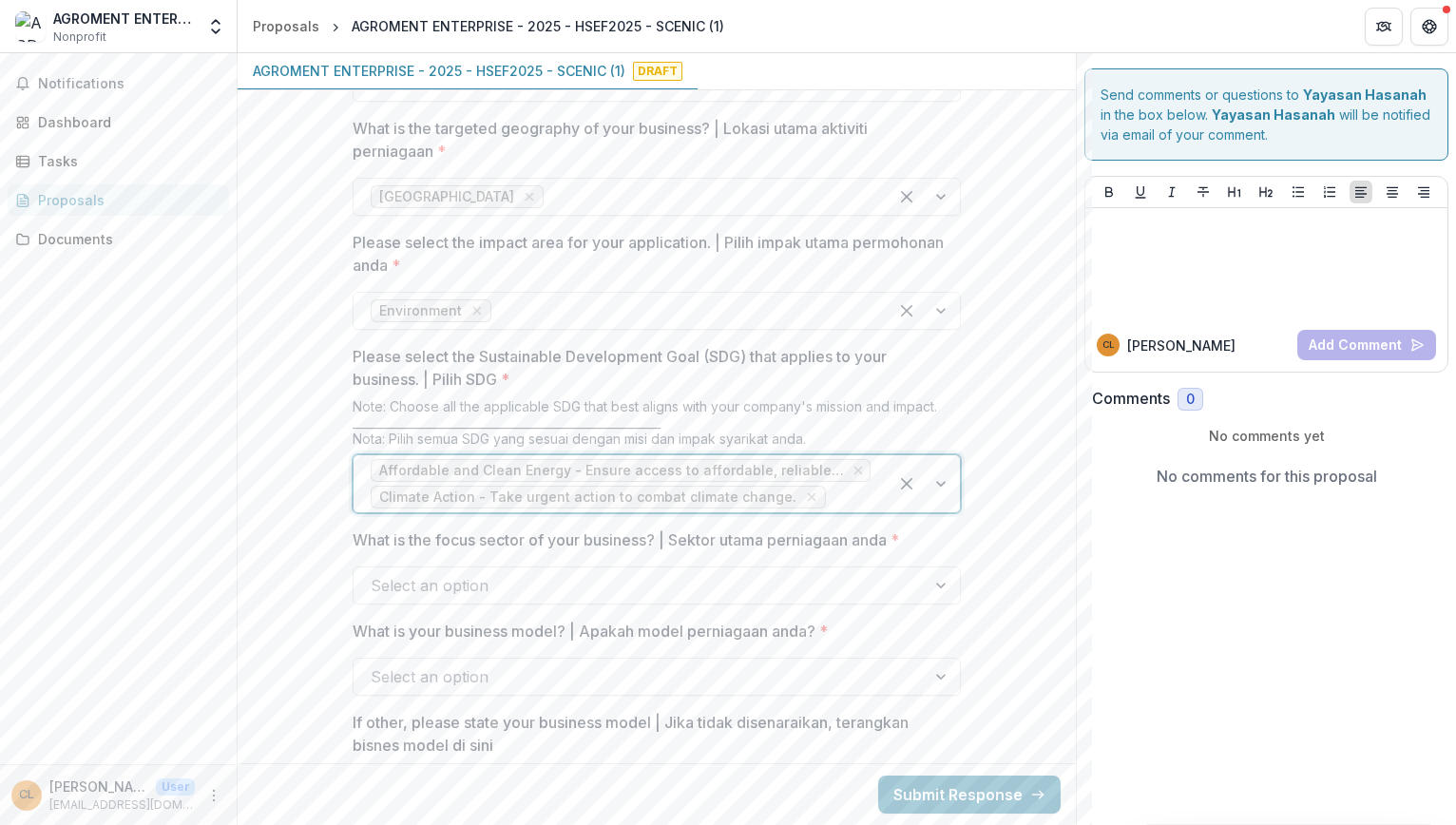 click at bounding box center (640, 585) 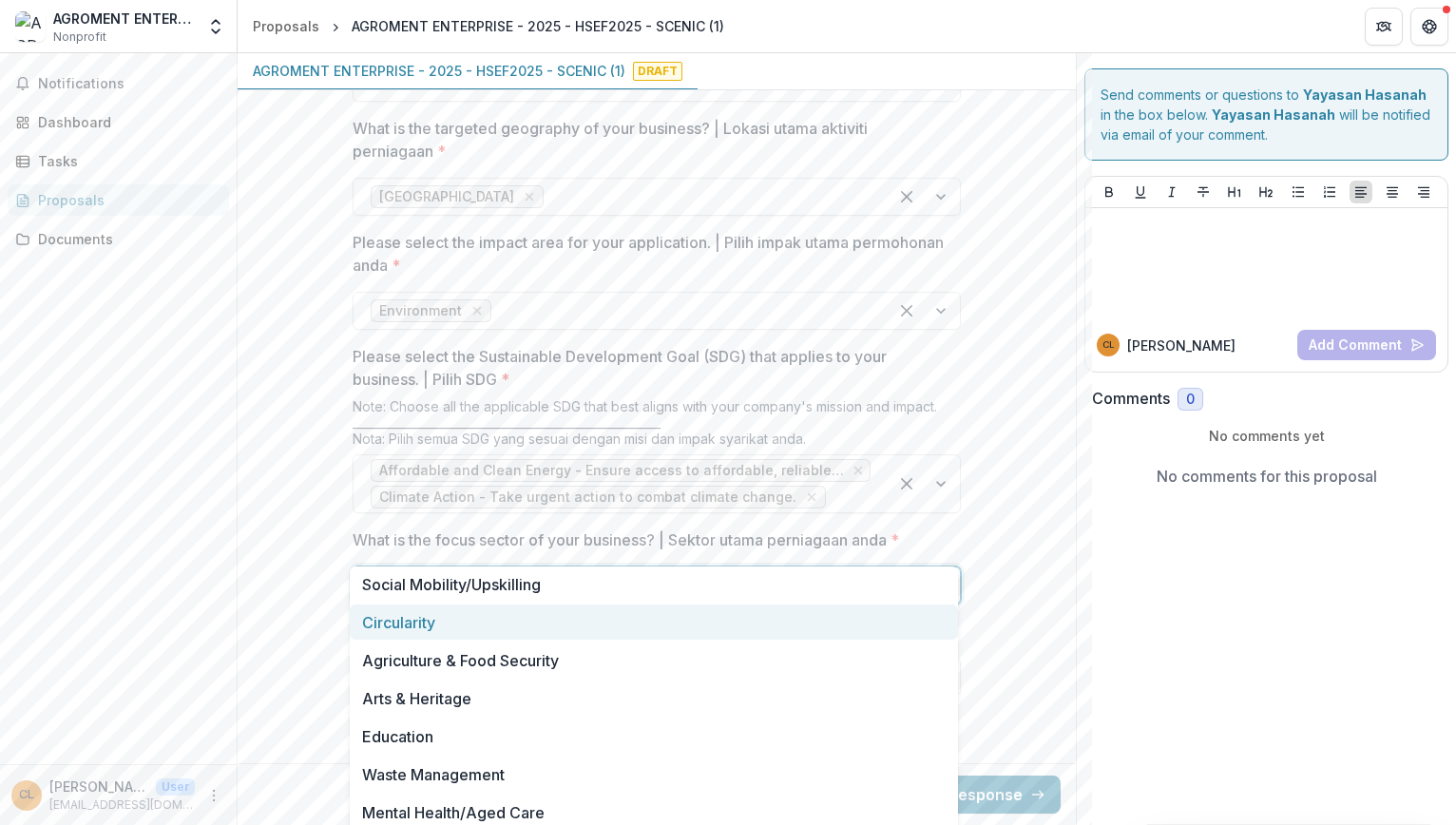 click on "Circularity" at bounding box center [654, 622] 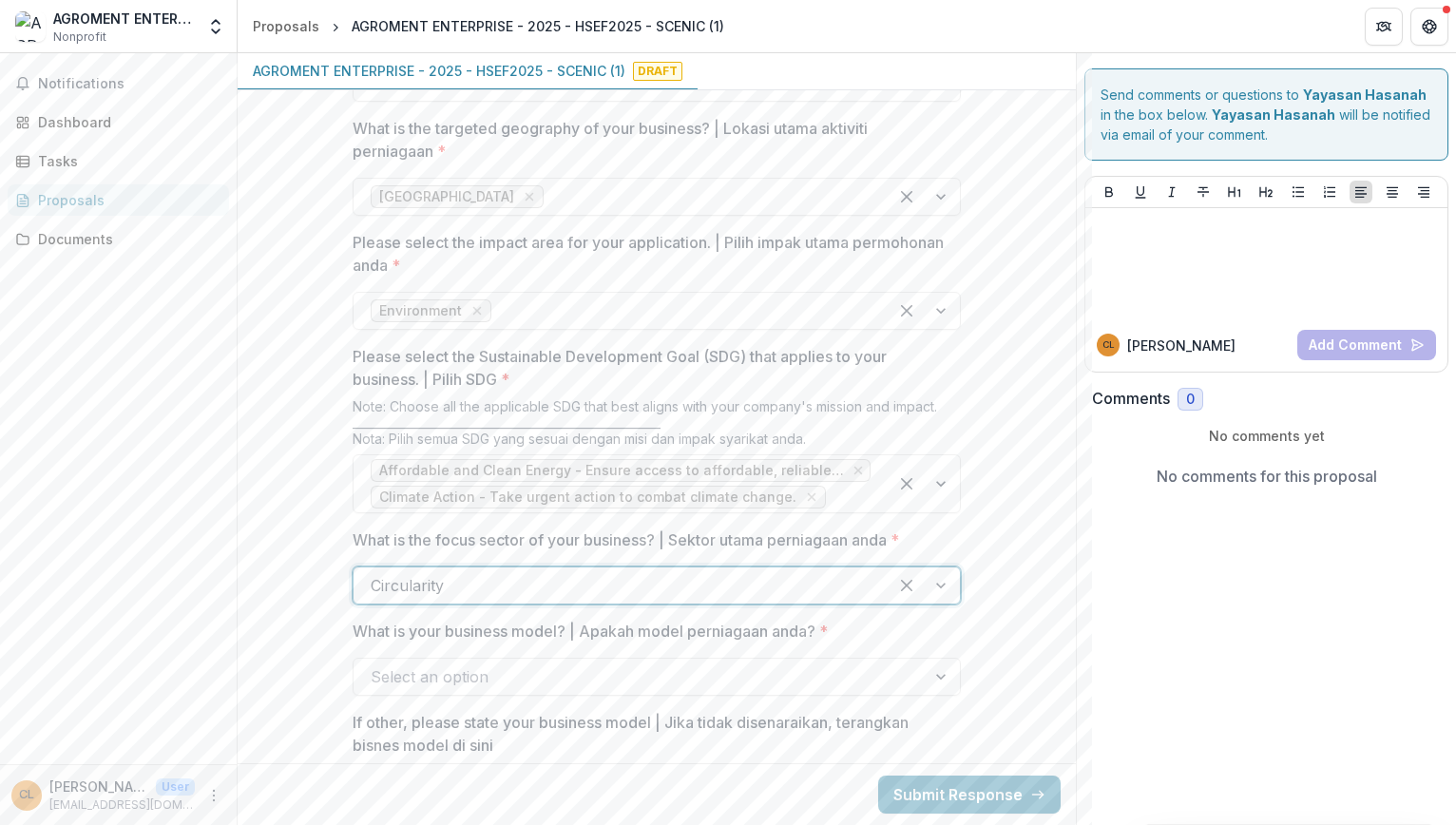 click at bounding box center [621, 585] 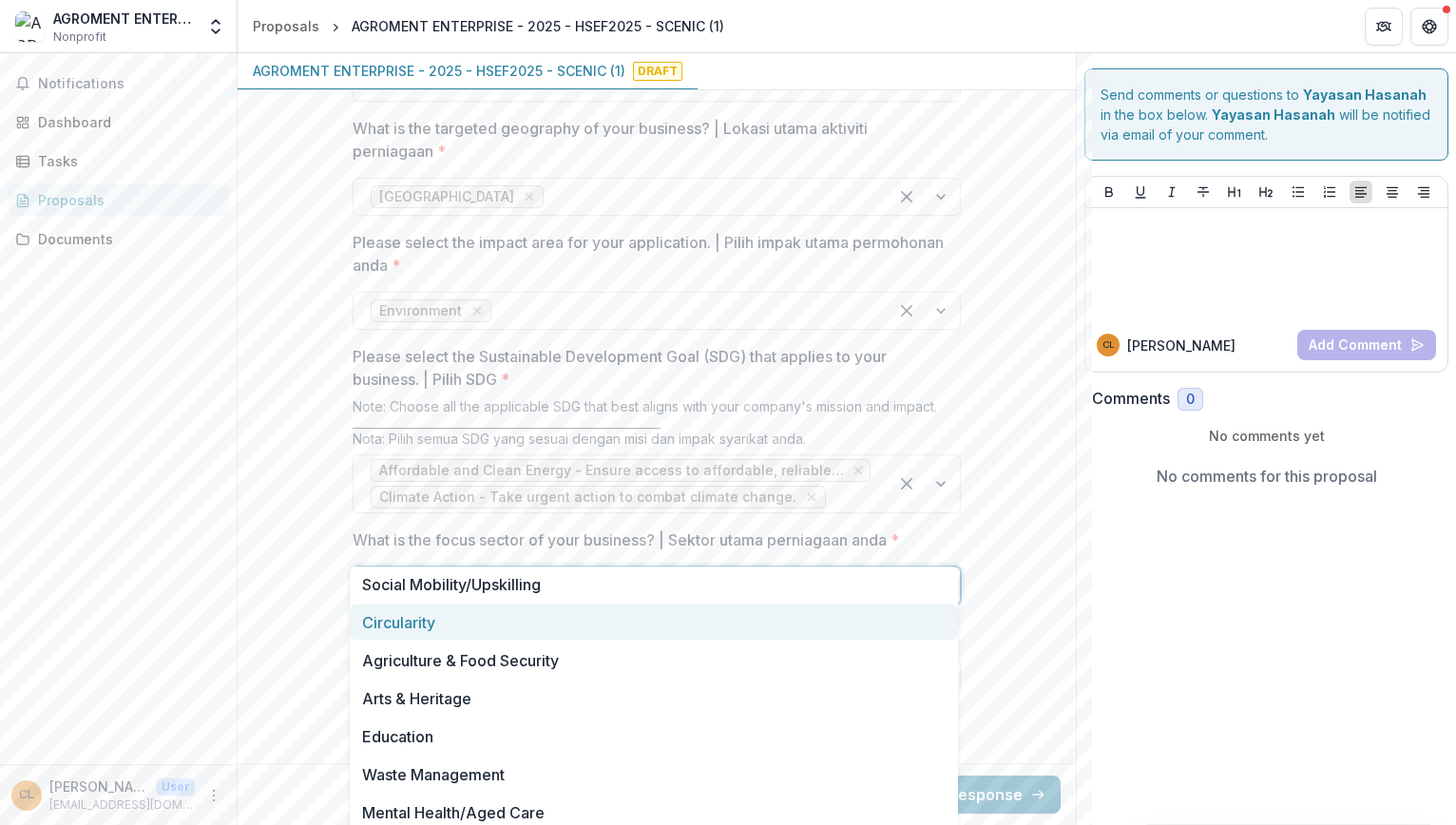 scroll, scrollTop: 19, scrollLeft: 0, axis: vertical 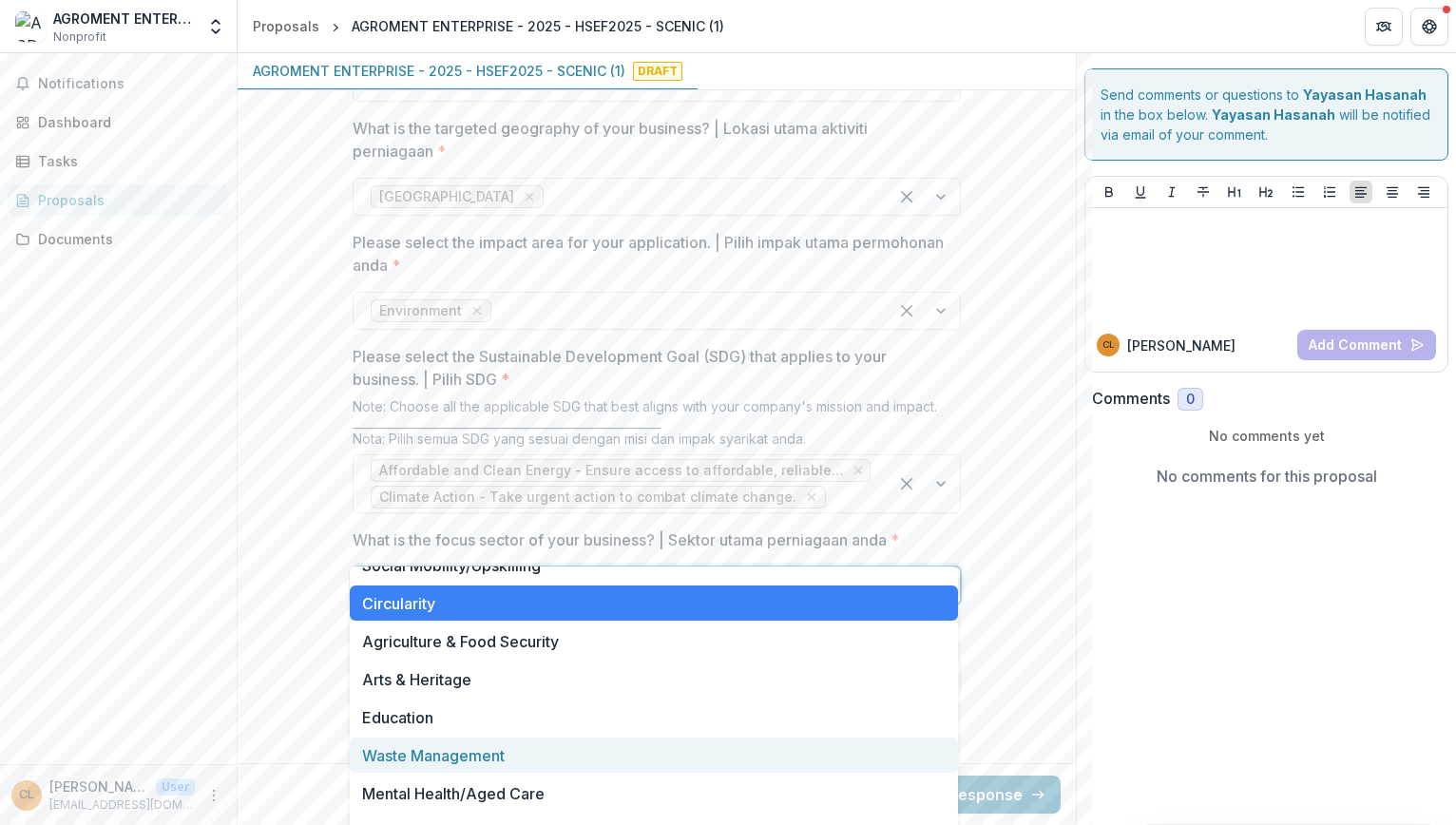 click on "Waste Management" at bounding box center (654, 755) 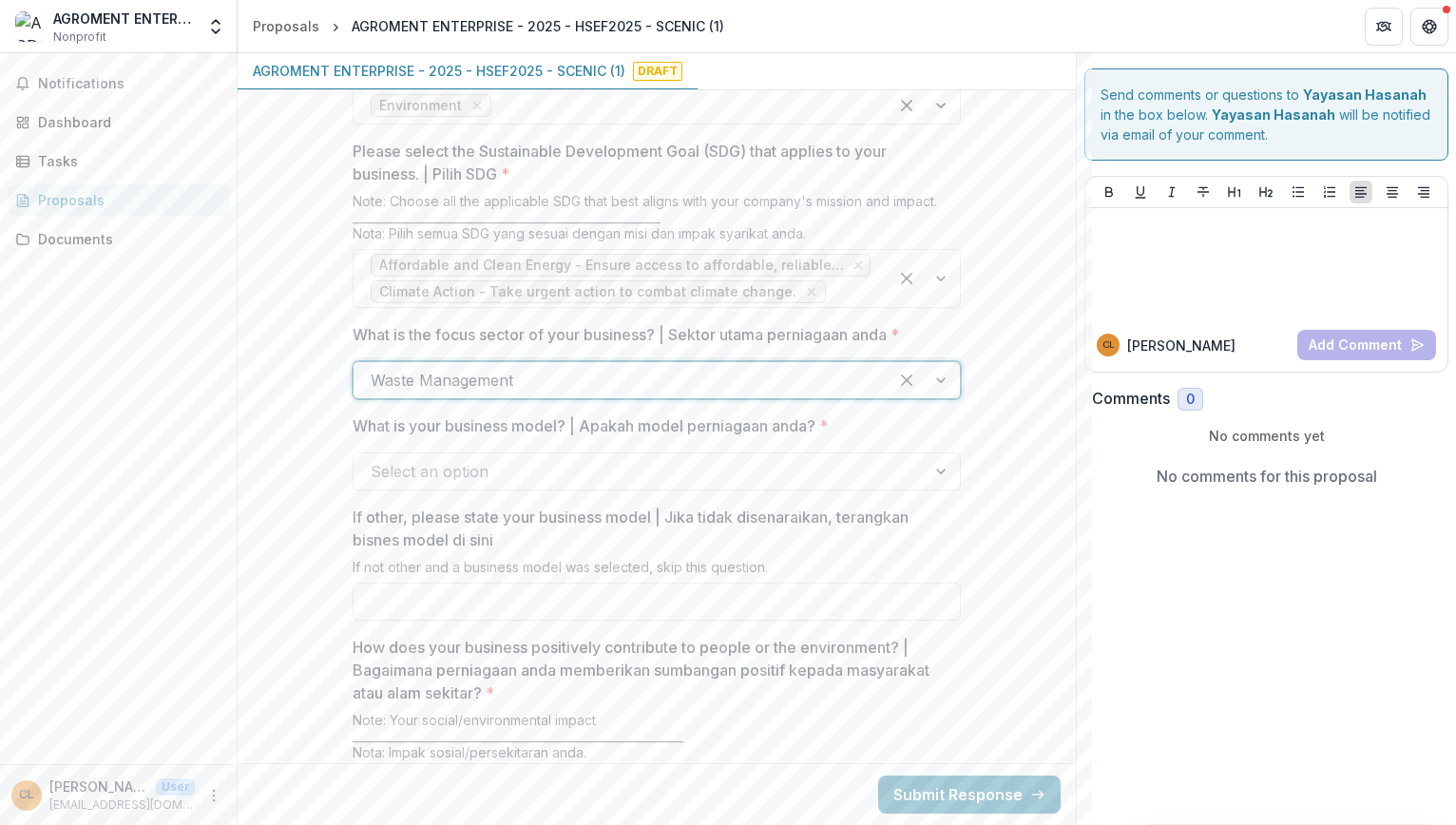 scroll, scrollTop: 2502, scrollLeft: 0, axis: vertical 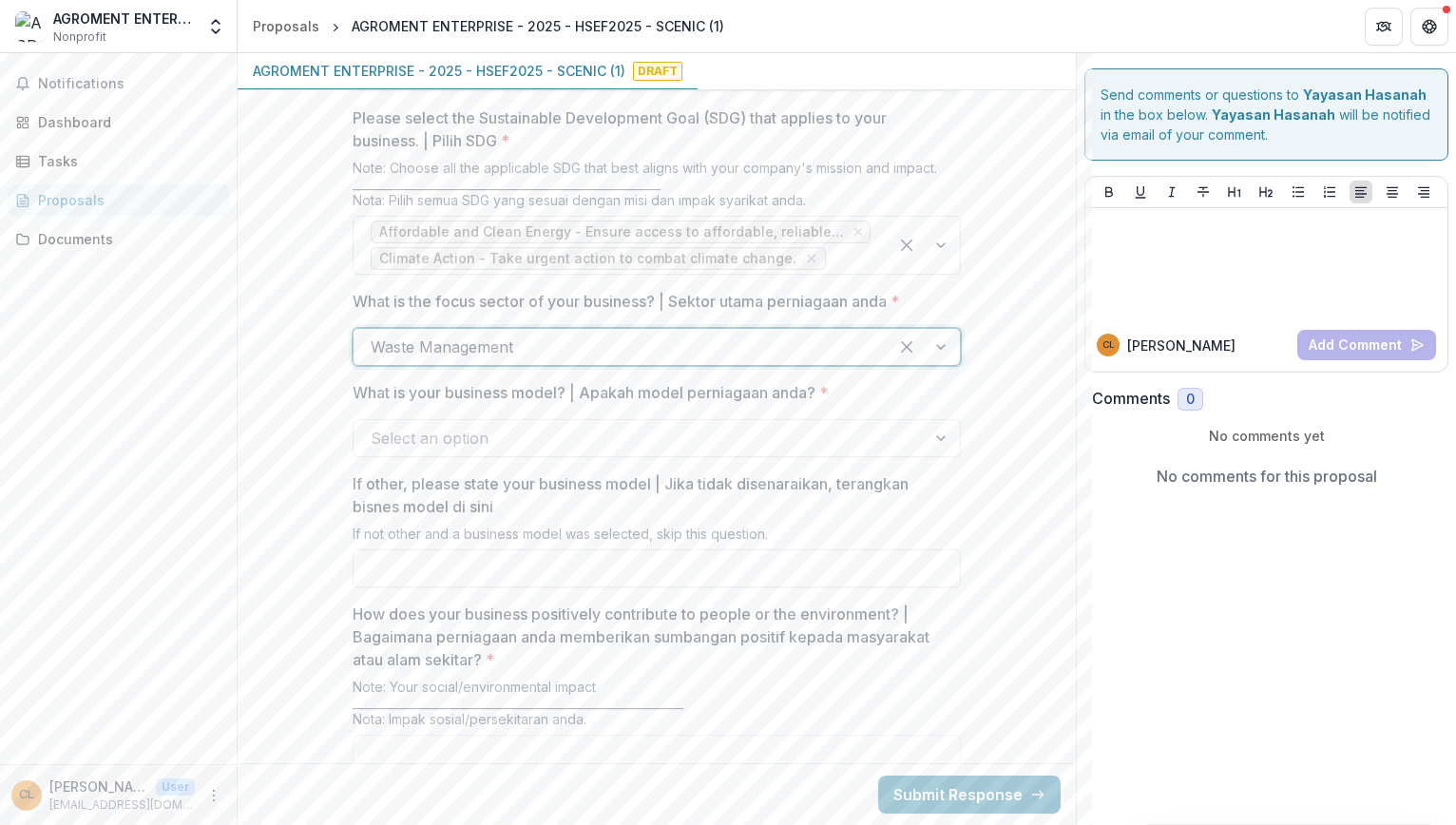 click at bounding box center (924, 347) 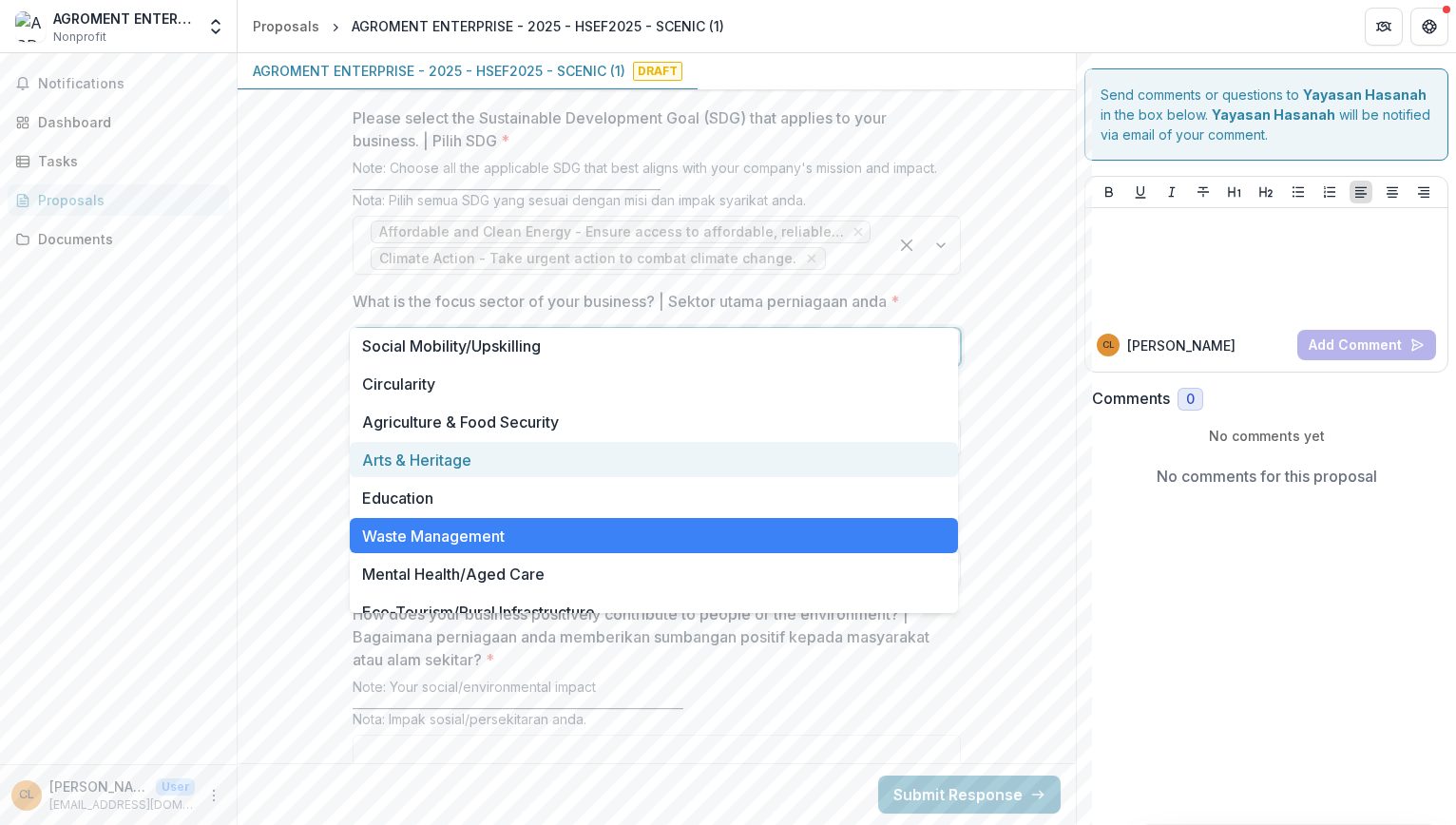 click on "Arts & Heritage" at bounding box center [654, 459] 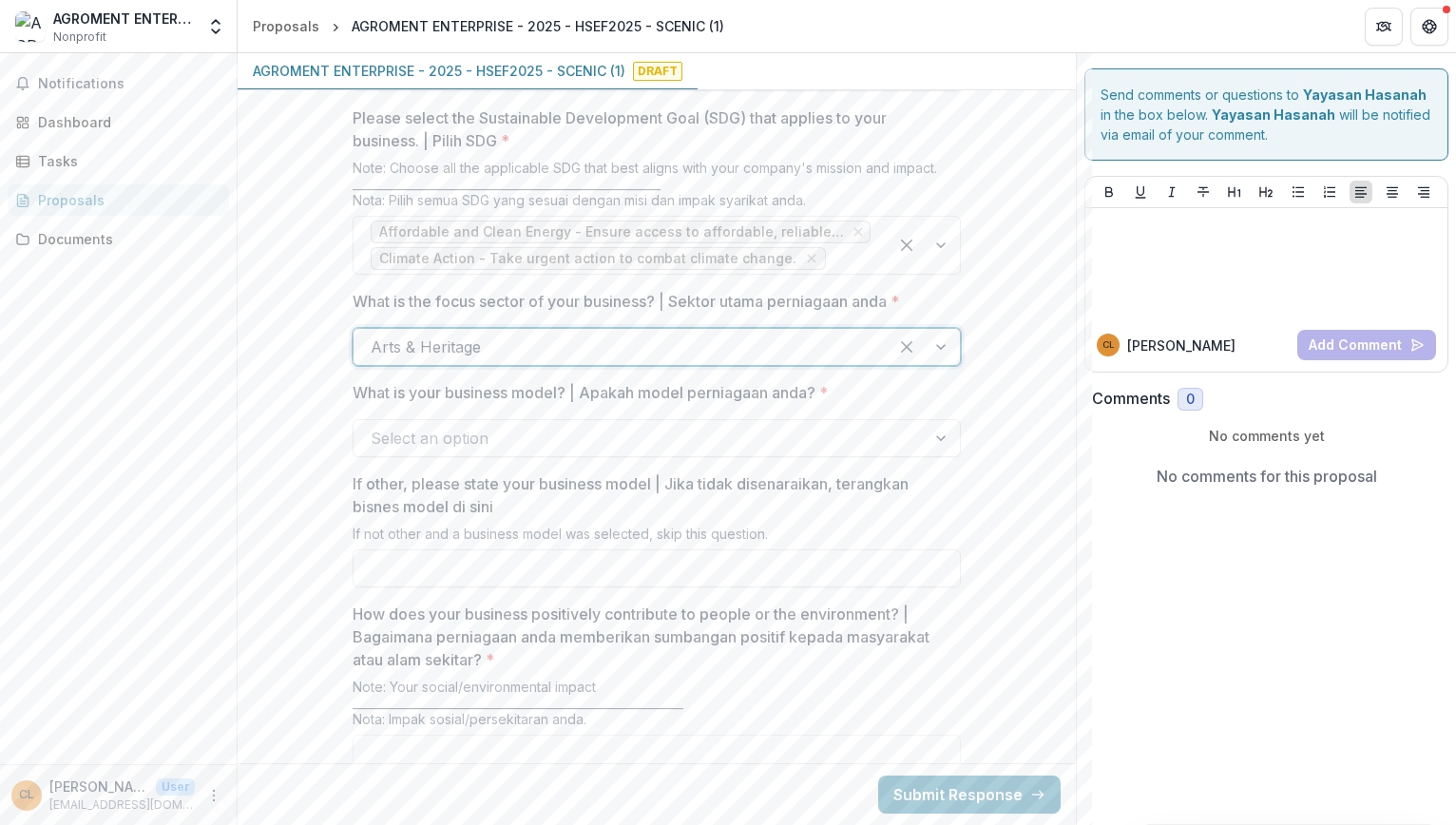 click at bounding box center [924, 347] 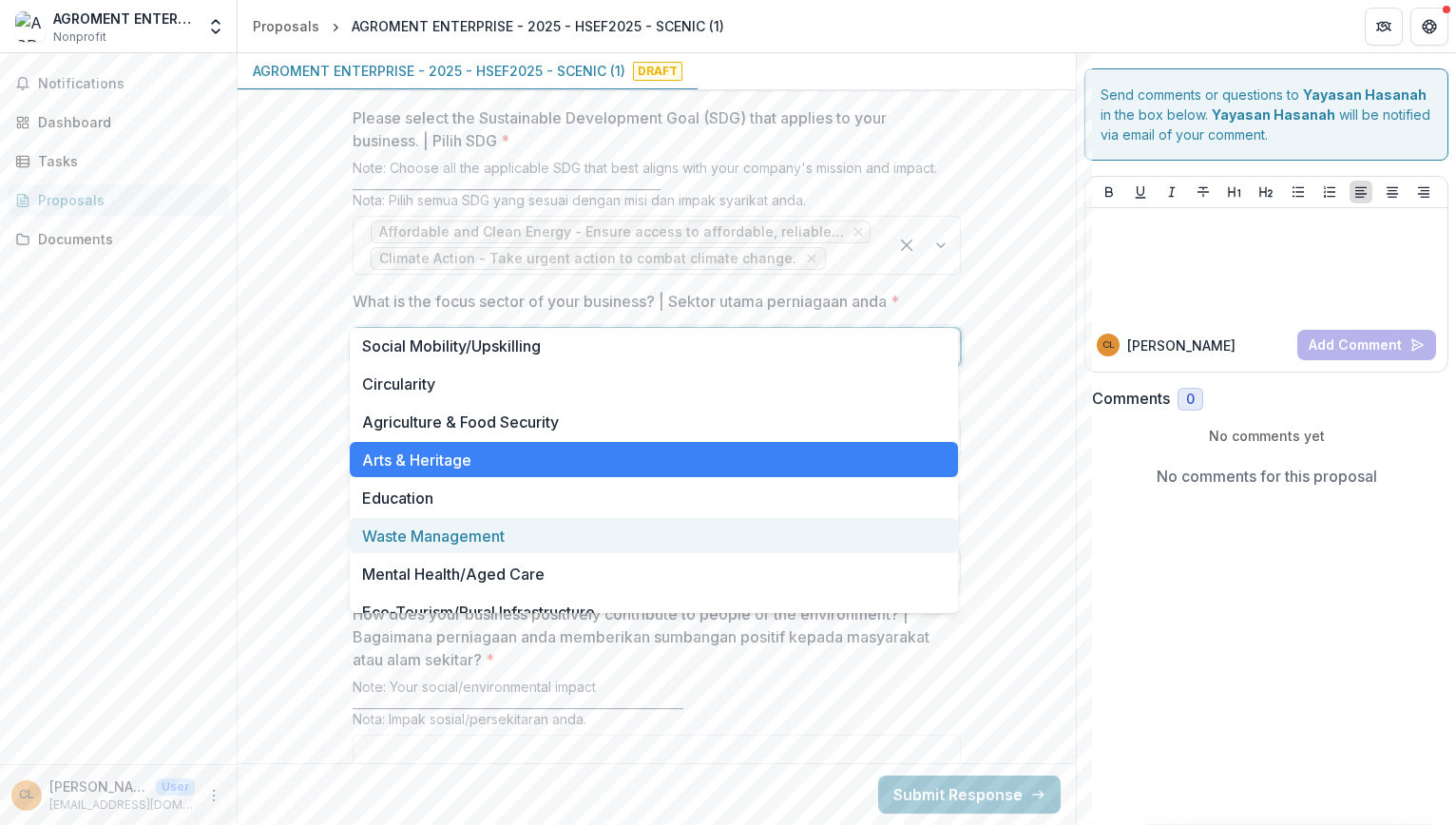 click on "Waste Management" at bounding box center (654, 535) 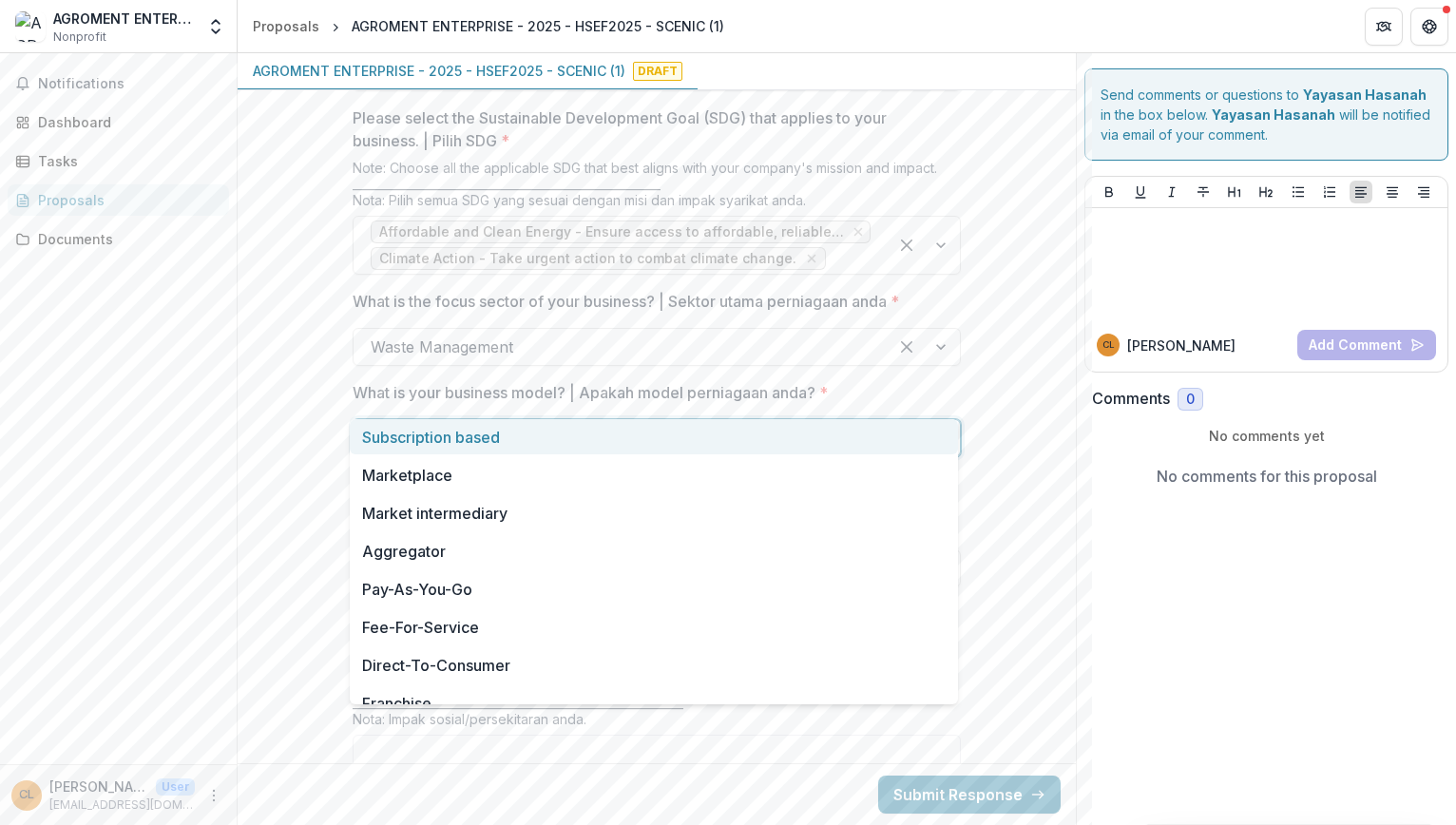 click at bounding box center [640, 438] 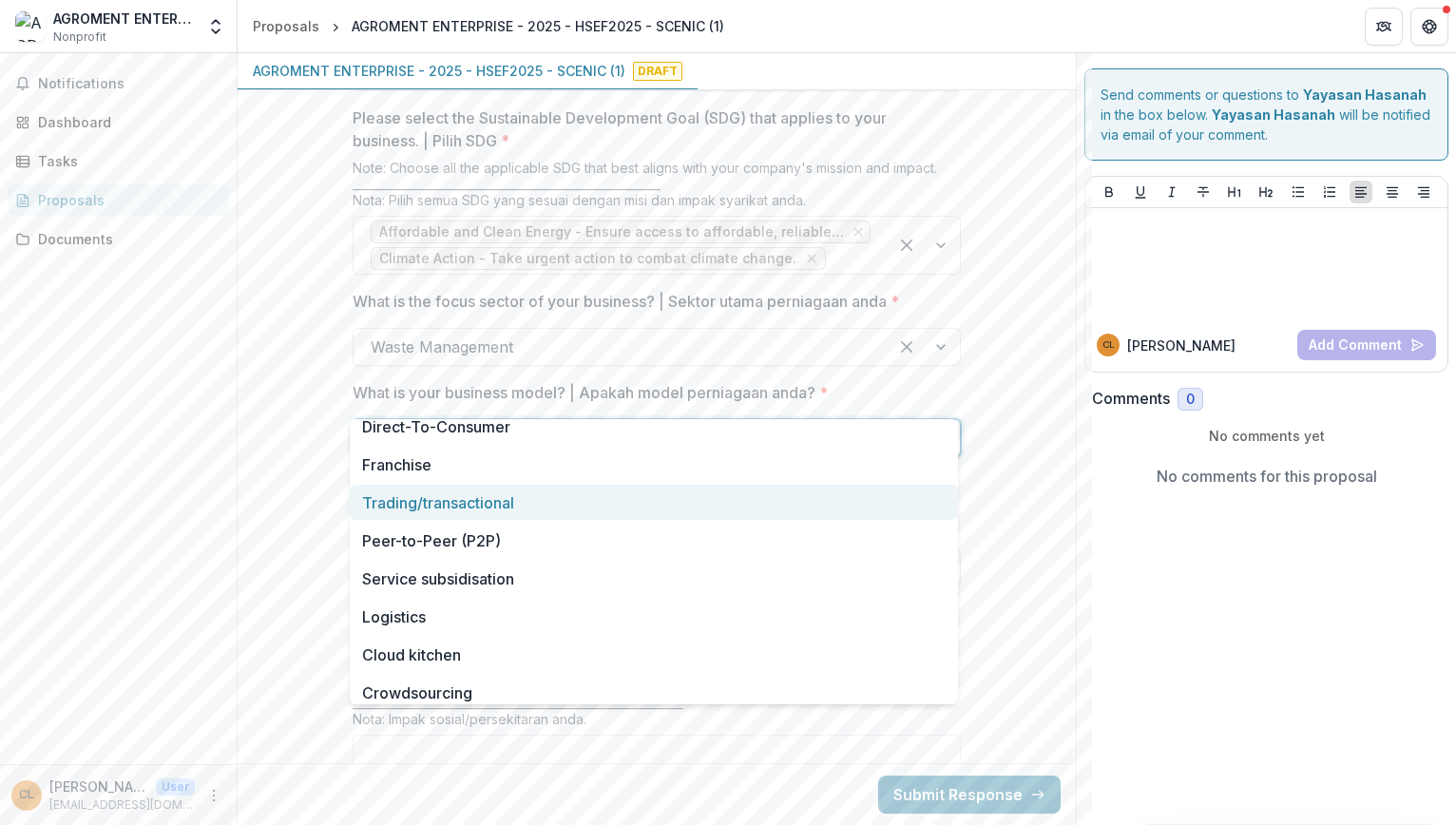 scroll, scrollTop: 285, scrollLeft: 0, axis: vertical 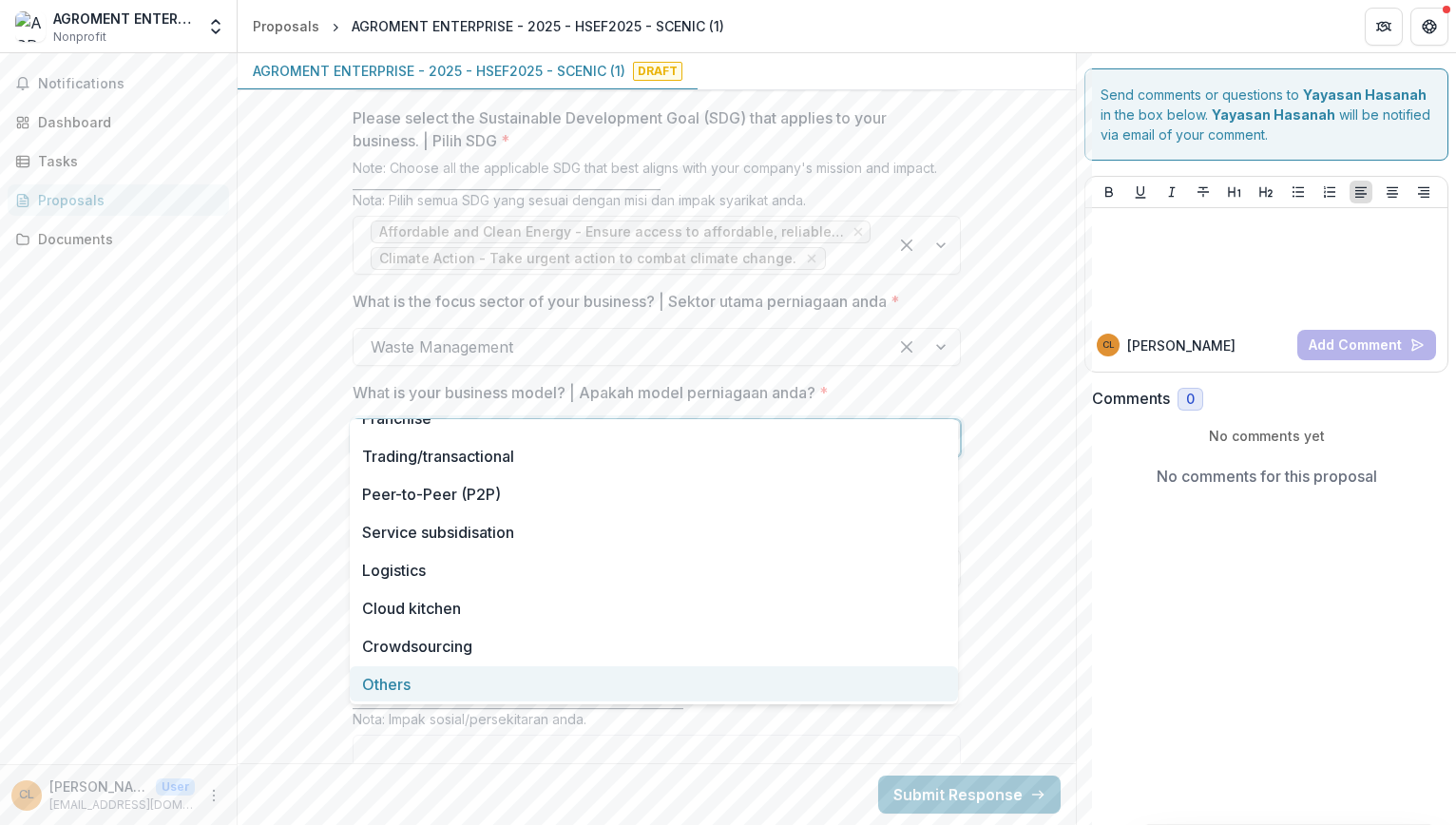 click on "Others" at bounding box center (654, 683) 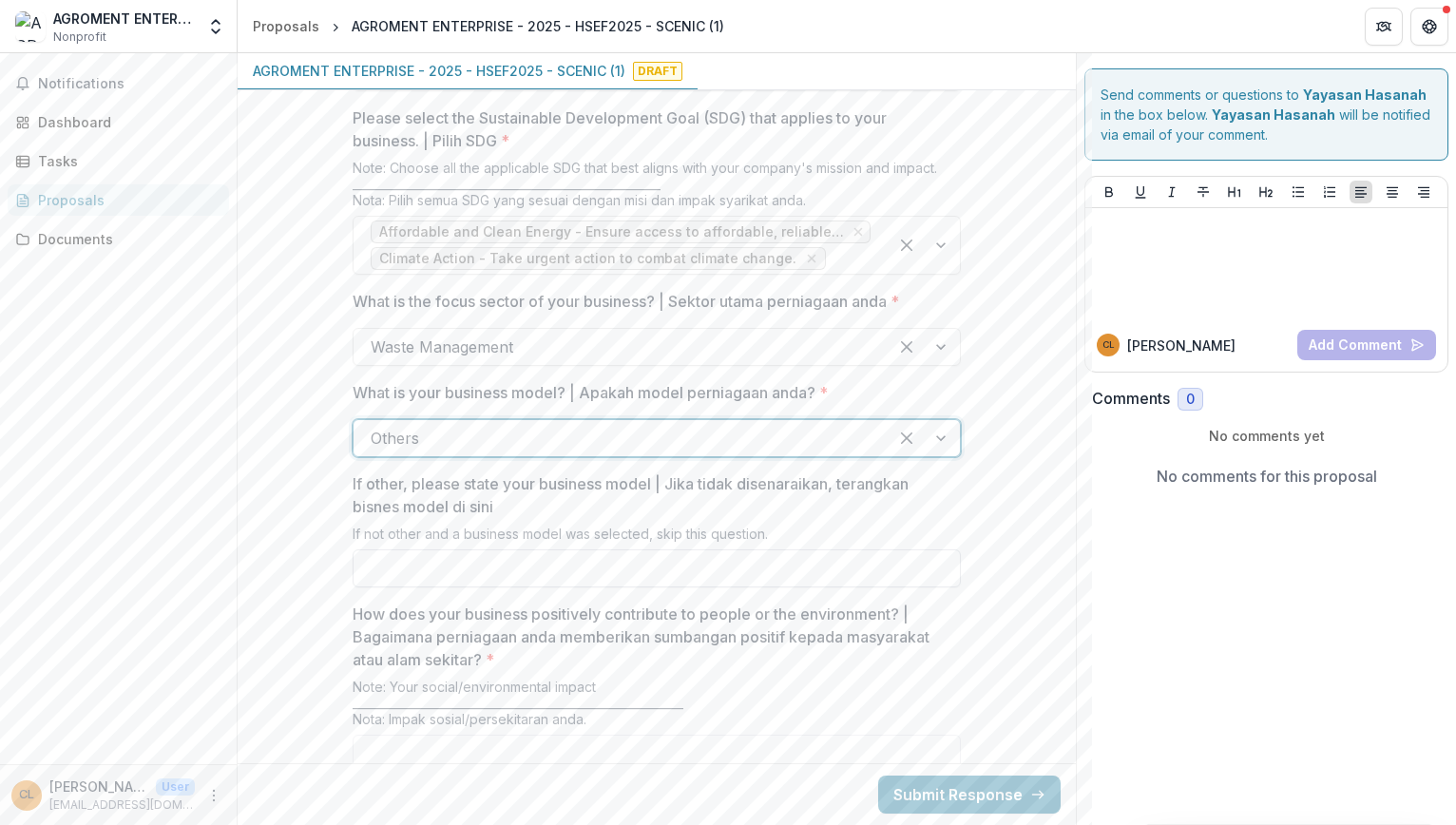 click on "If other, please state your business model | Jika tidak disenaraikan, terangkan bisnes model di sini" at bounding box center [657, 568] 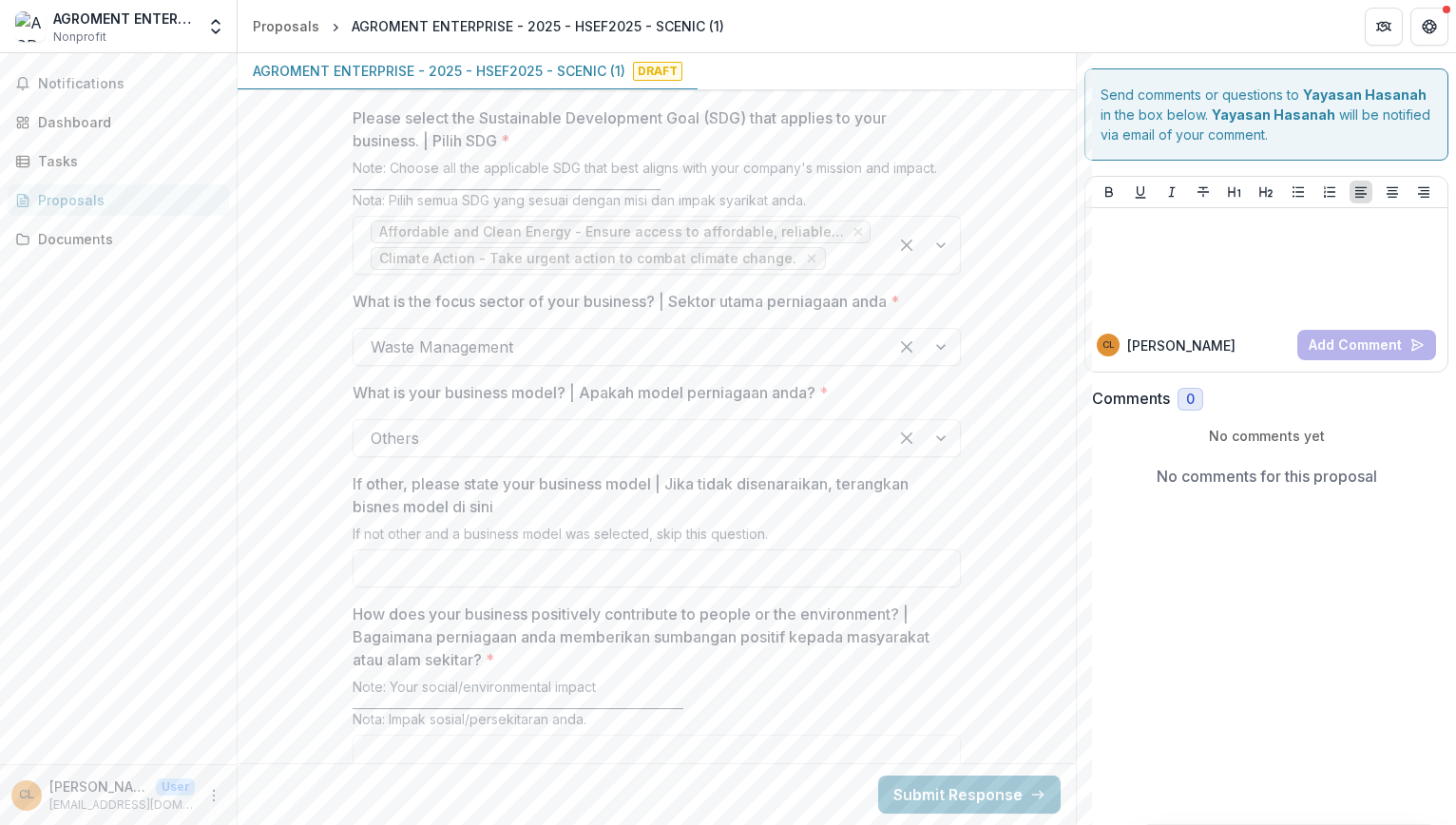 click on "If not other and a business model was selected, skip this question." at bounding box center (657, 537) 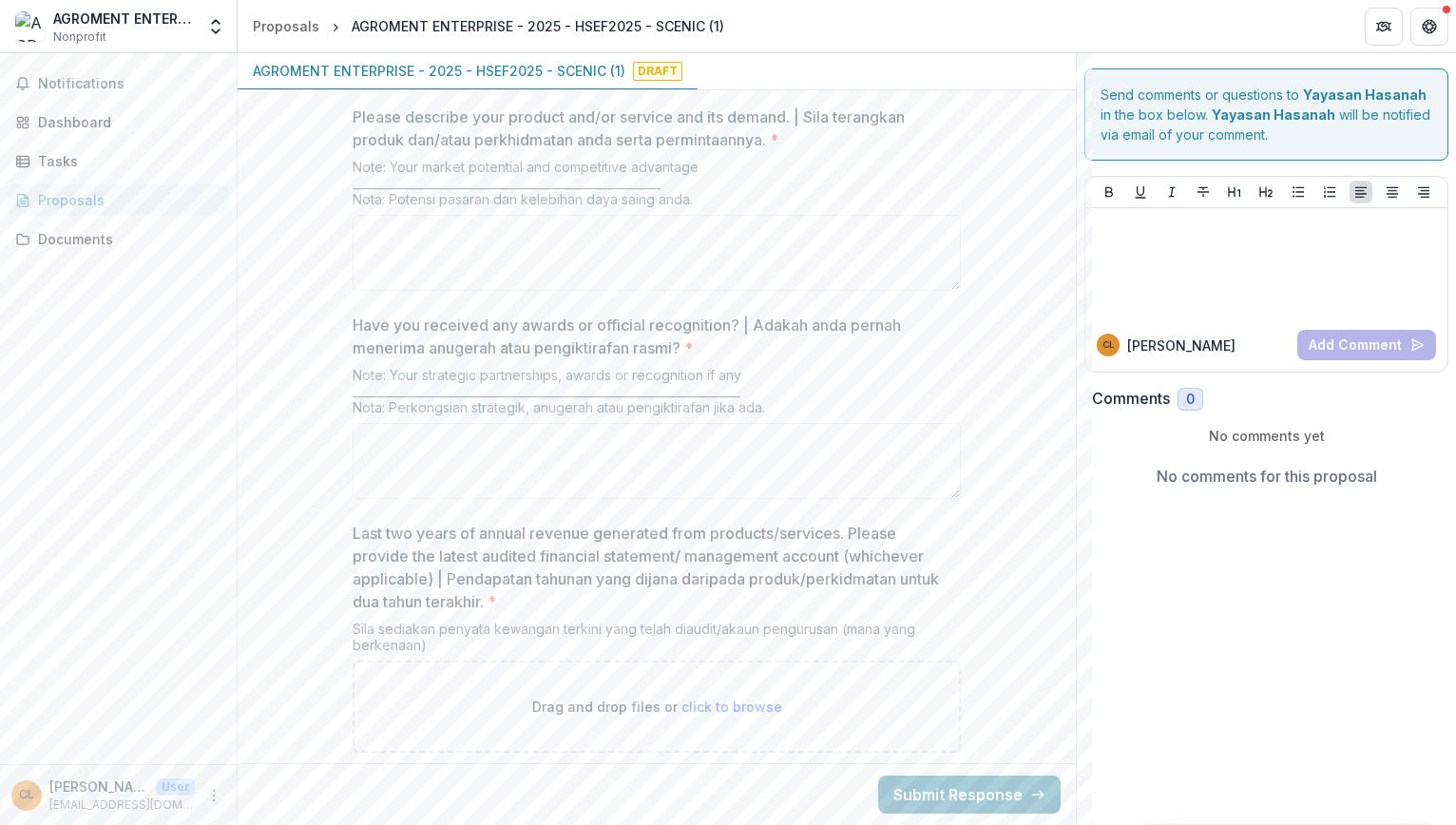 scroll, scrollTop: 4402, scrollLeft: 0, axis: vertical 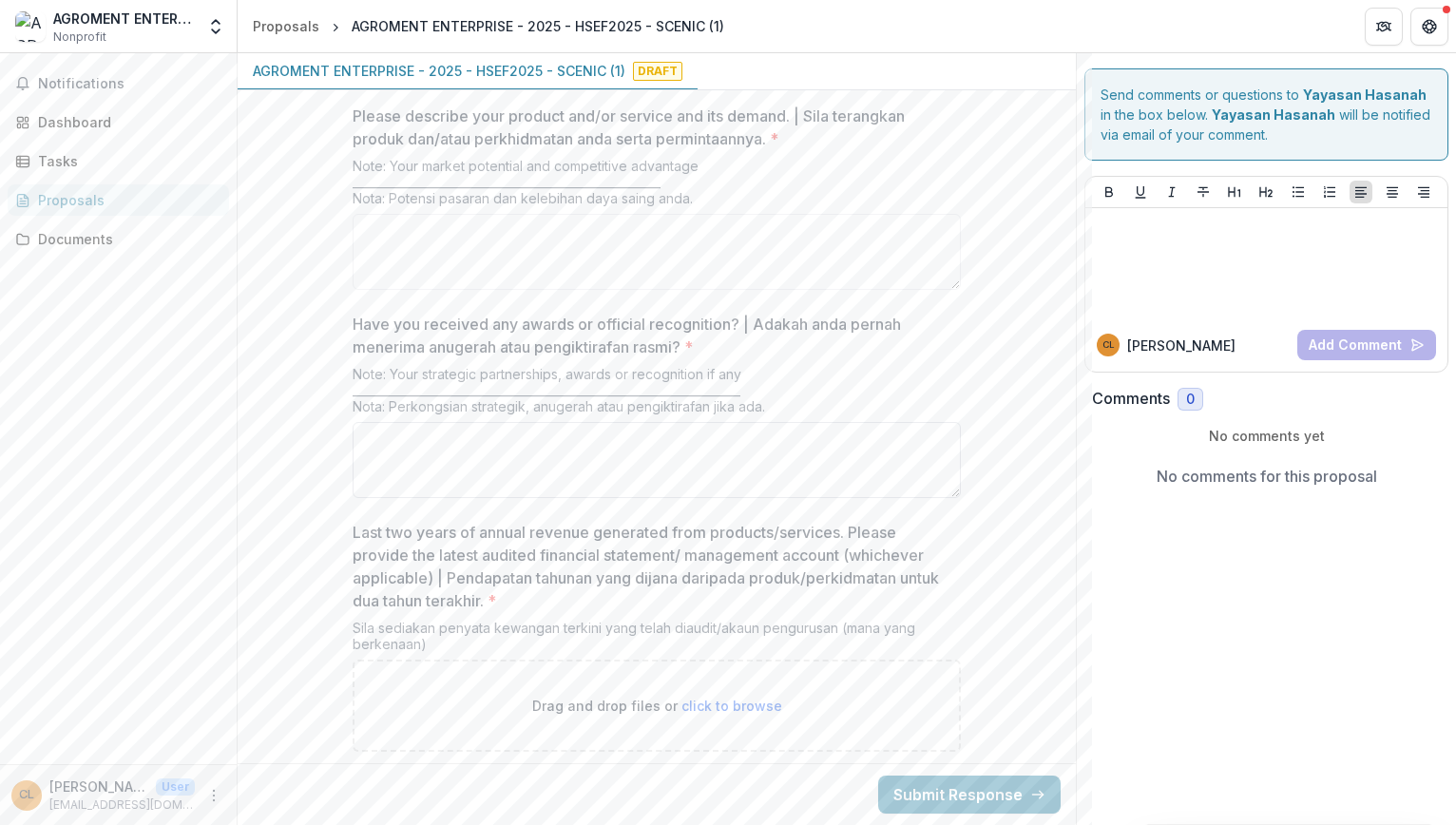 click on "Have you received any awards or official recognition? | Adakah anda pernah menerima anugerah atau pengiktirafan rasmi? *" at bounding box center [657, 460] 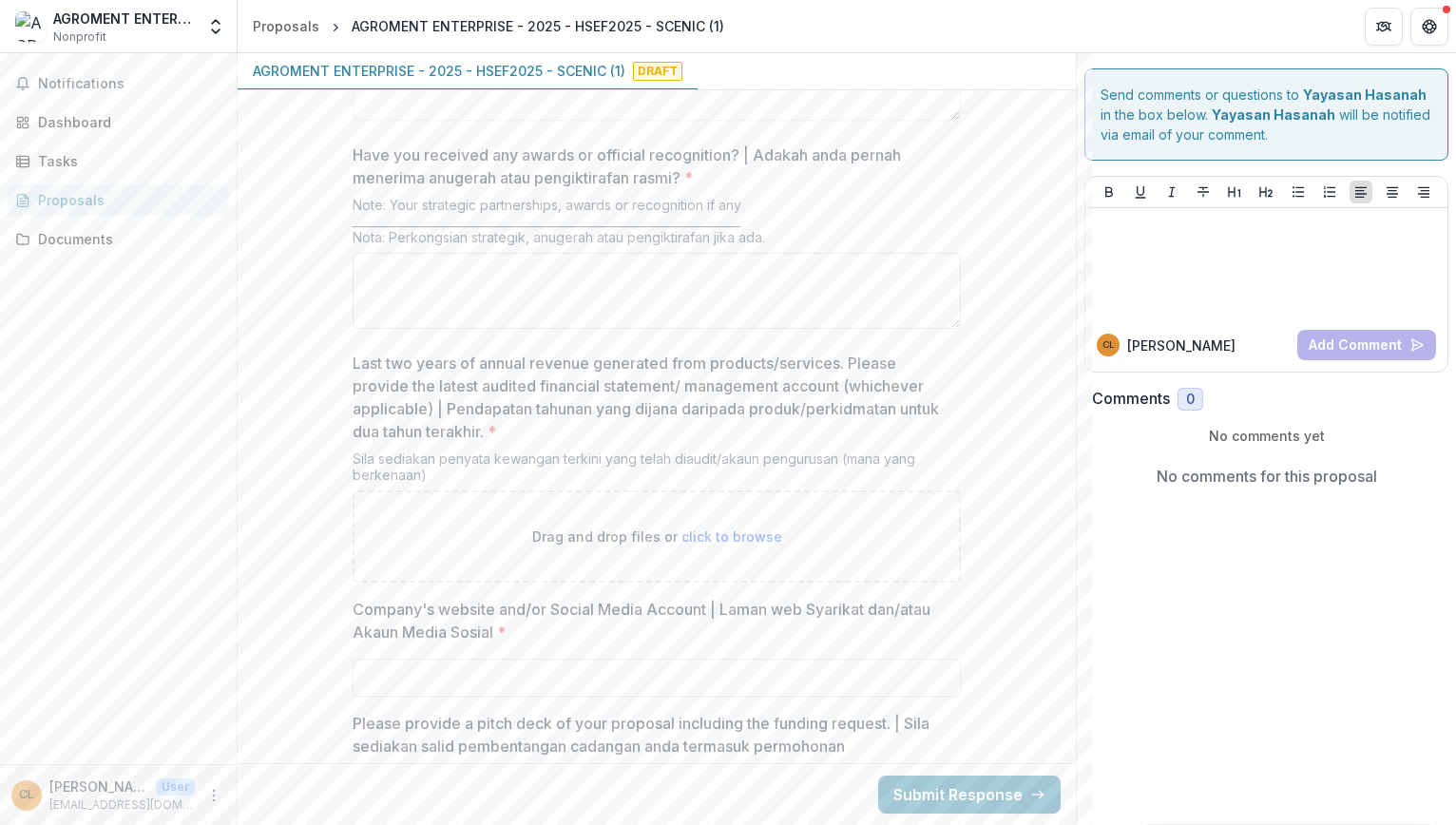 scroll, scrollTop: 4572, scrollLeft: 0, axis: vertical 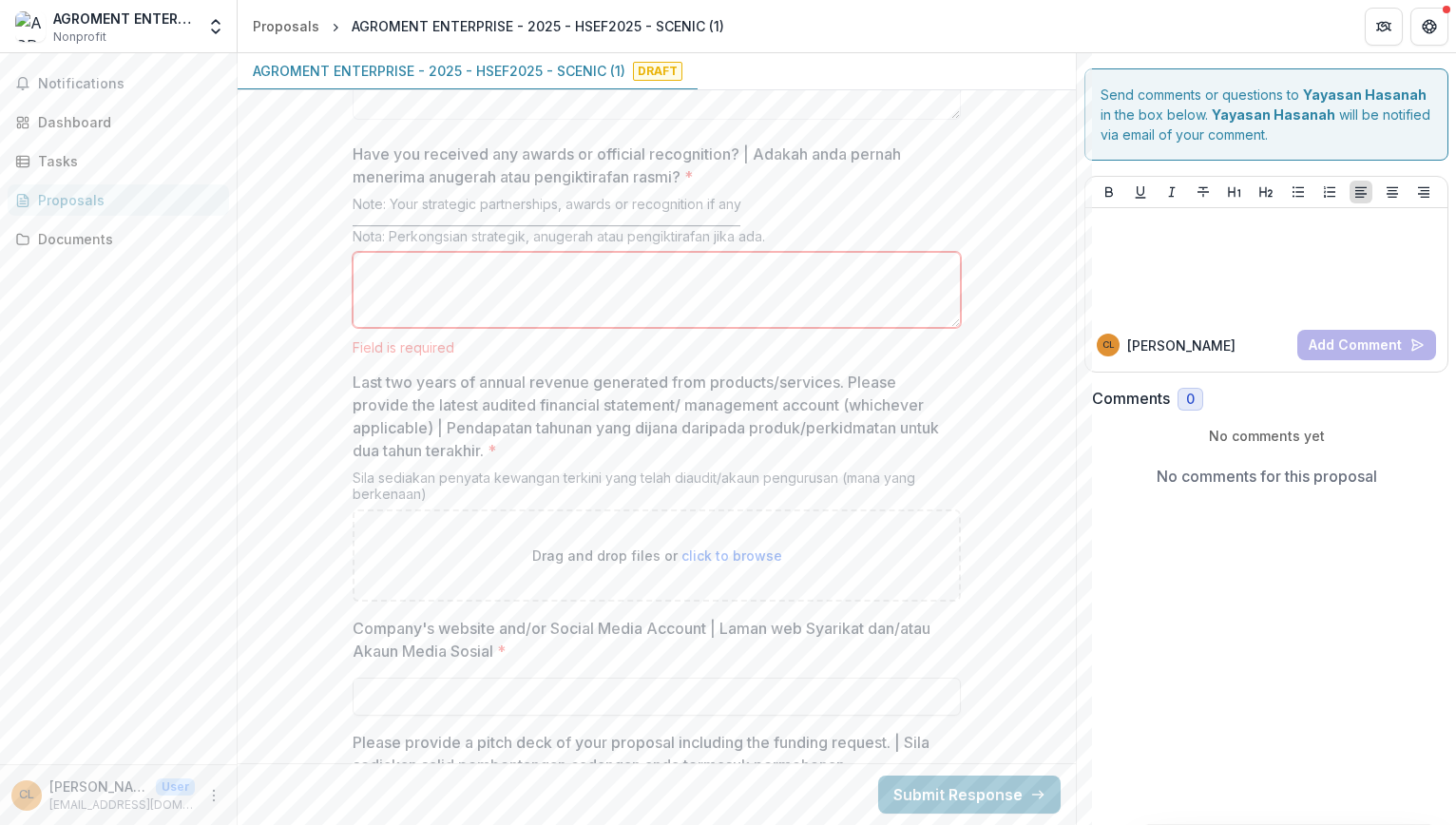 click on "Last two years of annual revenue generated from products/services. Please provide the latest audited financial statement/ management account (whichever applicable) | Pendapatan tahunan [PERSON_NAME] daripada produk/perkidmatan untuk dua tahun terakhir. *" at bounding box center [651, 416] 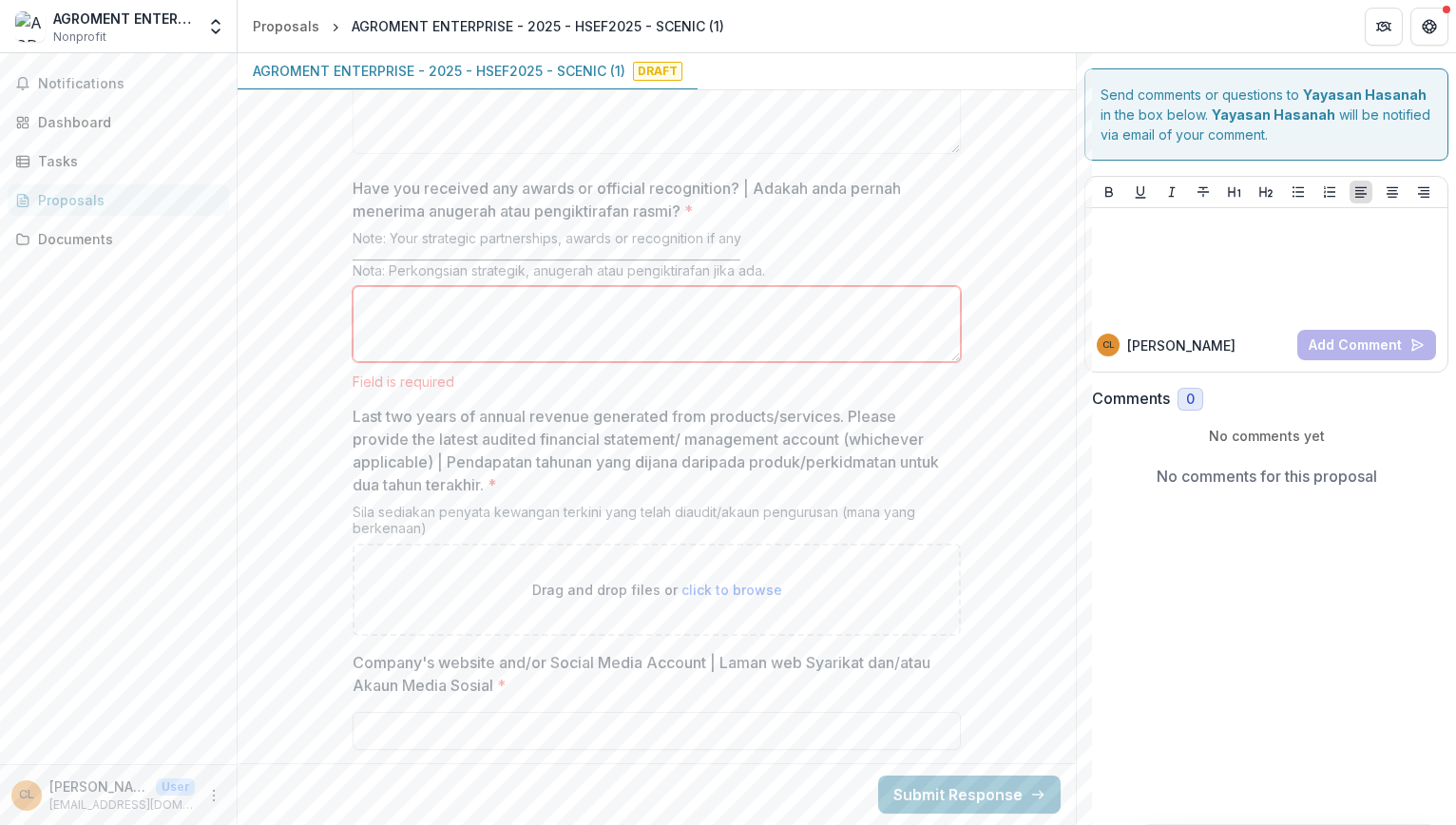 scroll, scrollTop: 4536, scrollLeft: 0, axis: vertical 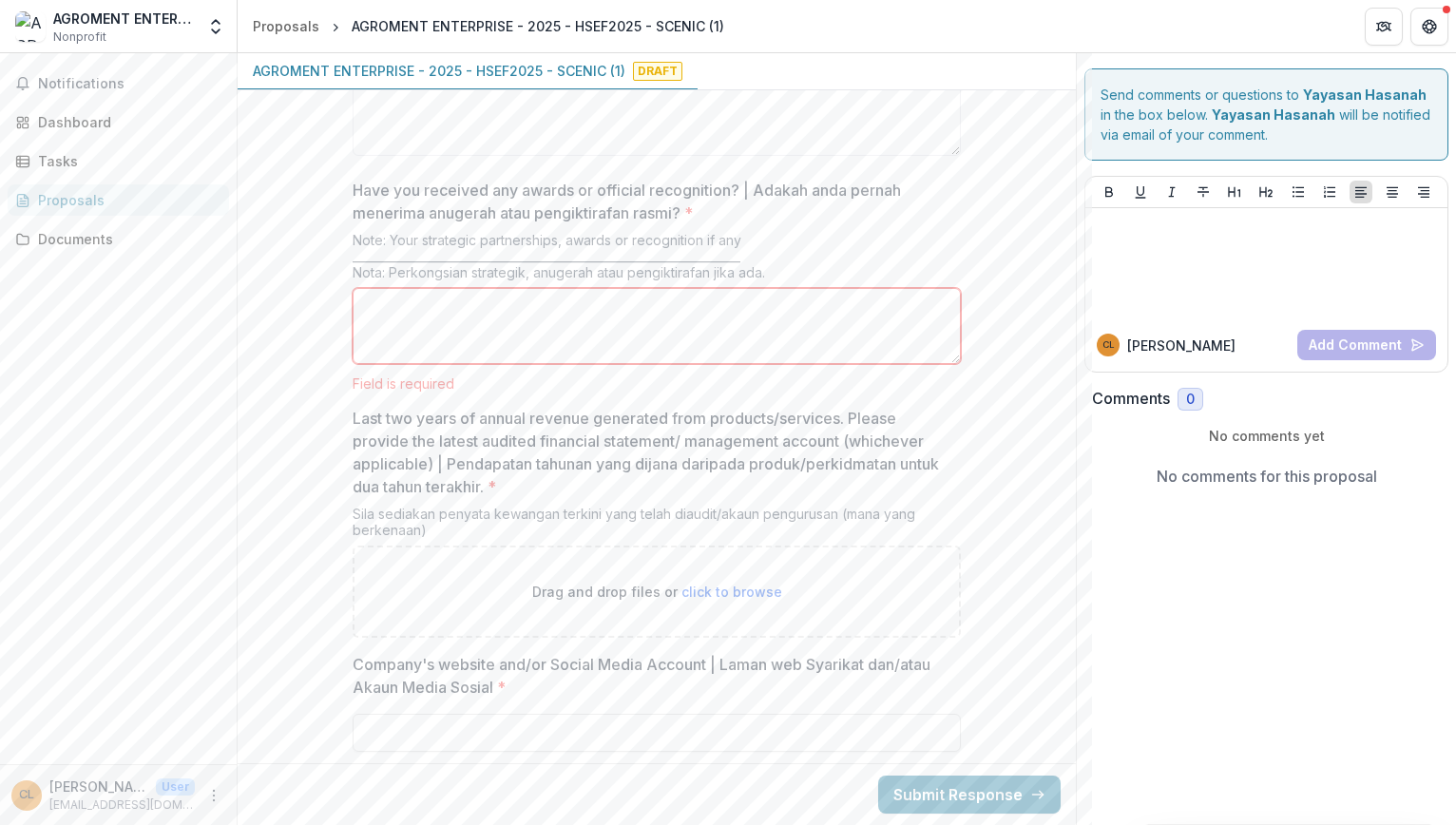 click on "Drag and drop files or   click to browse" at bounding box center (657, 591) 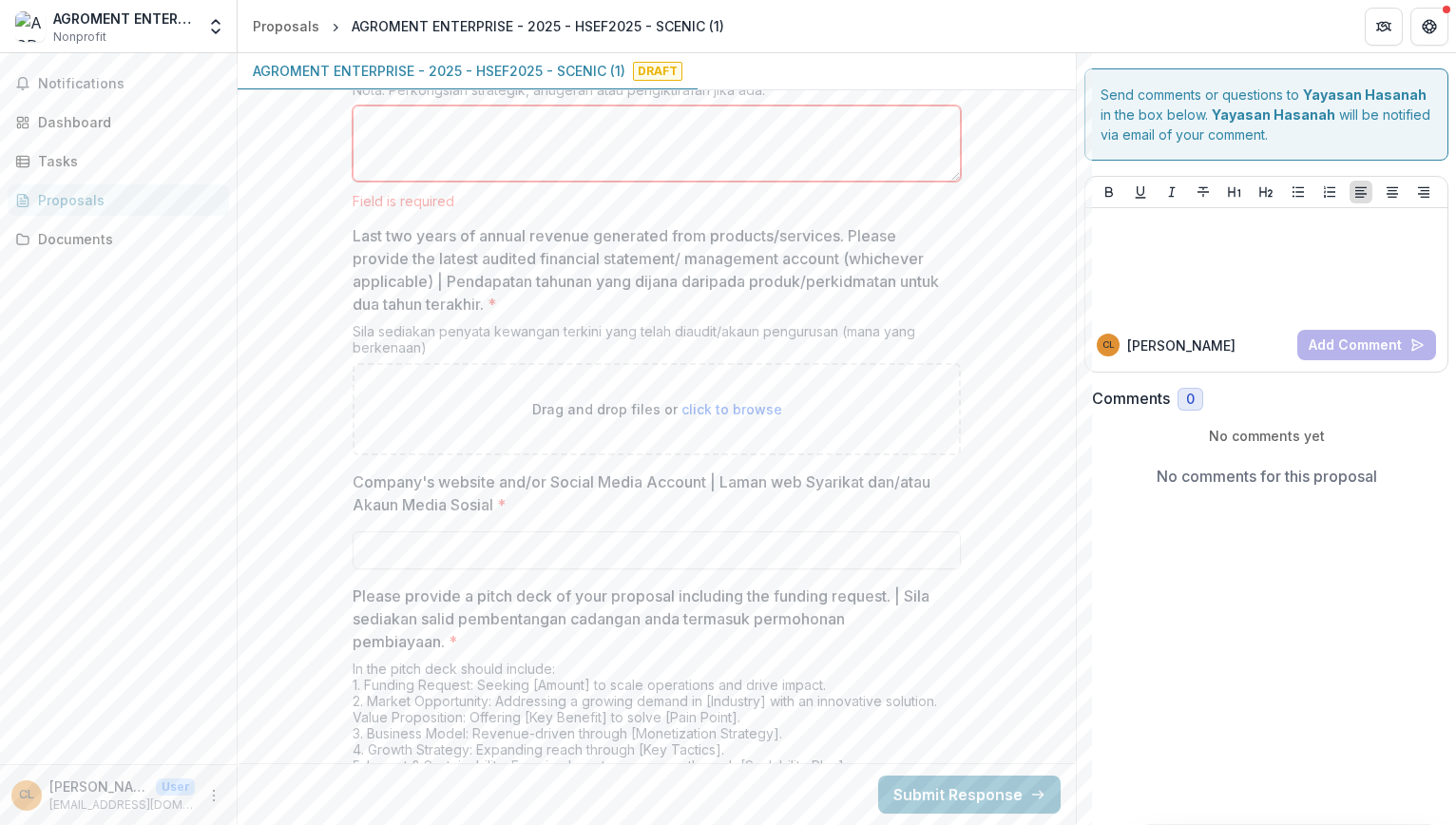 scroll, scrollTop: 4758, scrollLeft: 0, axis: vertical 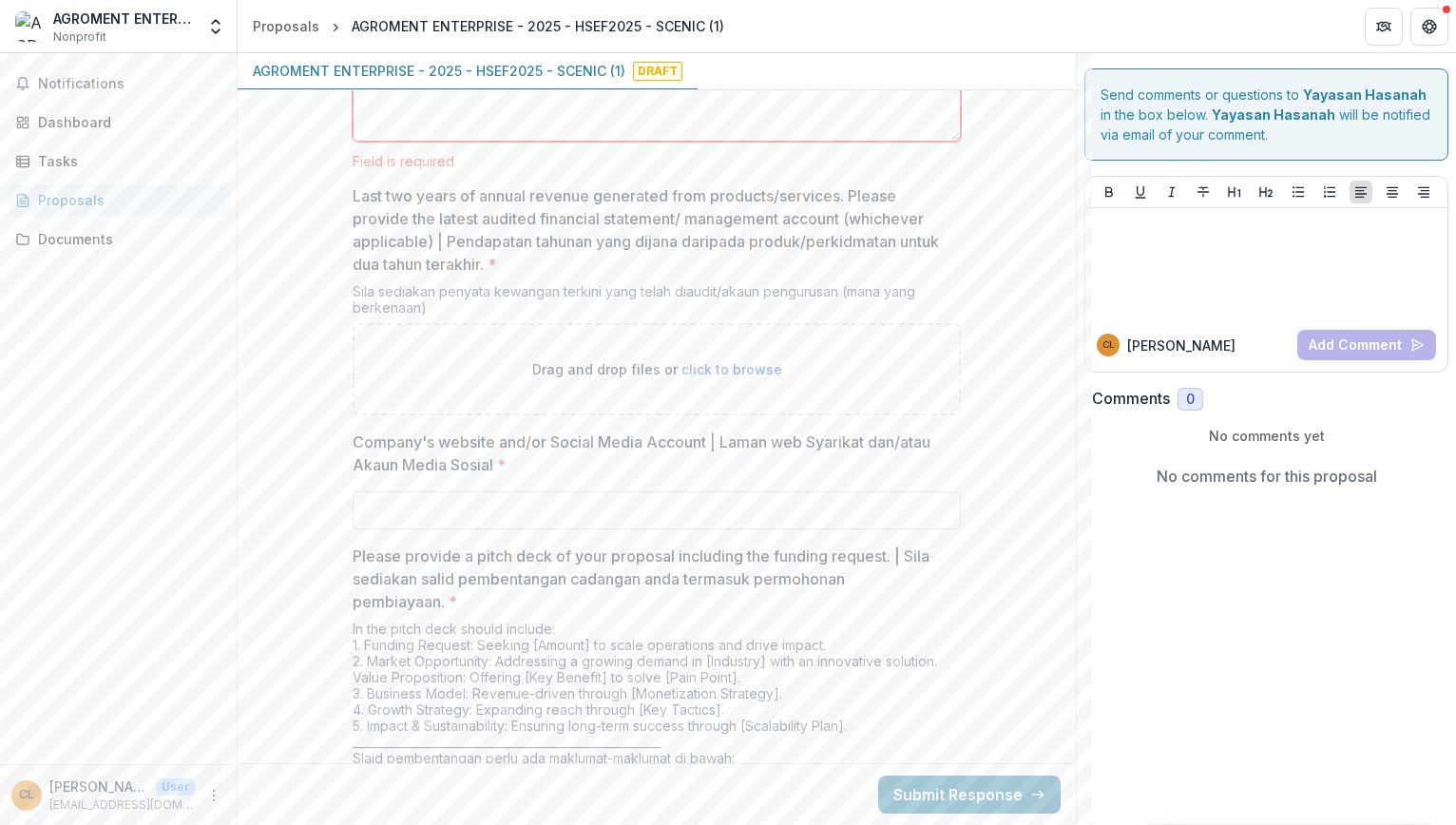 click on "Company's website and/or Social Media Account | Laman web Syarikat dan/atau Akaun Media Sosial *" at bounding box center [657, 510] 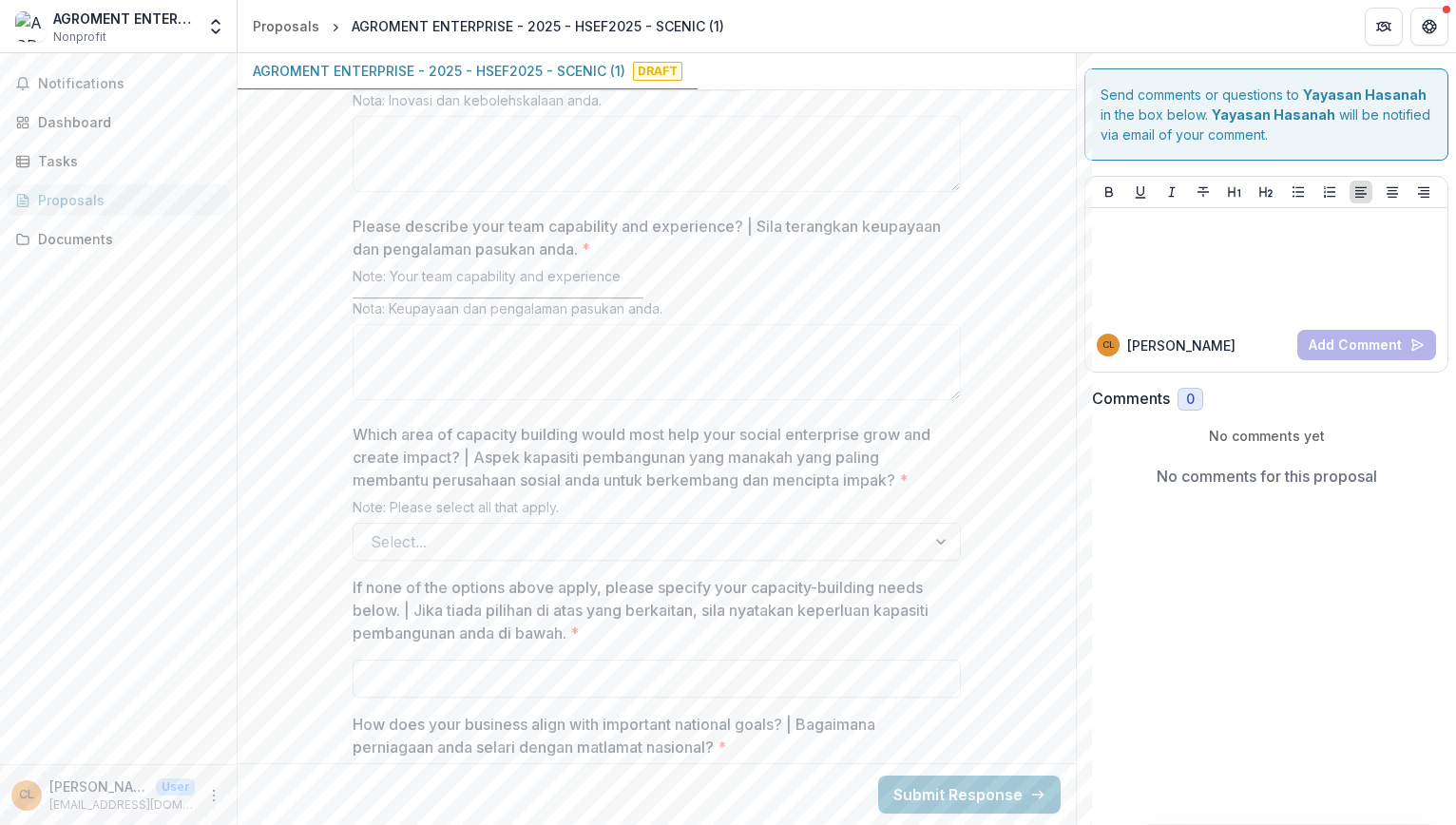 scroll, scrollTop: 3590, scrollLeft: 0, axis: vertical 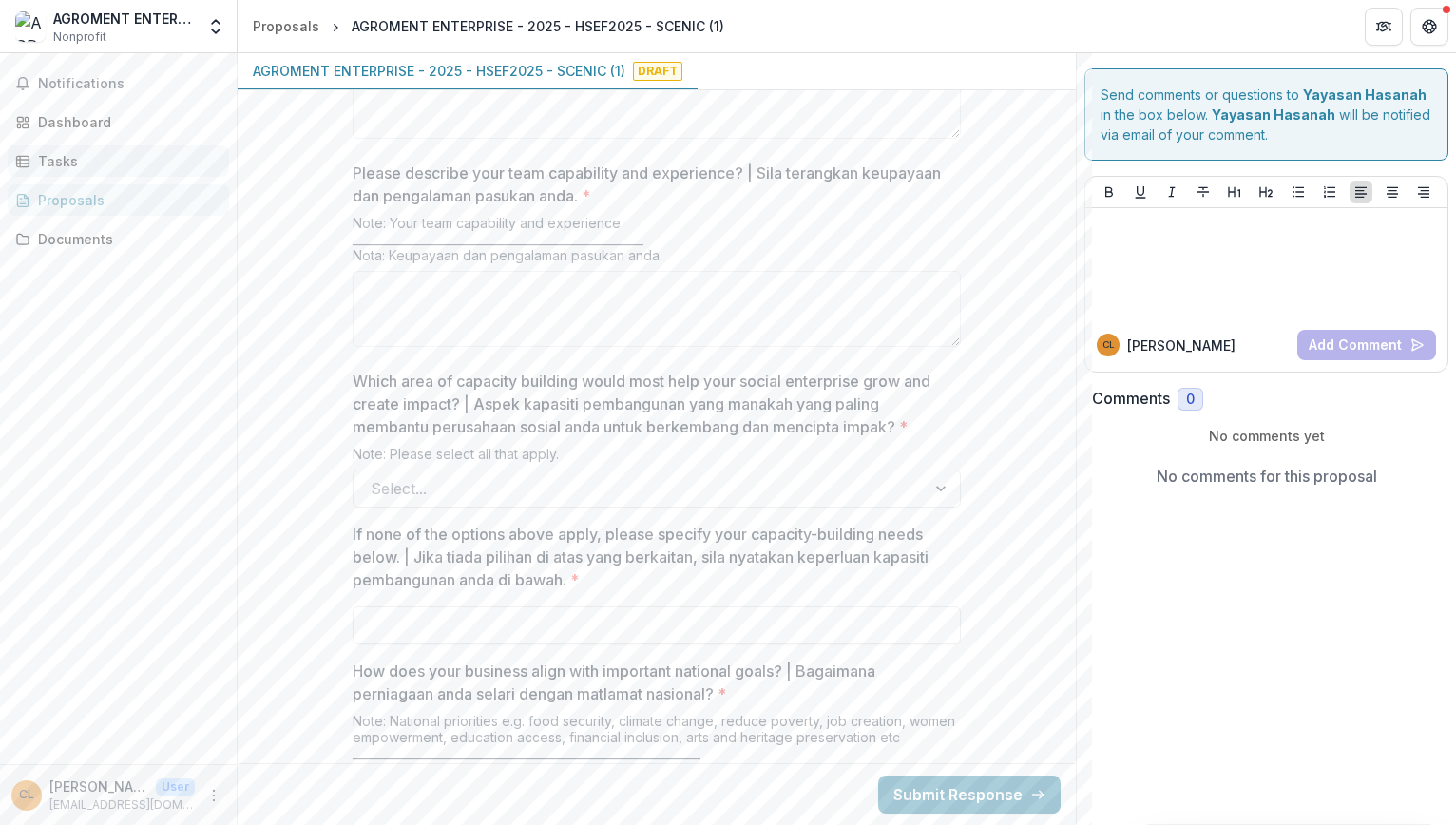 click on "Tasks" at bounding box center (125, 161) 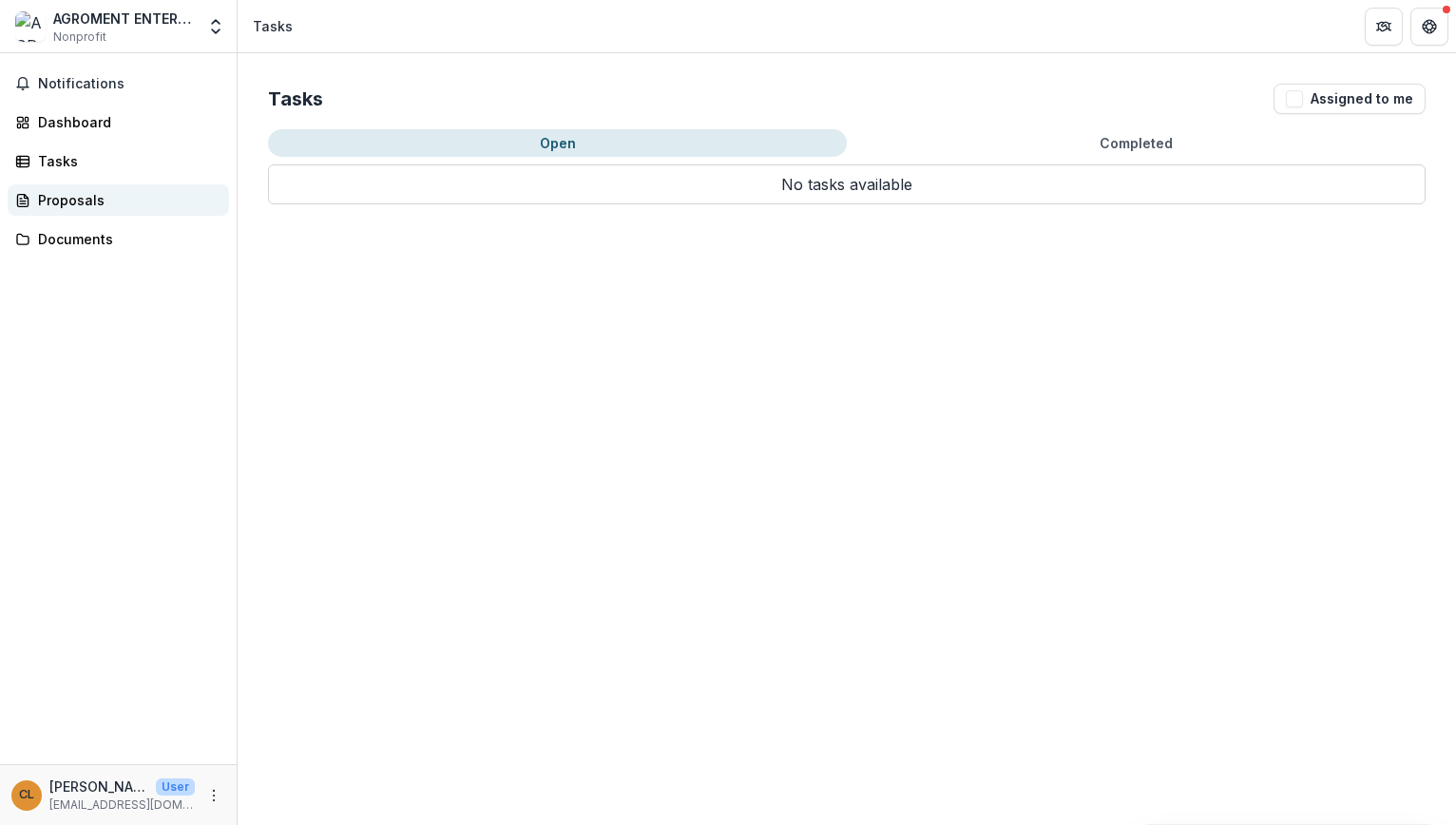 click on "Proposals" at bounding box center [125, 200] 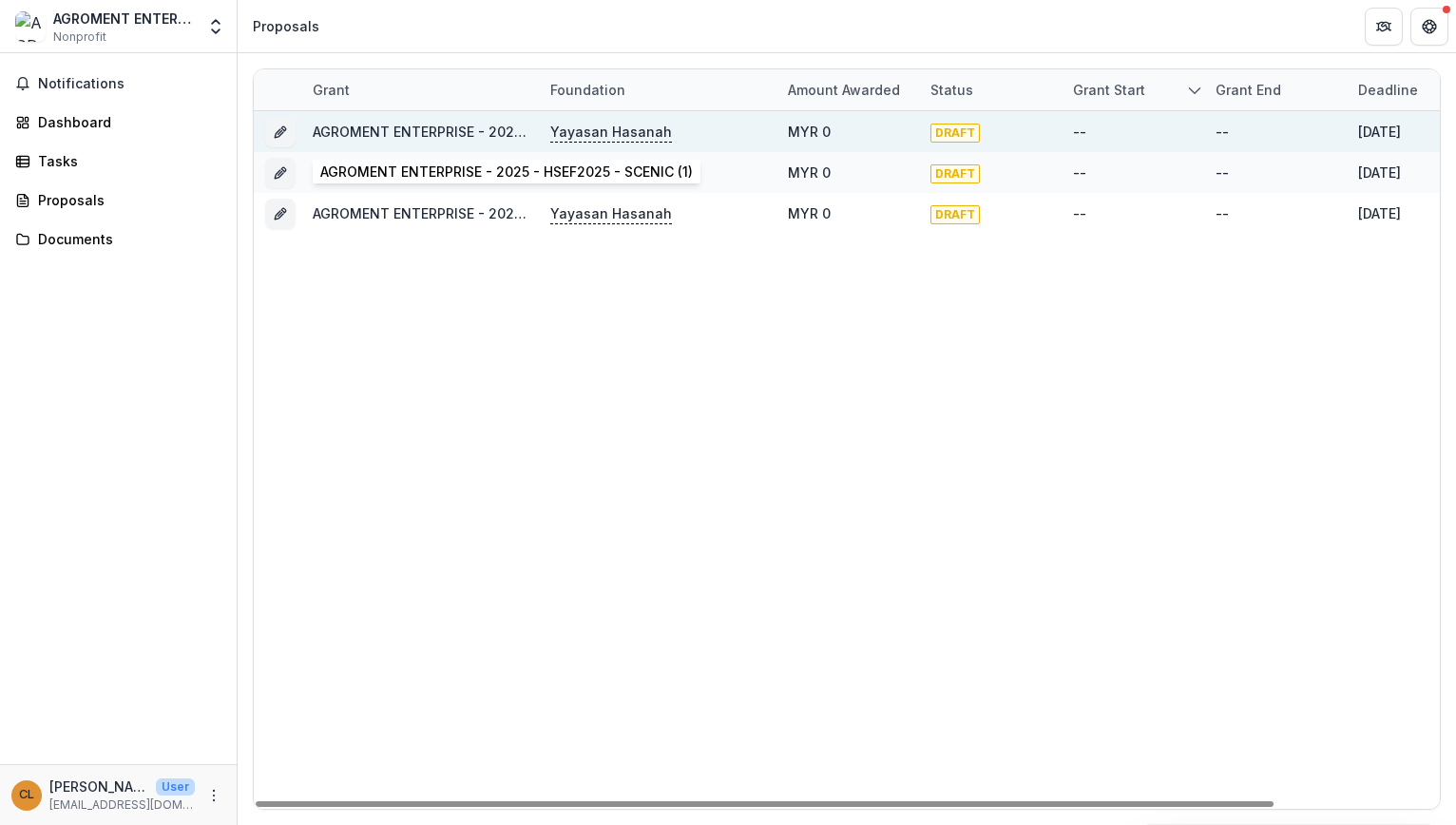 click on "AGROMENT ENTERPRISE - 2025 - HSEF2025 - SCENIC (1)" at bounding box center [499, 131] 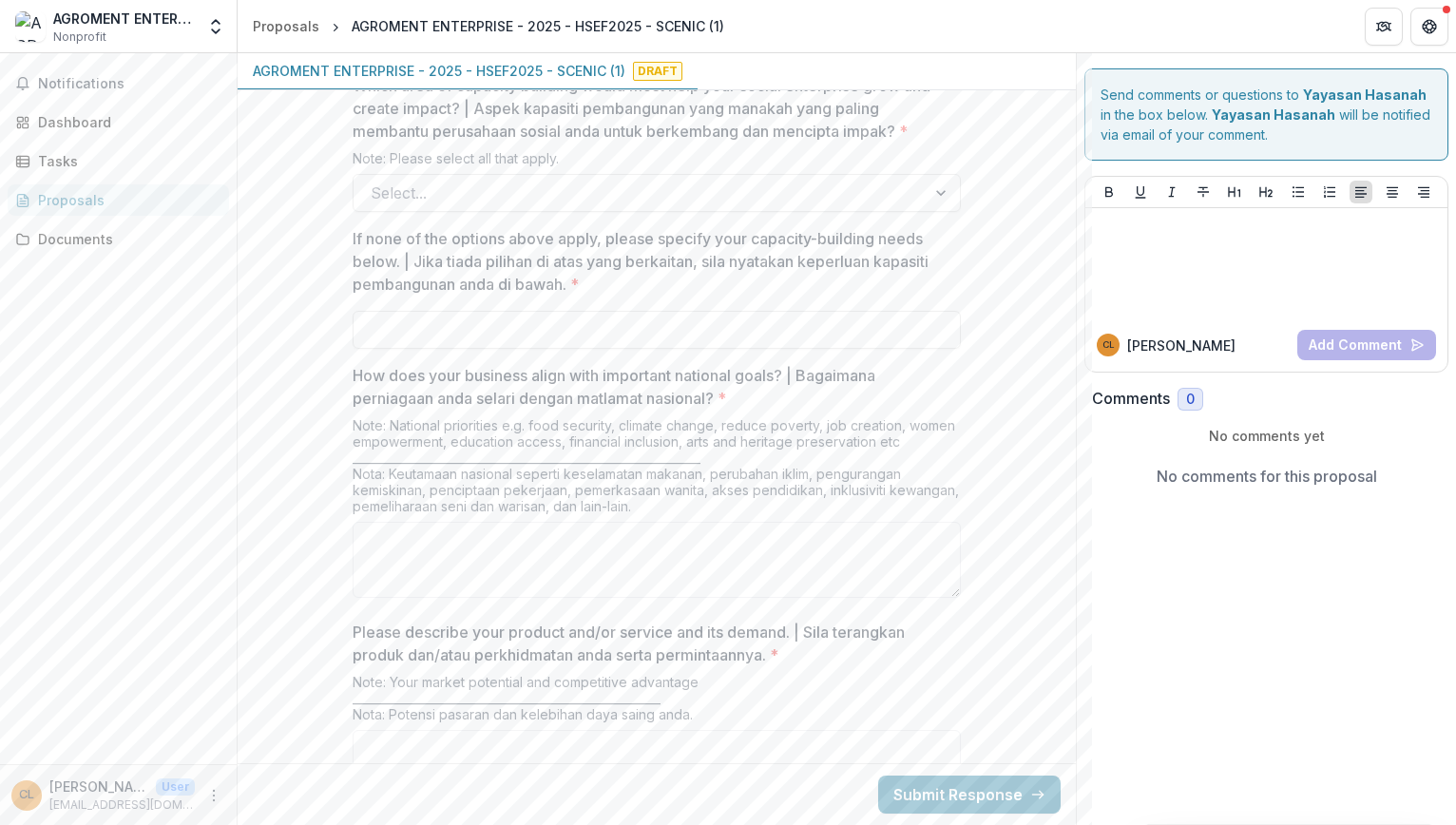 scroll, scrollTop: 3904, scrollLeft: 0, axis: vertical 